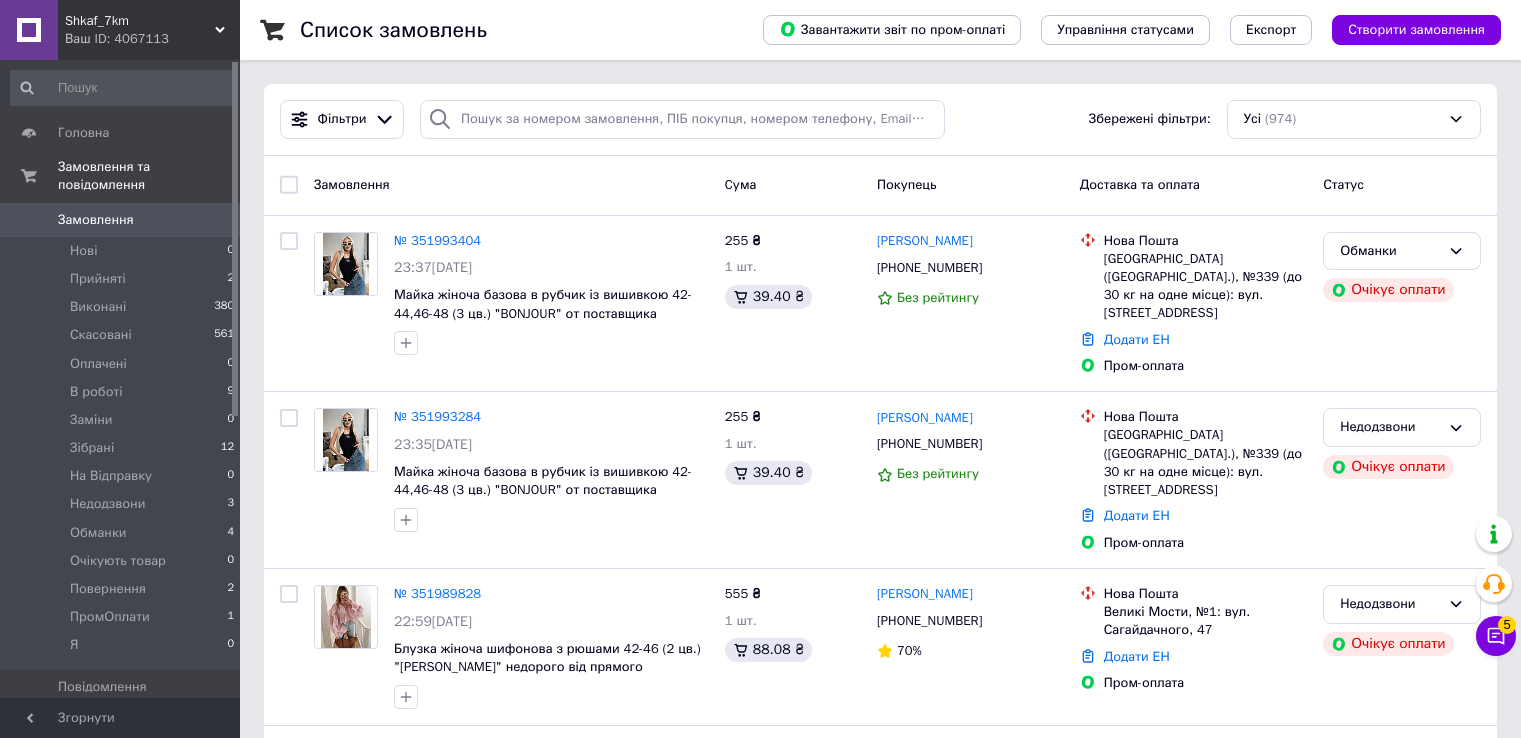 scroll, scrollTop: 0, scrollLeft: 0, axis: both 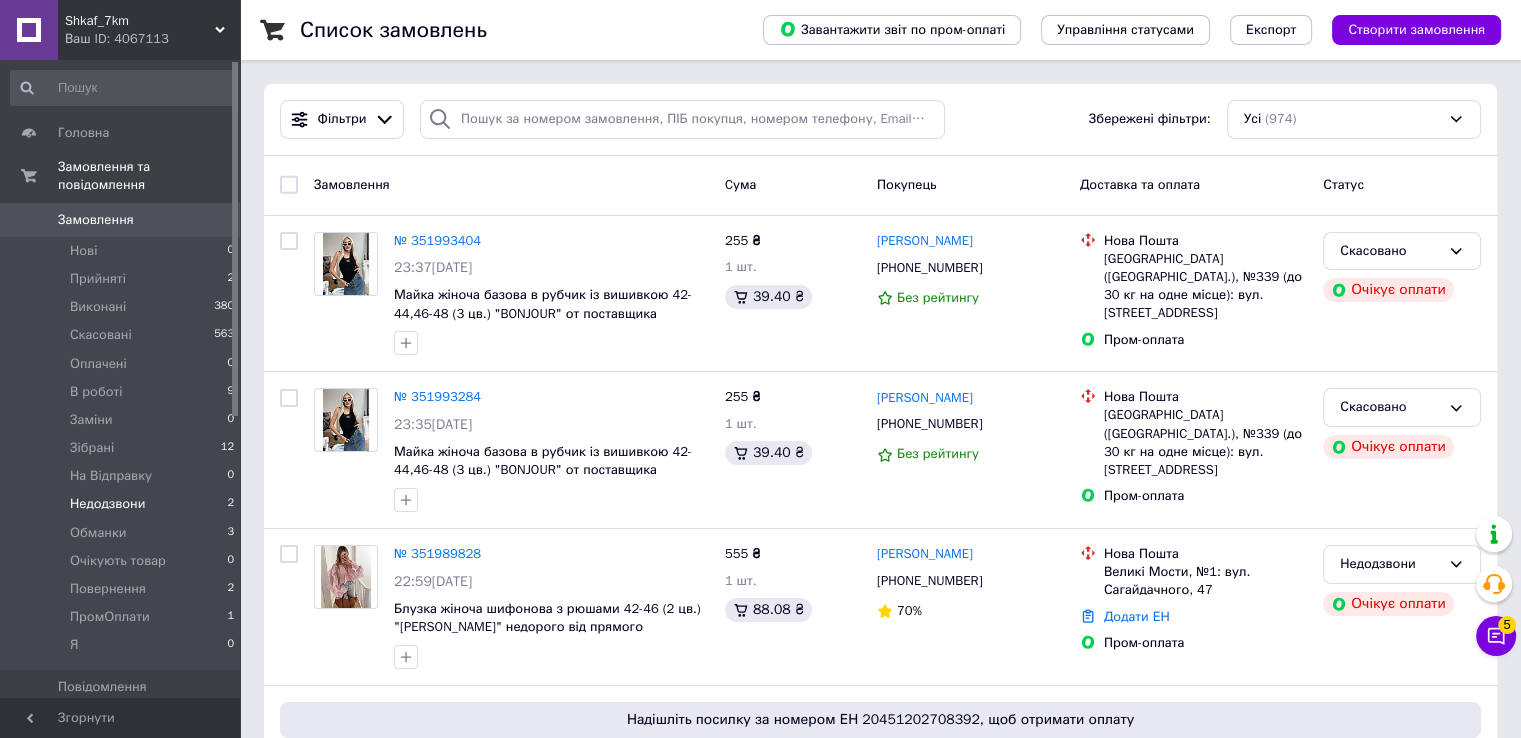 click on "Недодзвони 2" at bounding box center (123, 504) 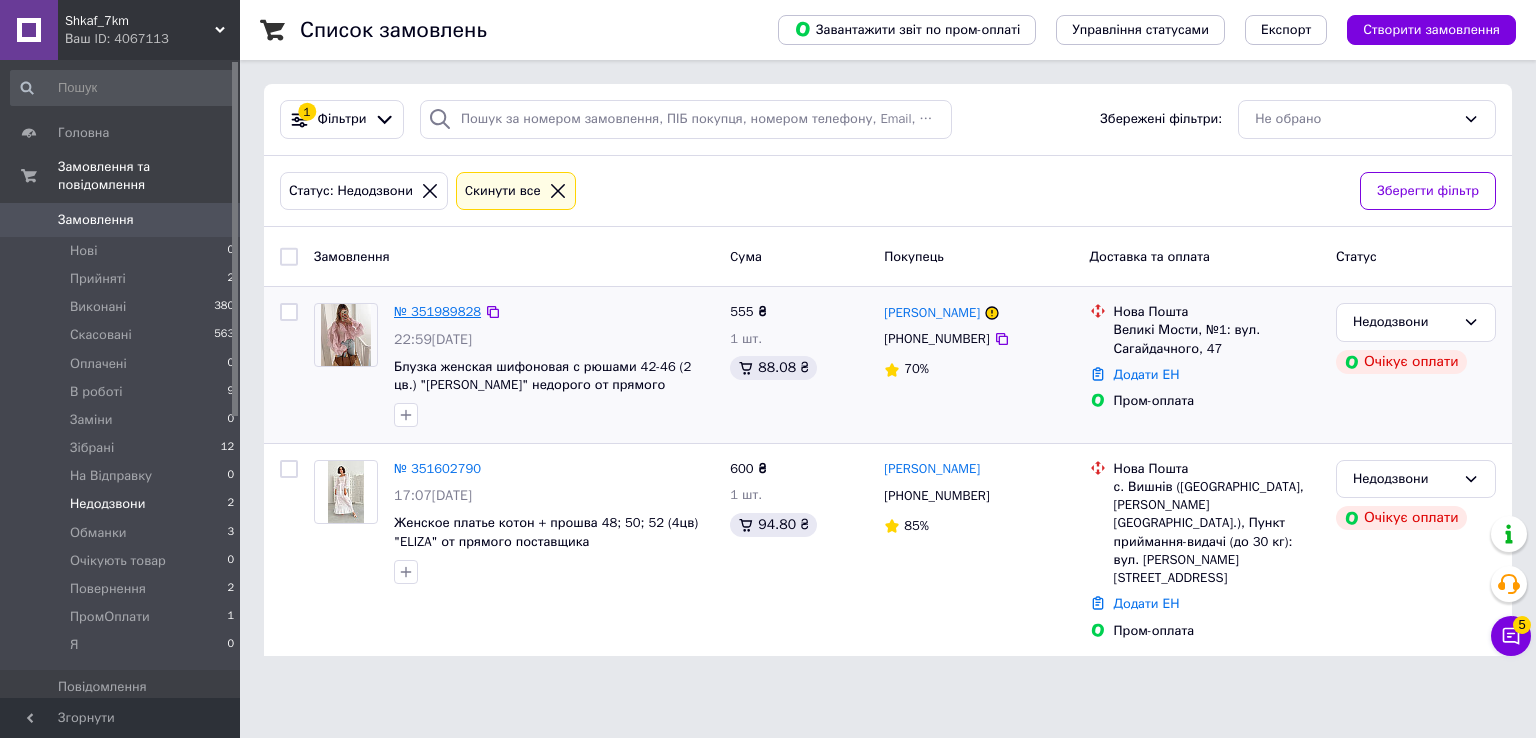 click on "№ 351989828" at bounding box center (437, 311) 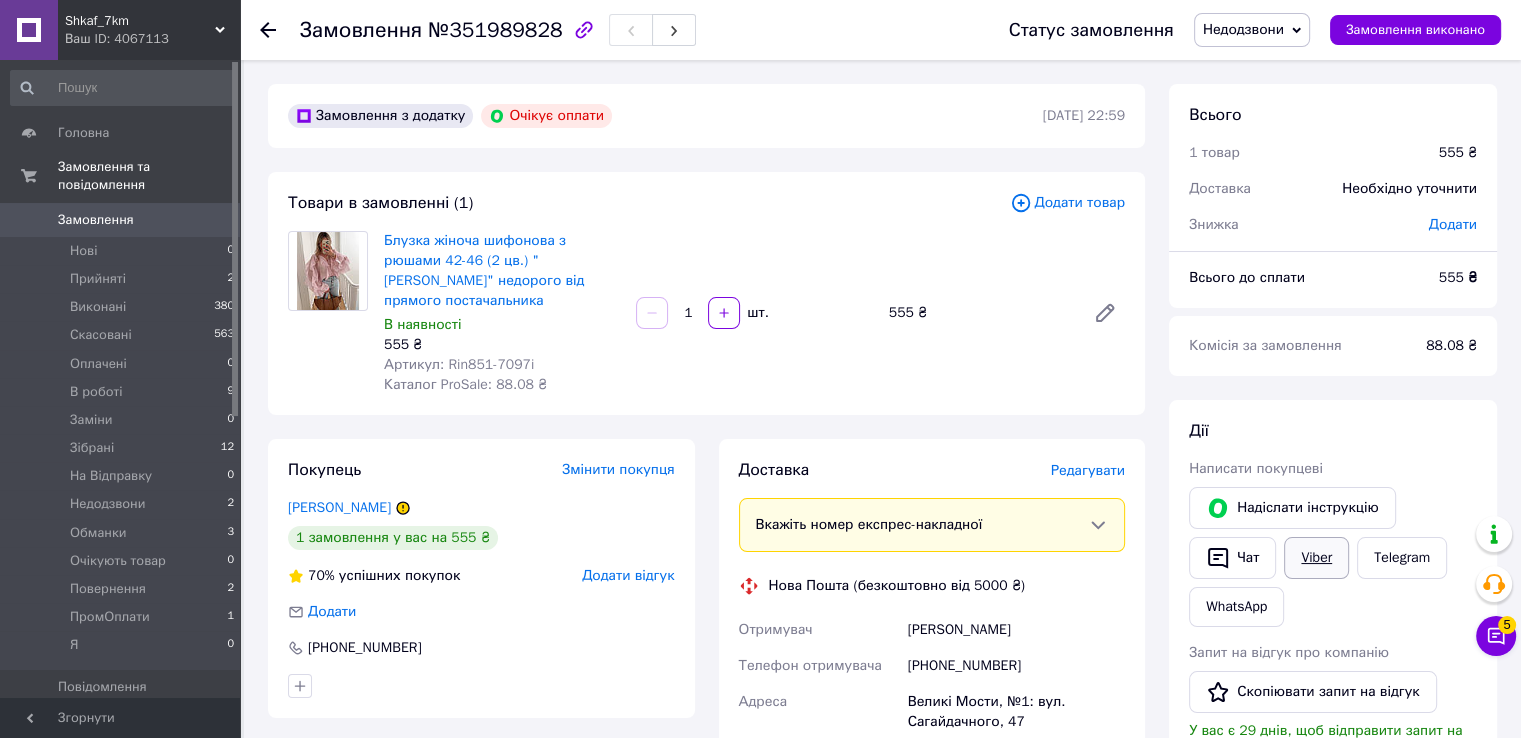 click on "Viber" at bounding box center [1316, 558] 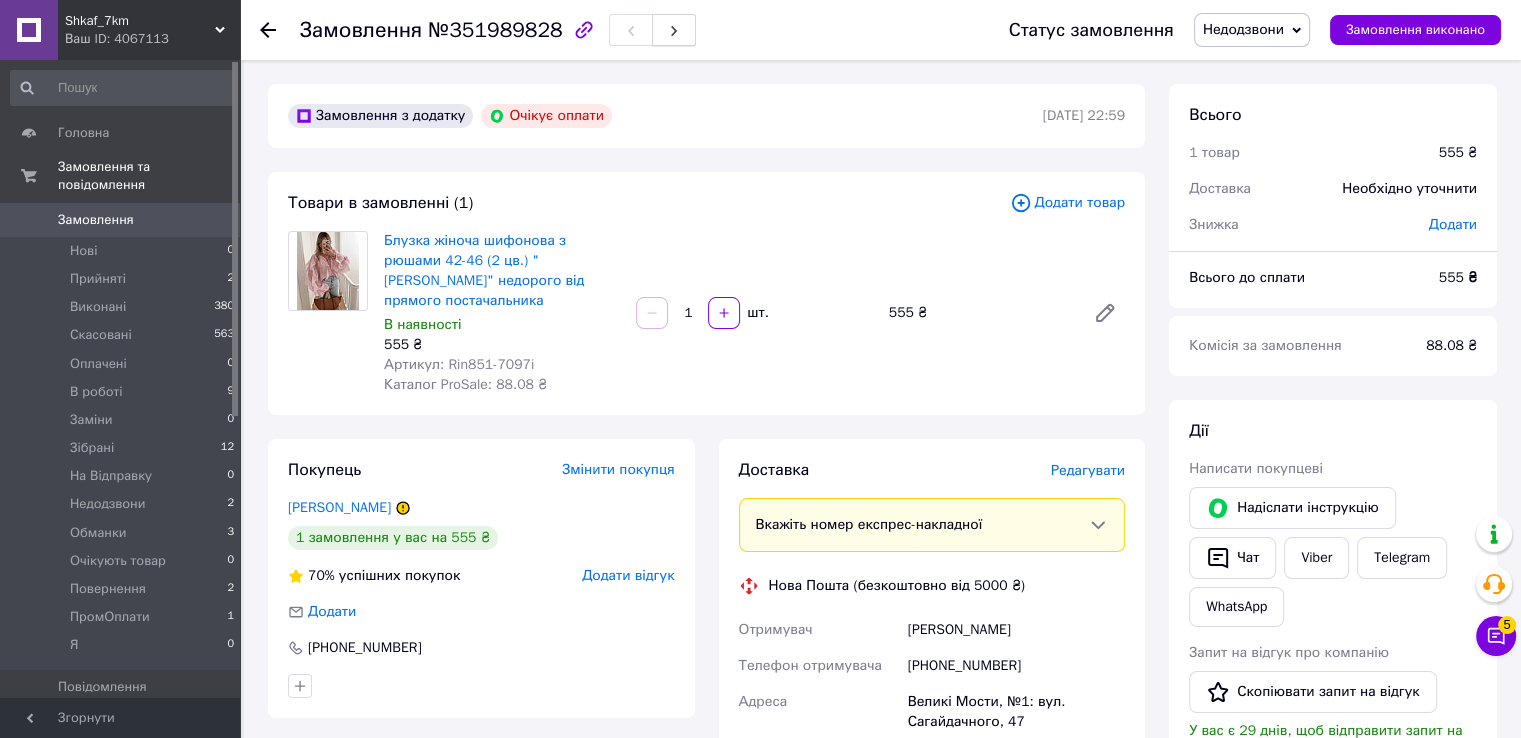 click at bounding box center [674, 30] 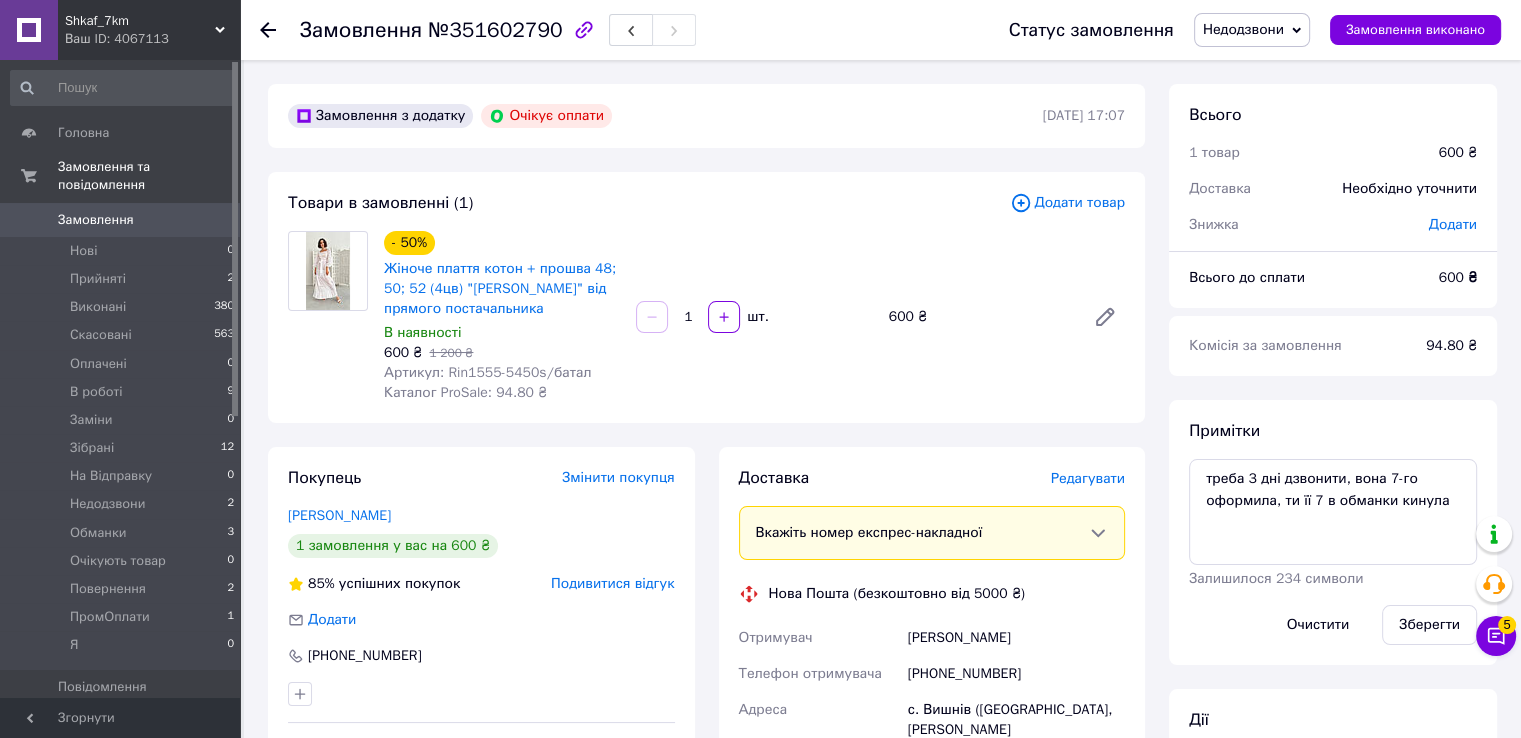 click on "Замовлення" at bounding box center (96, 220) 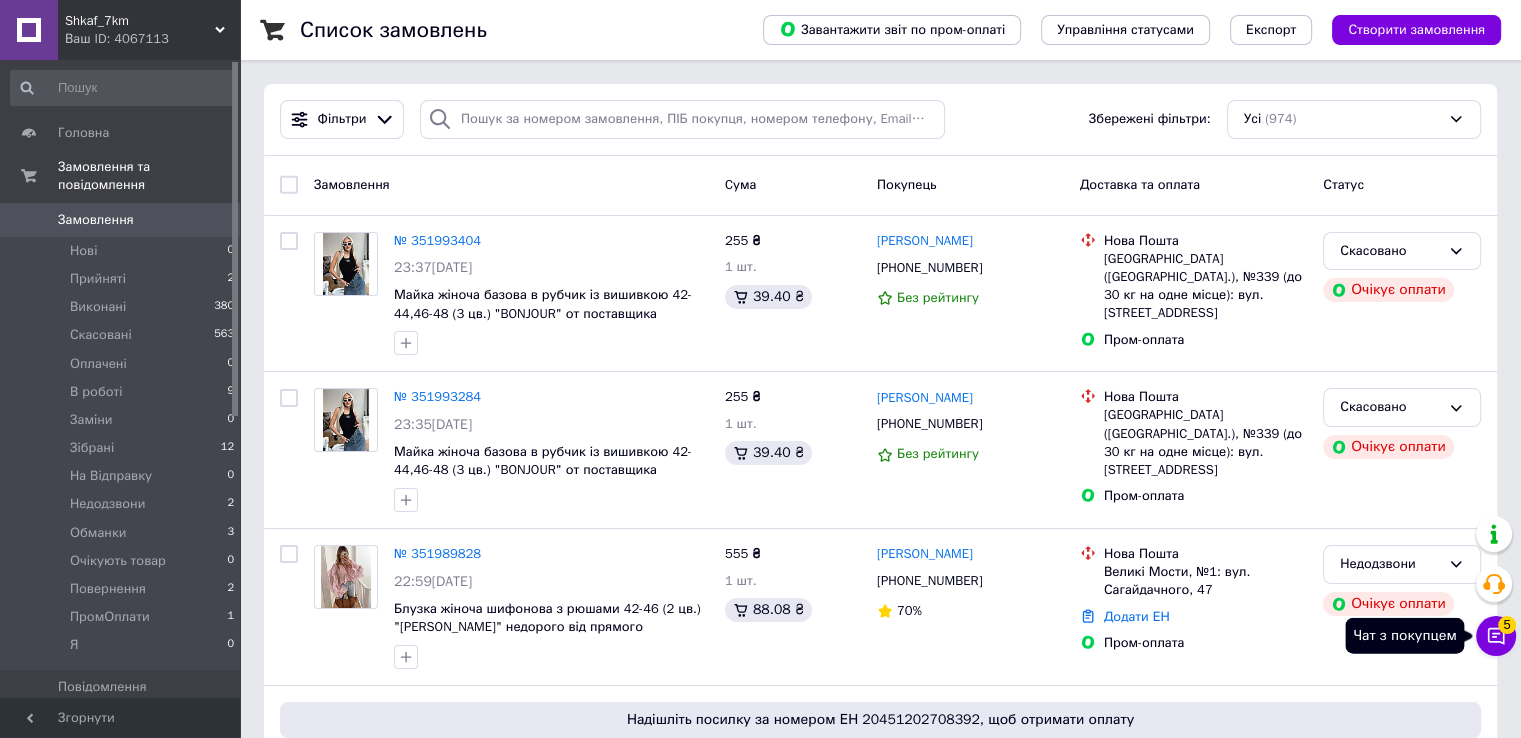 click 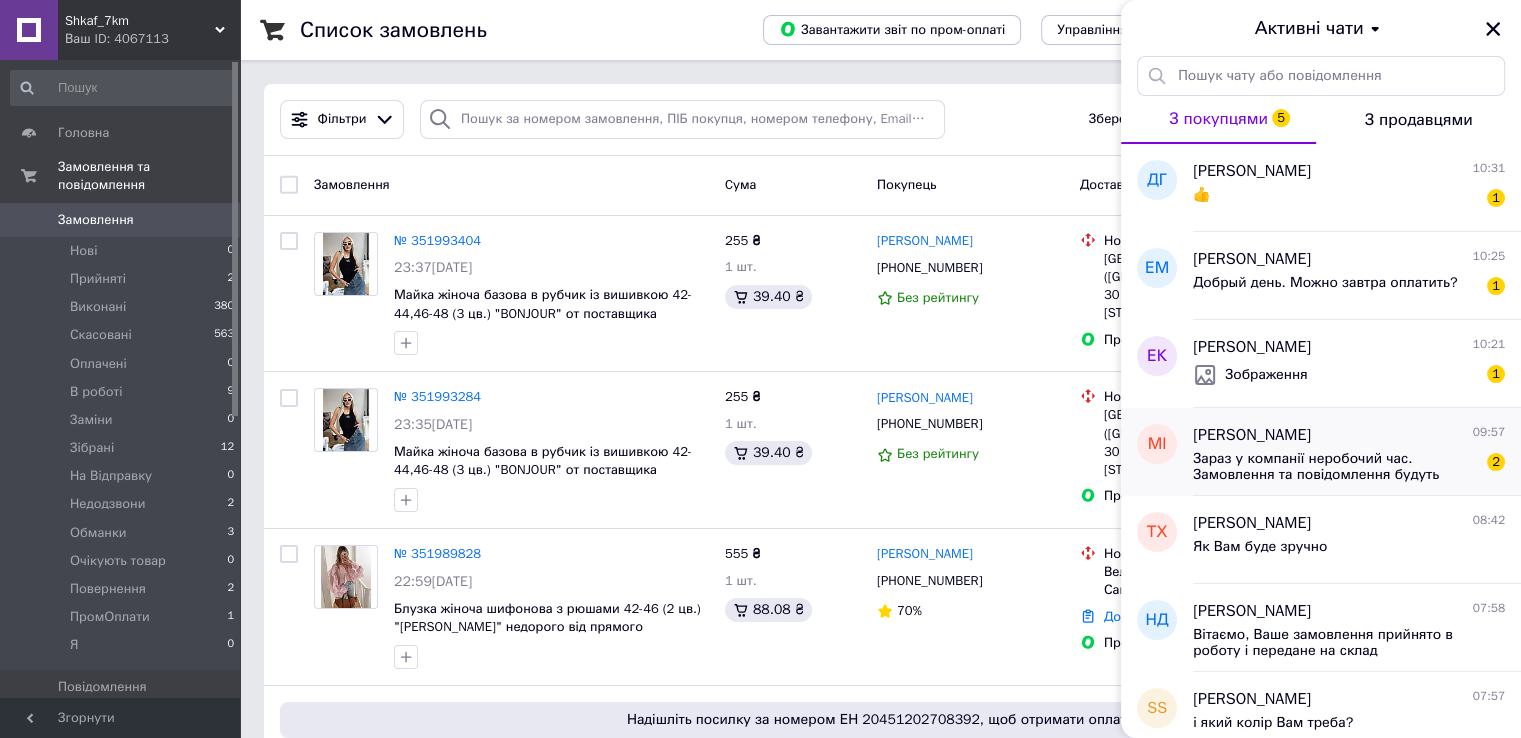 click on "Зараз у компанії неробочий час. Замовлення та повідомлення будуть оброблені в найближчий робочий час
Пн: з 8:00 до 18:00 (прийом і відправки замовлень)
Вт: з 10:00 до 18:00 (прийом замовлень)
Ср: з 8:00 до 18:00 (прийом і відправки замовлень)
Чт: з 10:00 до 18:00 (прийом замовлень)
Пт: вихідний (прийом замовлень, можливі затримки прцює один черговий менеджер)
Сб: з 8:00 до 18:00 (прийом і відправки замовлень)
Вс: вихідний (прийом замовлень, можливі затримки прцює один черговий менеджер)" at bounding box center (1335, 467) 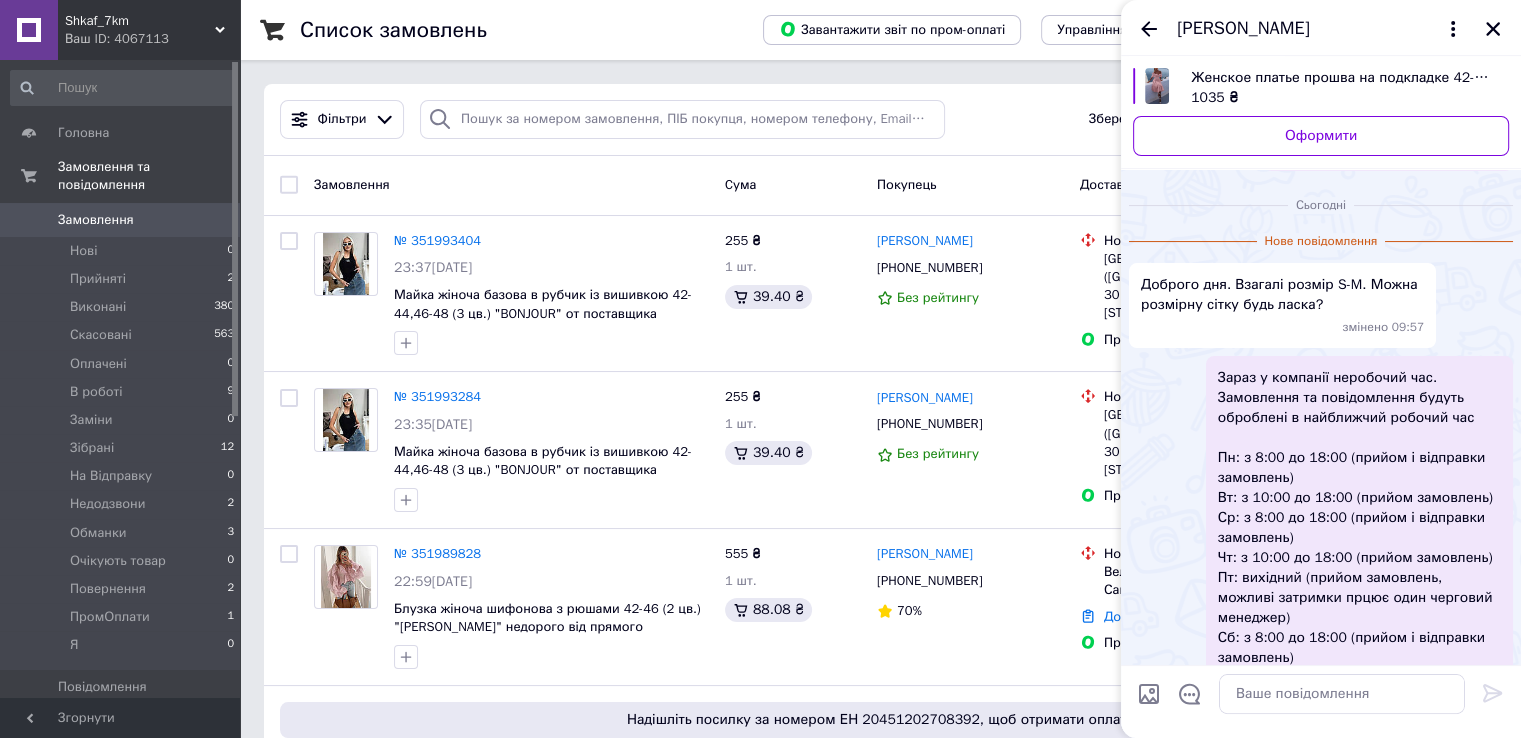 scroll, scrollTop: 164, scrollLeft: 0, axis: vertical 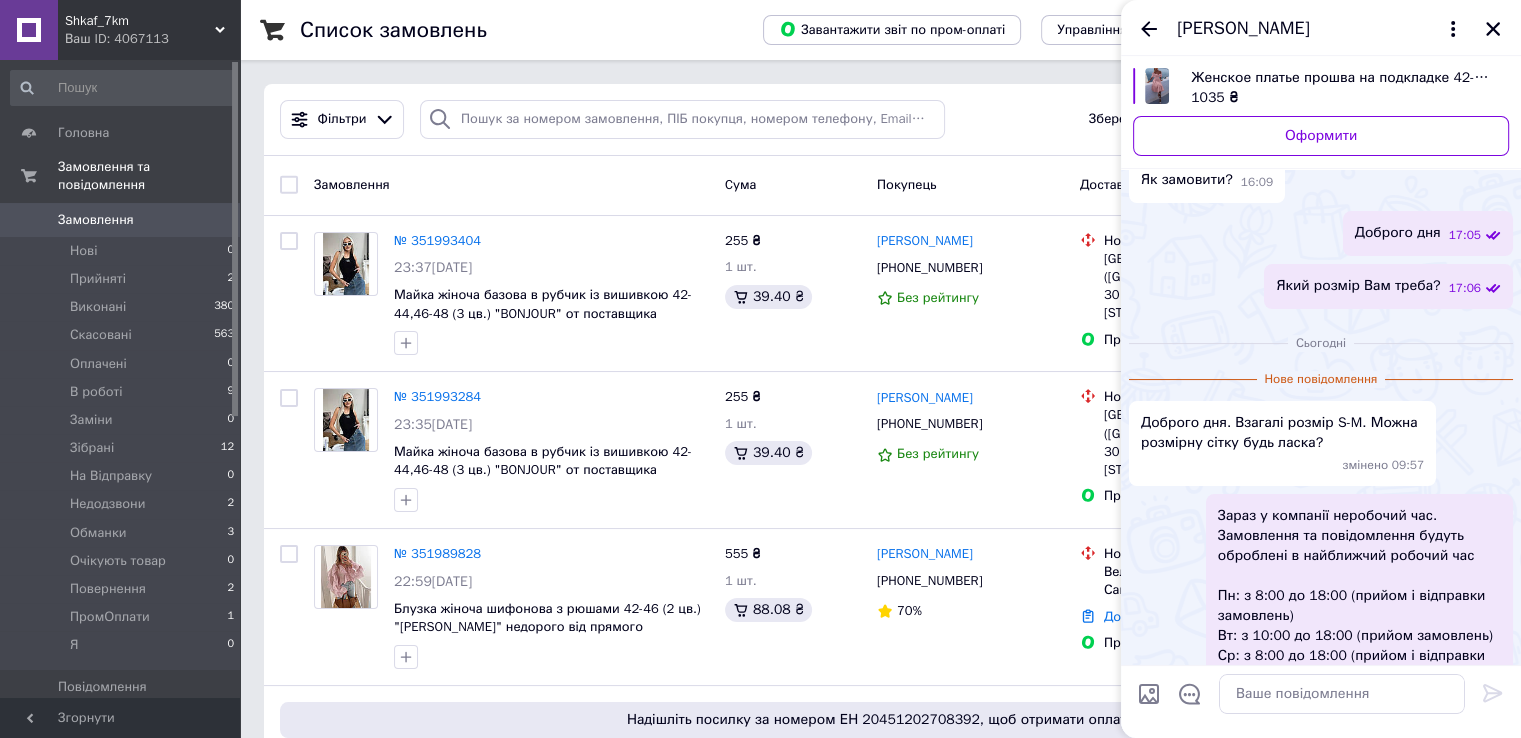 click on "Женское платье прошва на подкладке 42-44; 44-46 (3 цв.) "BELYAKOVA" от прямого поставщика" at bounding box center [1342, 78] 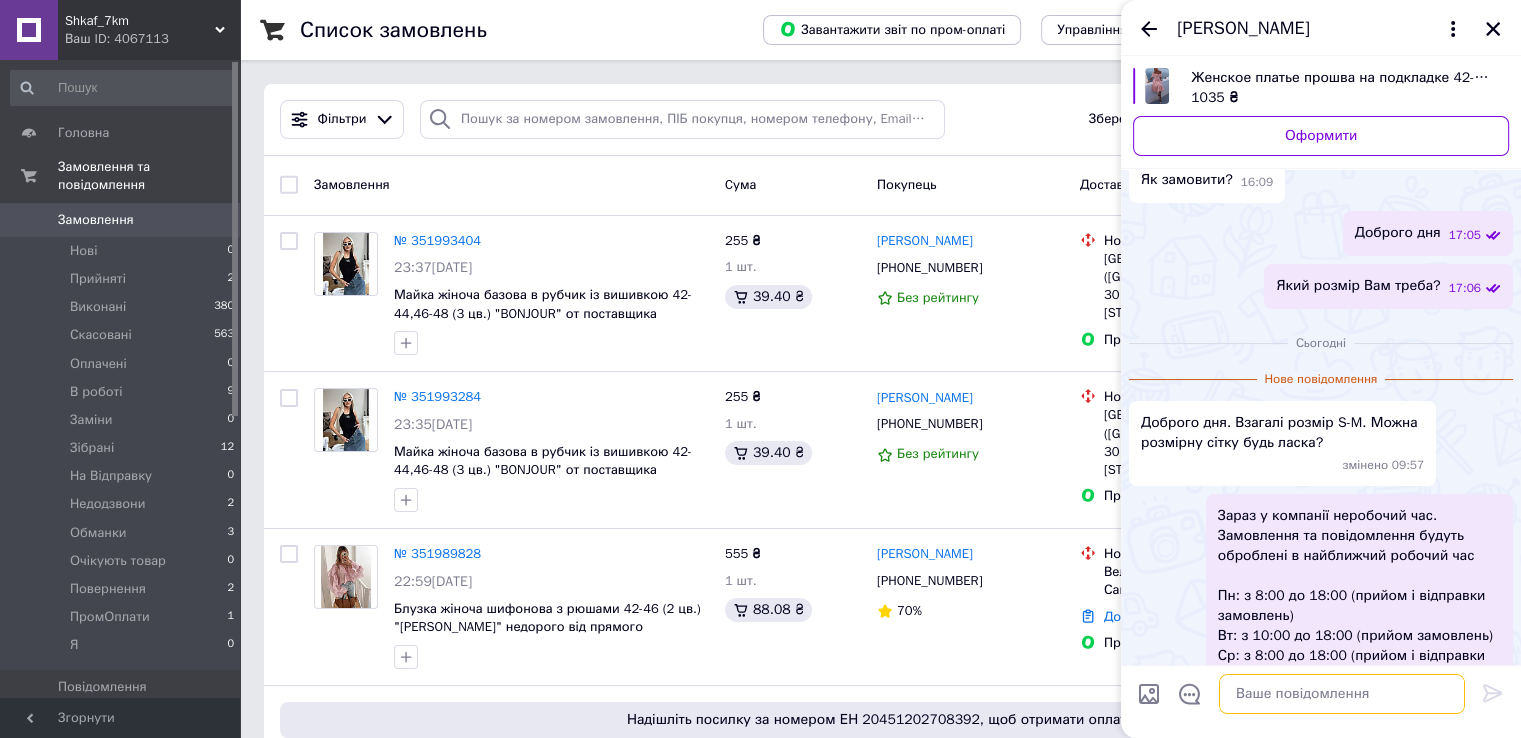 click at bounding box center (1342, 694) 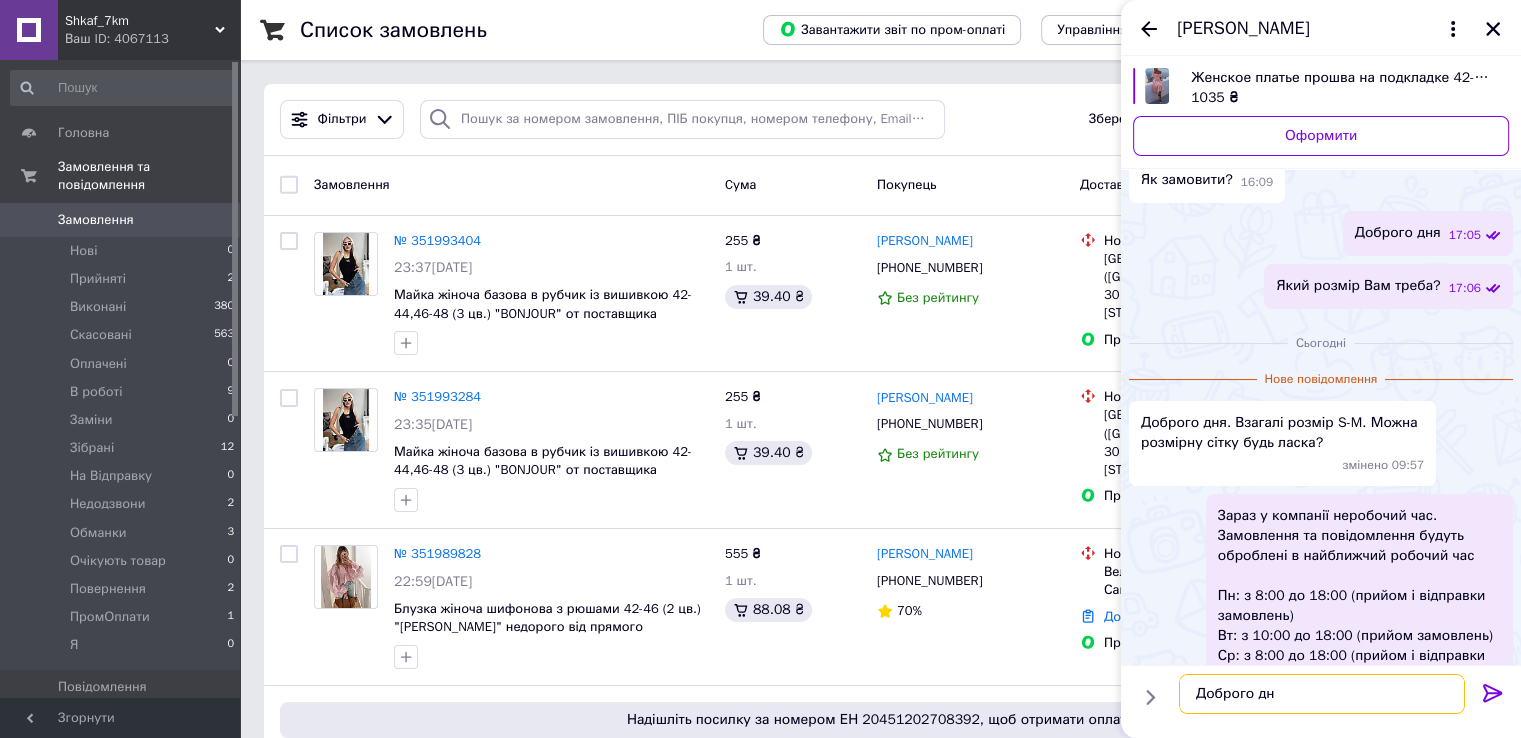 type on "Доброго дня" 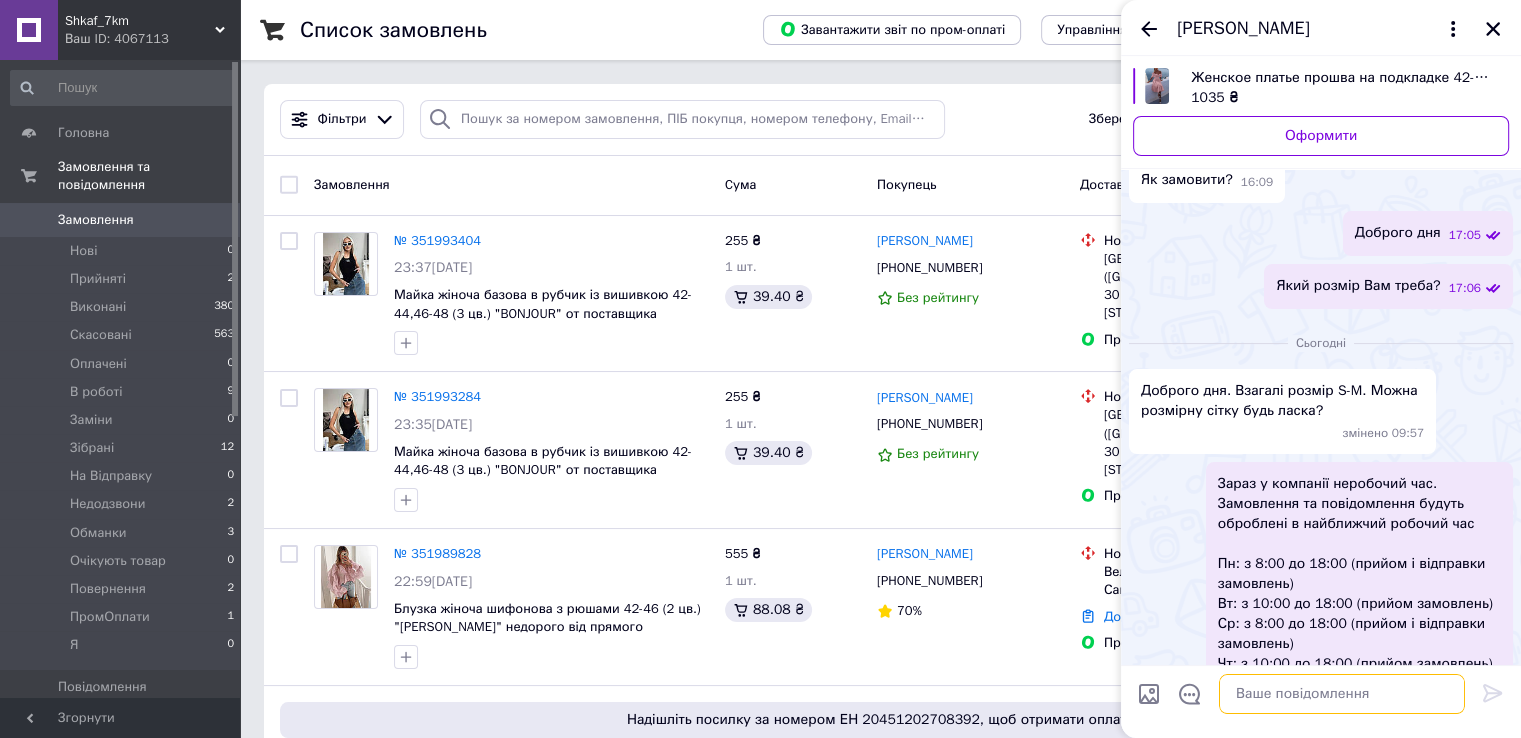 scroll, scrollTop: 388, scrollLeft: 0, axis: vertical 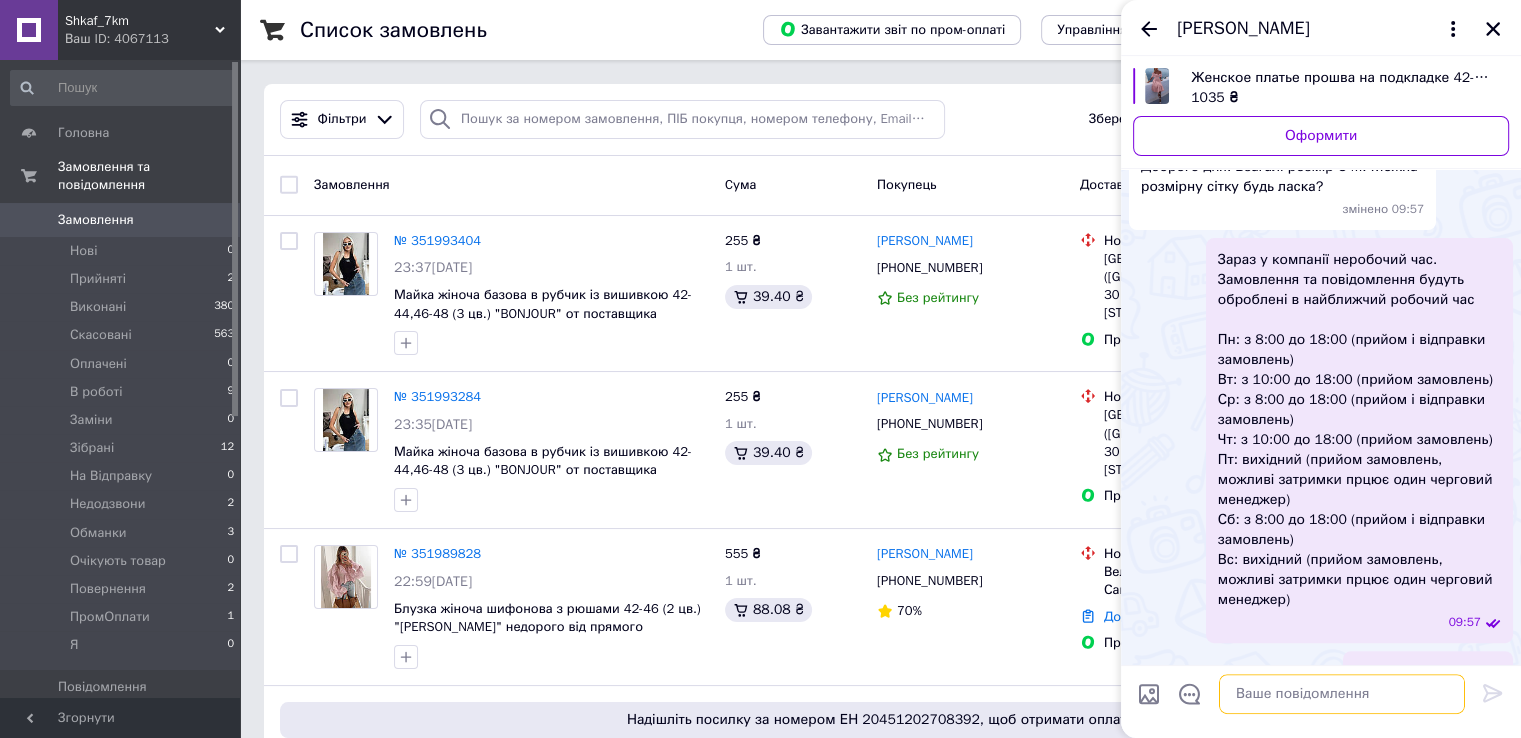 paste on "Розмір 42-44 :ОГ  до 92см, ОТ до 70см
Розмір 44-46: ОГ до 98см, ОТ до 74см" 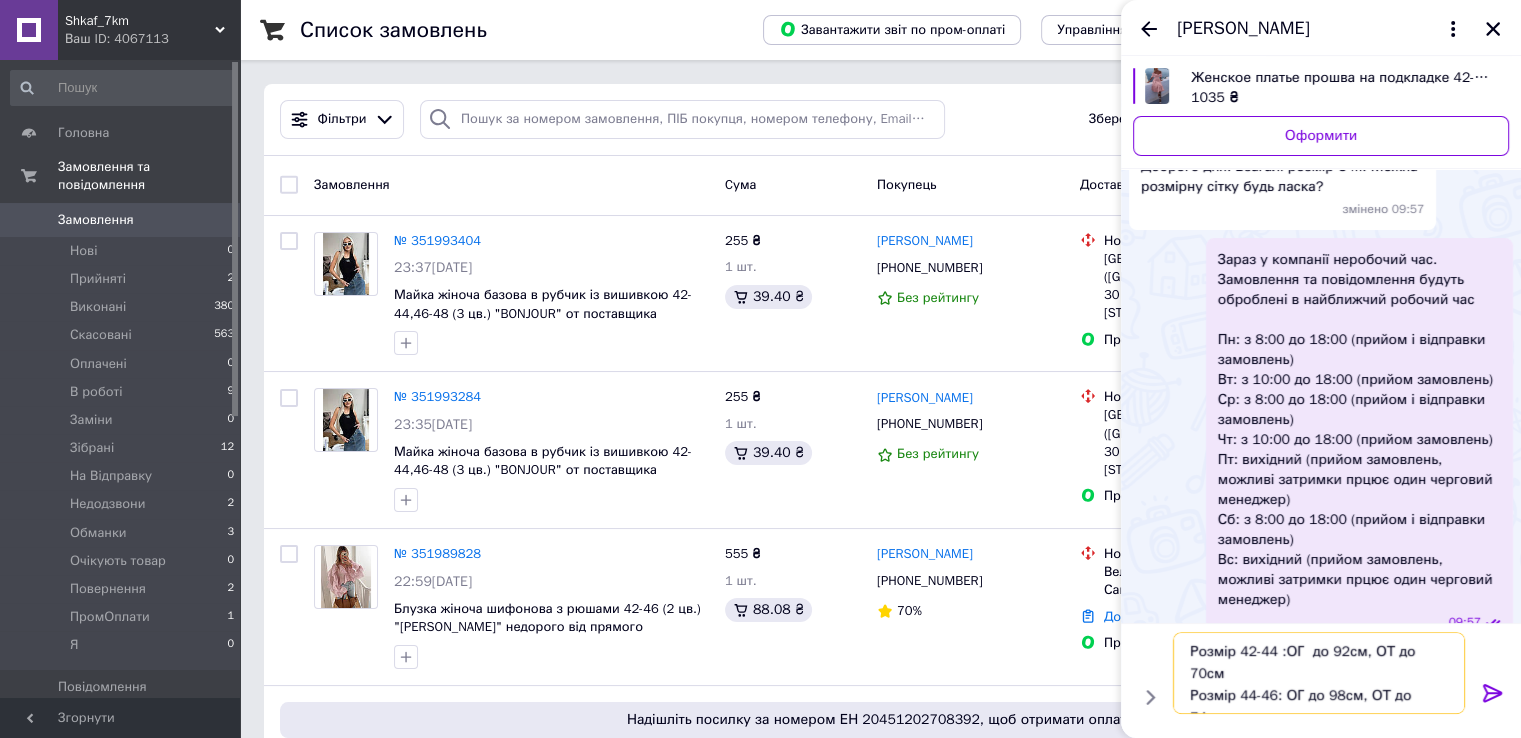 scroll, scrollTop: 0, scrollLeft: 0, axis: both 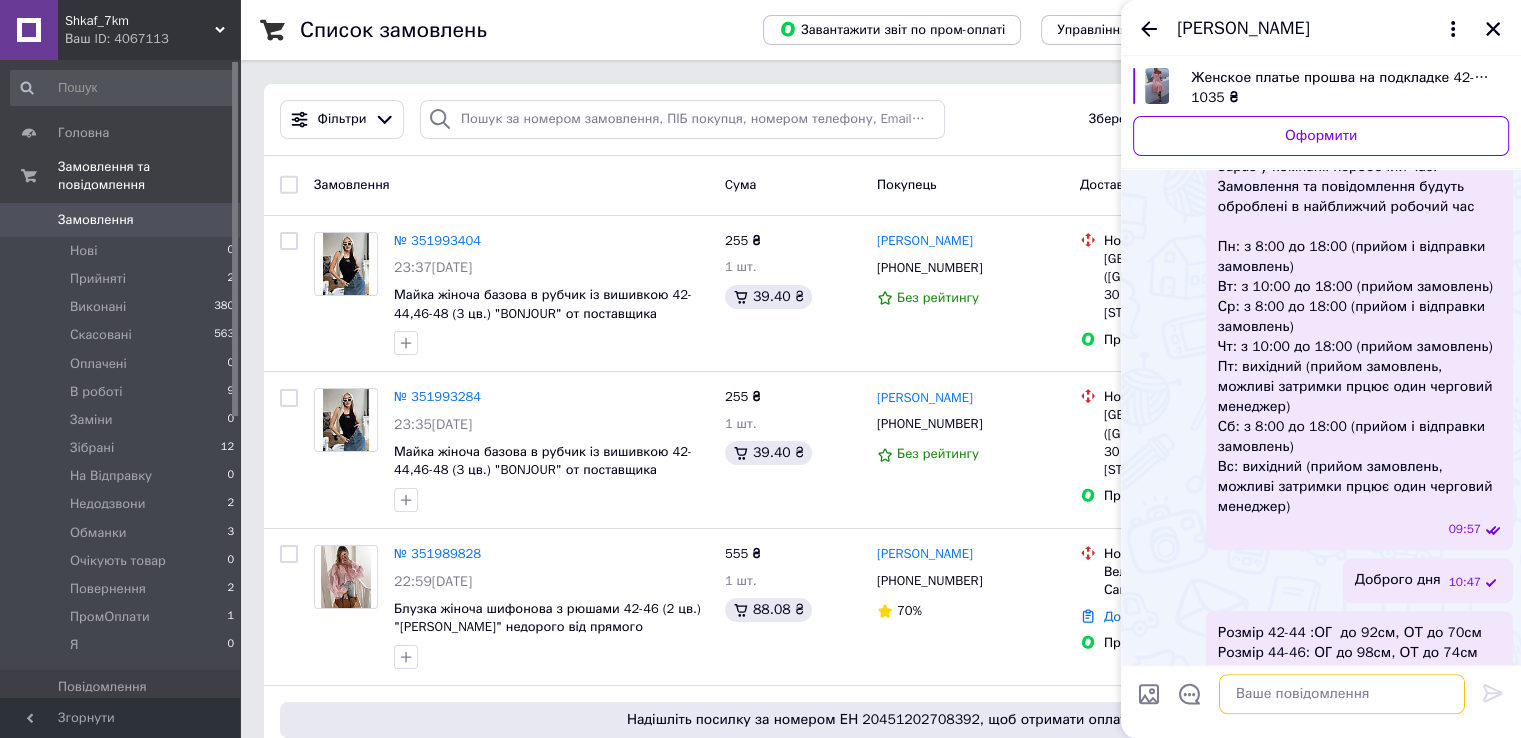 click at bounding box center [1342, 694] 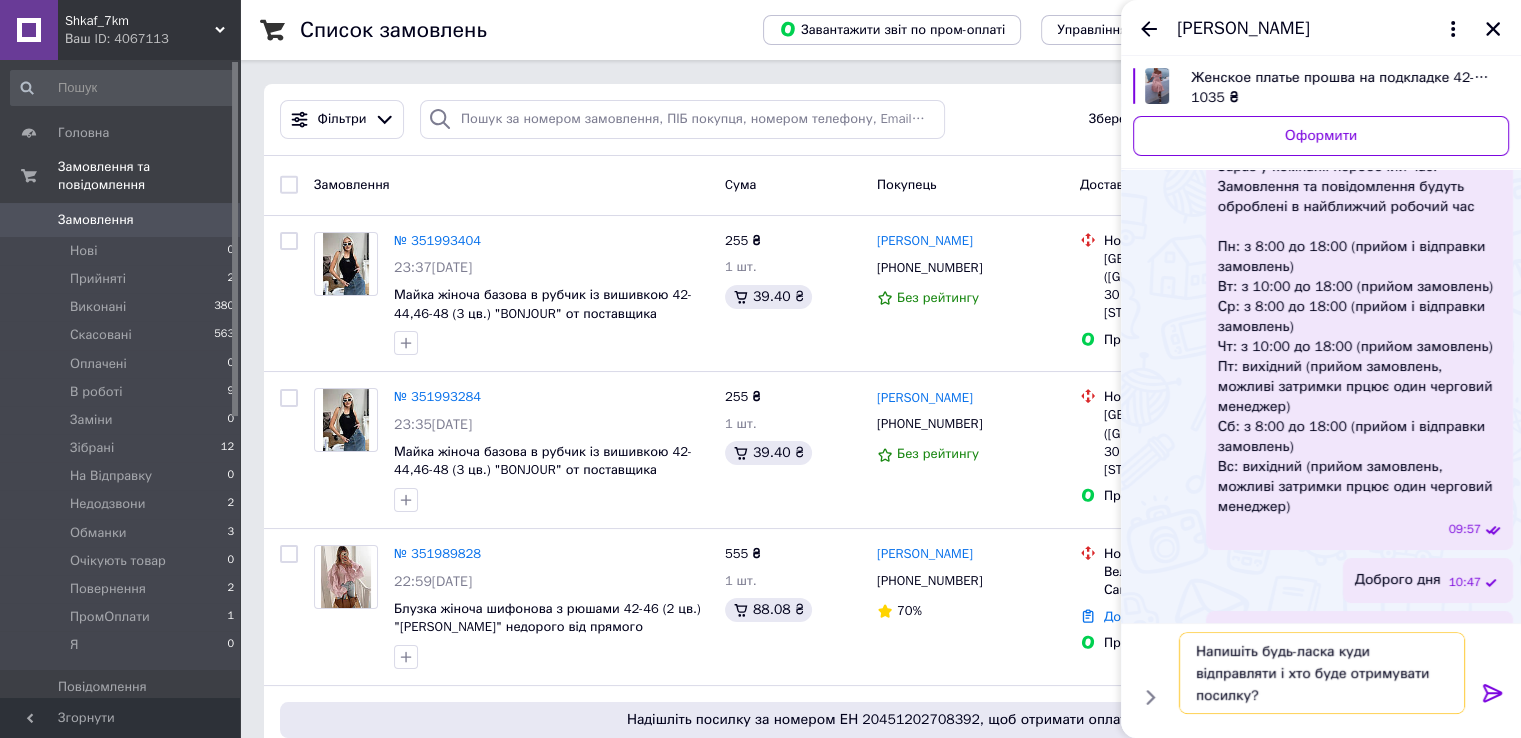 type 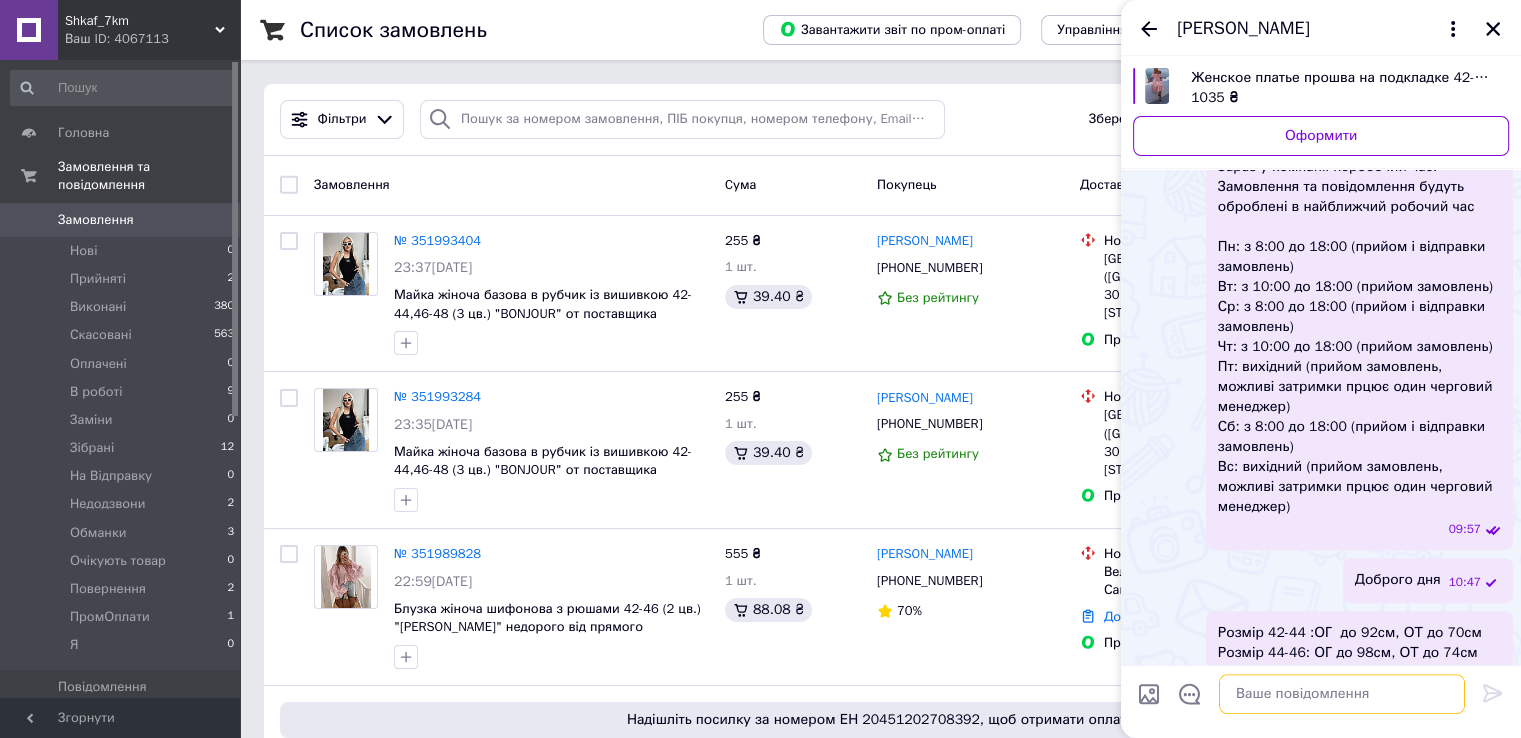 scroll, scrollTop: 574, scrollLeft: 0, axis: vertical 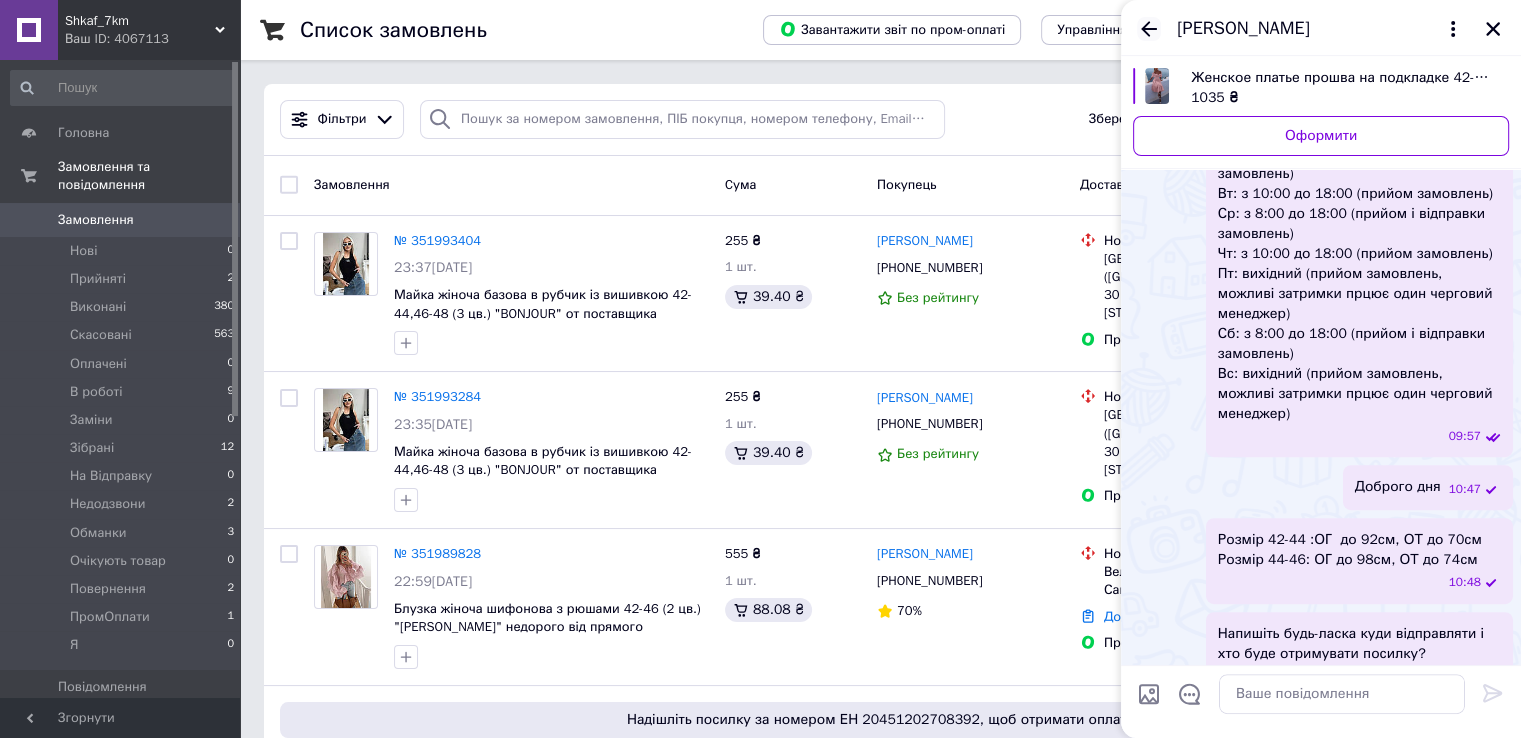 click 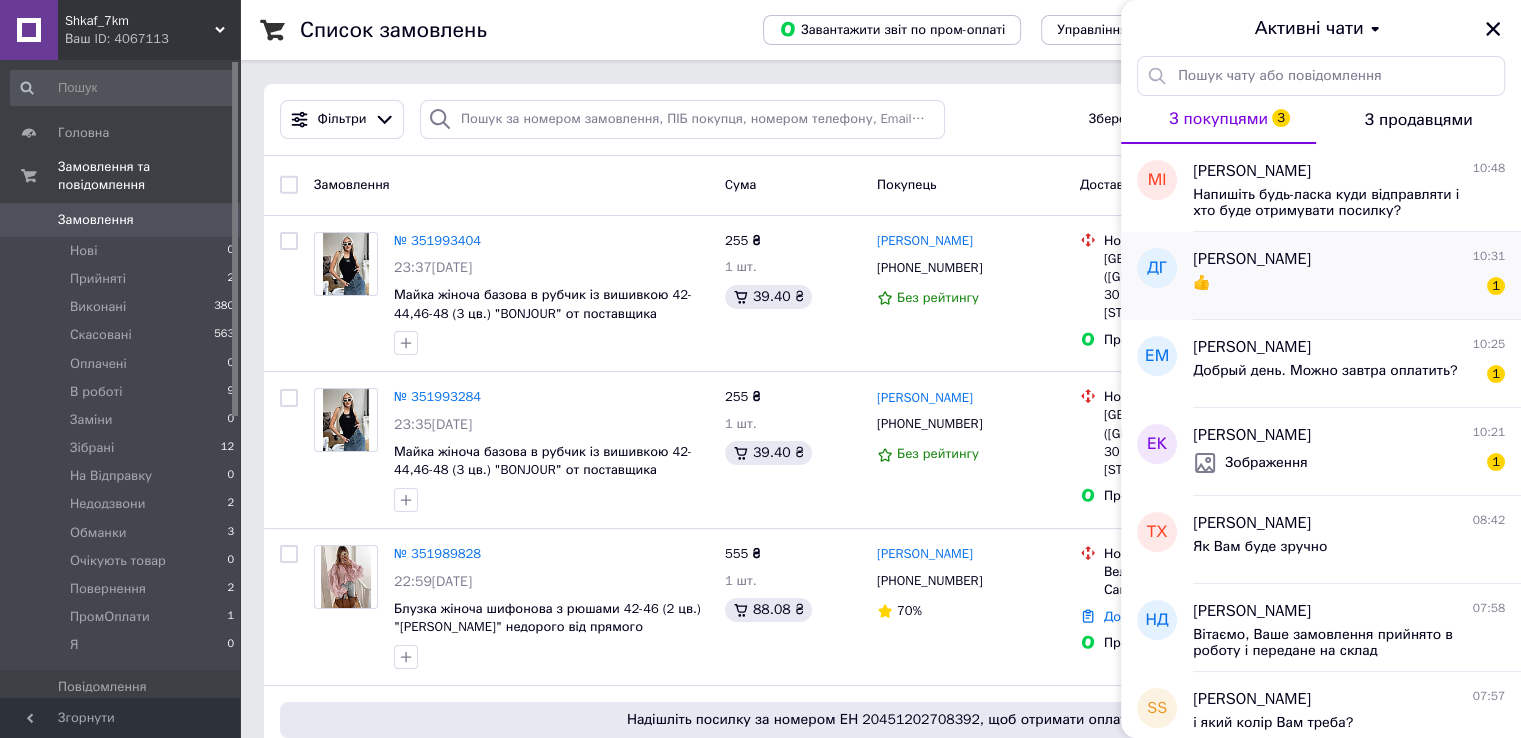 drag, startPoint x: 1352, startPoint y: 261, endPoint x: 1345, endPoint y: 273, distance: 13.892444 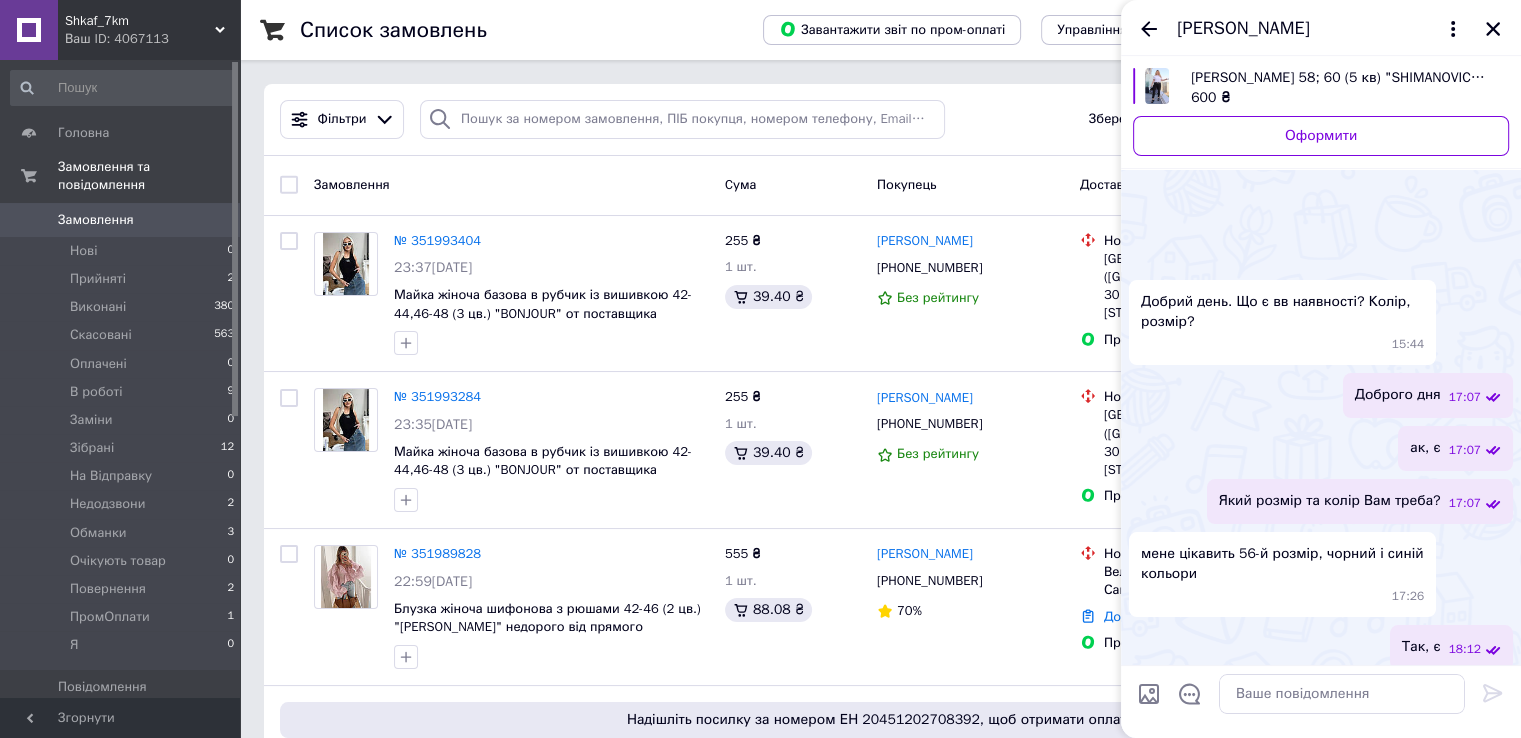 scroll, scrollTop: 1244, scrollLeft: 0, axis: vertical 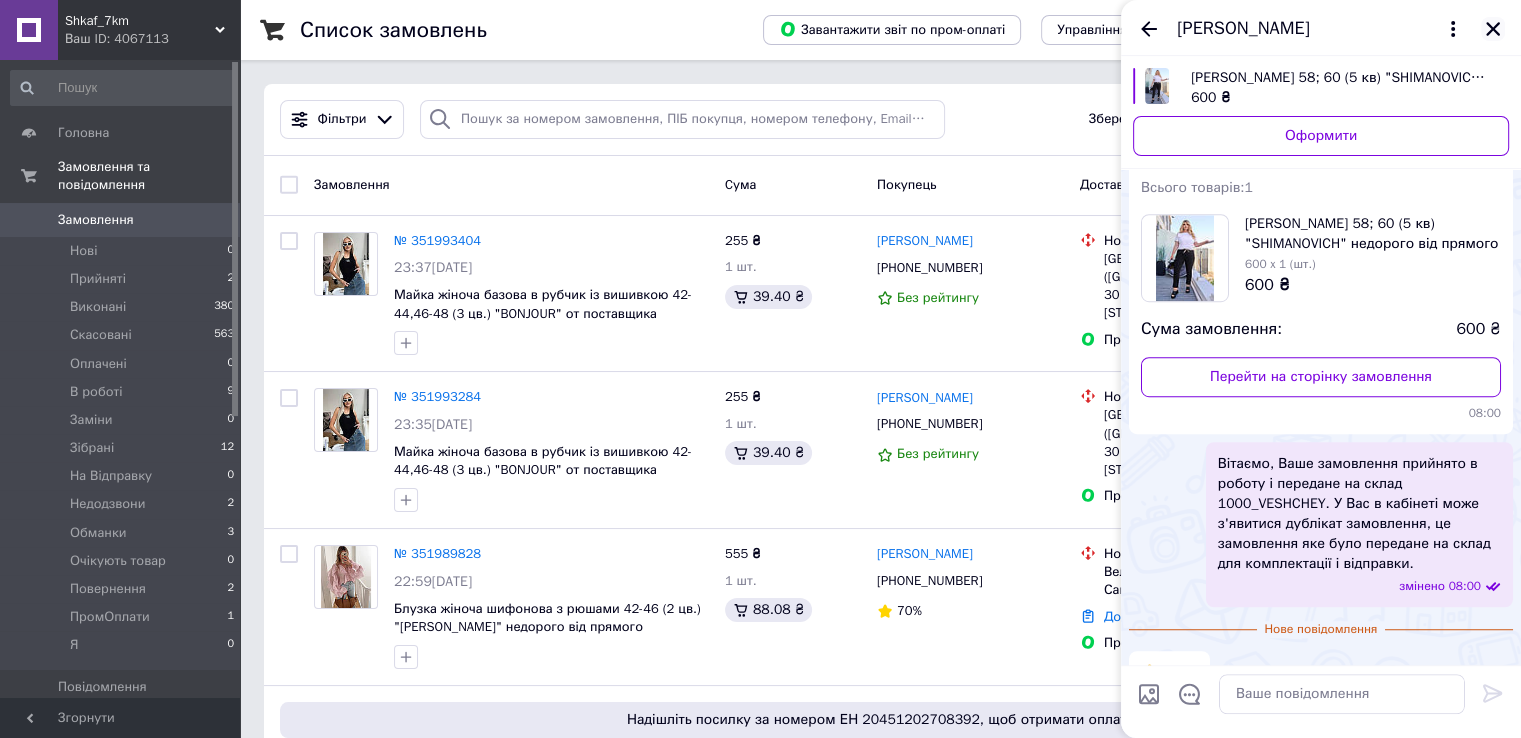 click 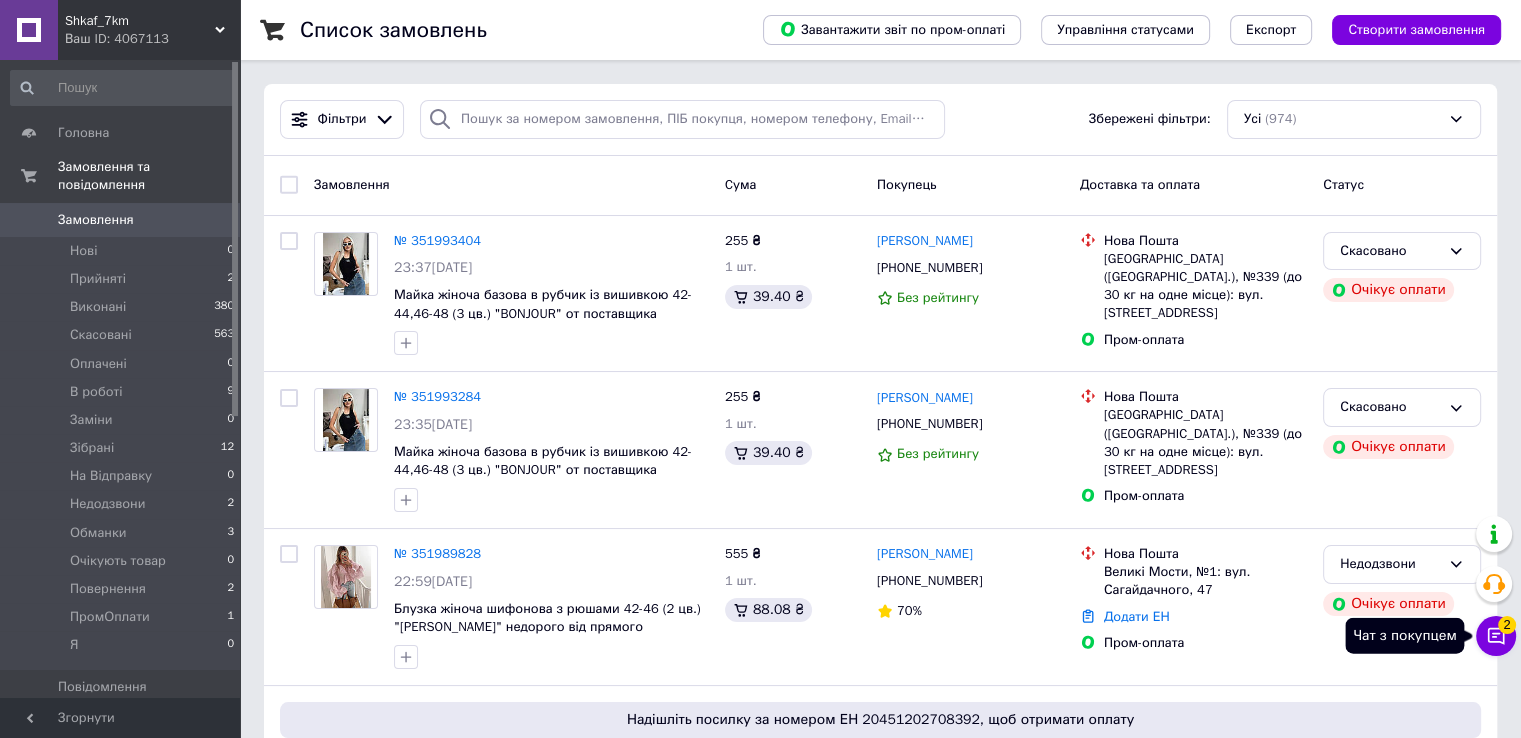 drag, startPoint x: 1492, startPoint y: 637, endPoint x: 1516, endPoint y: 637, distance: 24 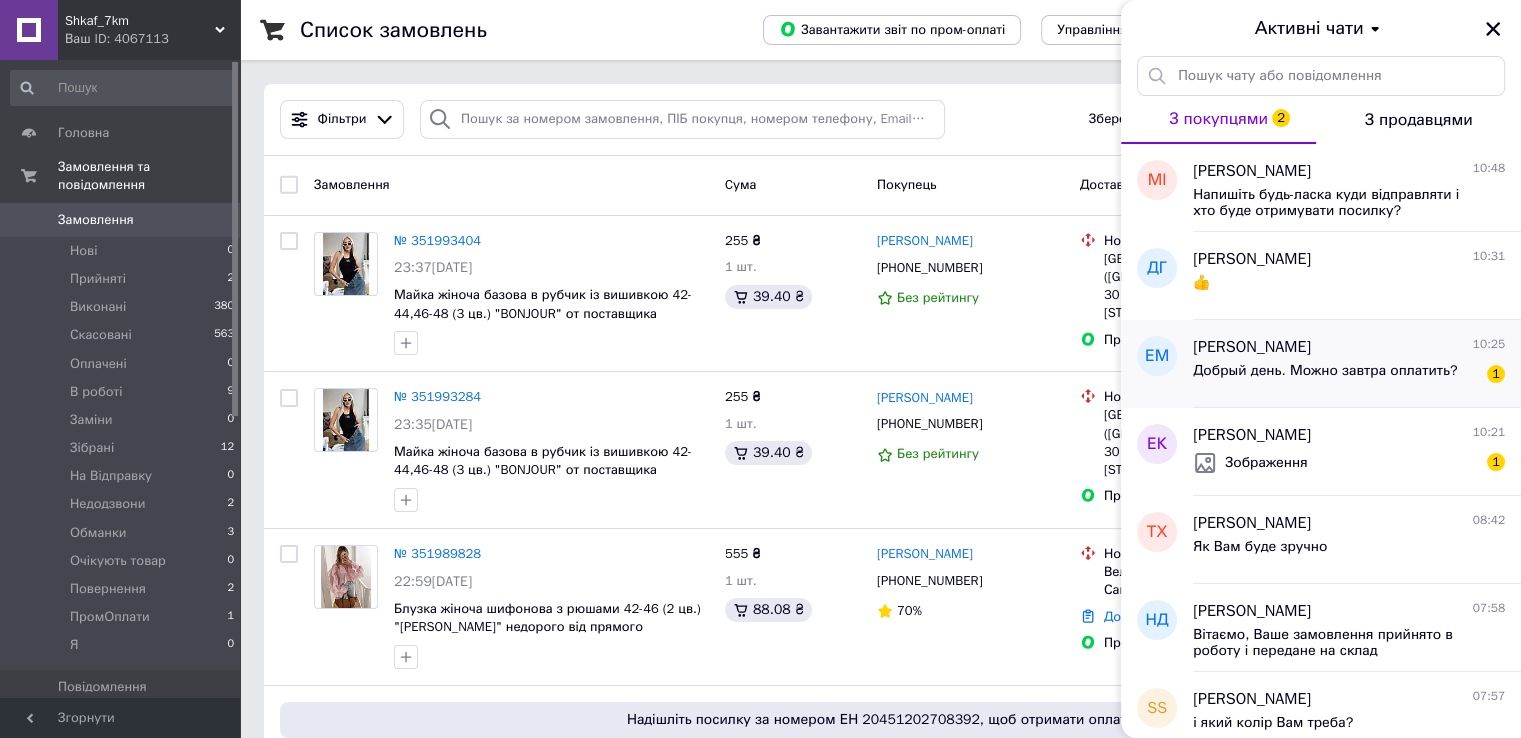 click on "Добрый день. Можно завтра  оплатить?" at bounding box center (1325, 377) 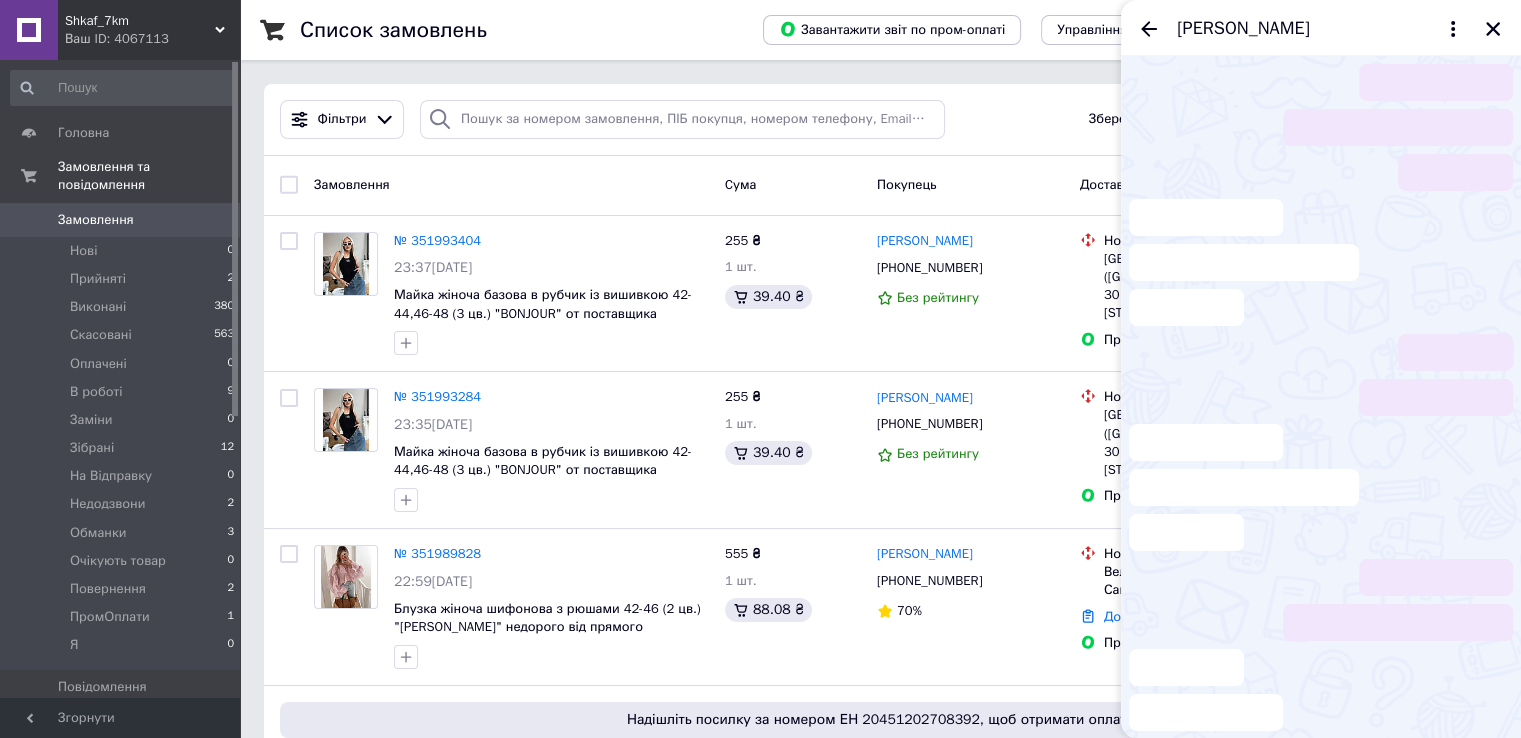 scroll, scrollTop: 1156, scrollLeft: 0, axis: vertical 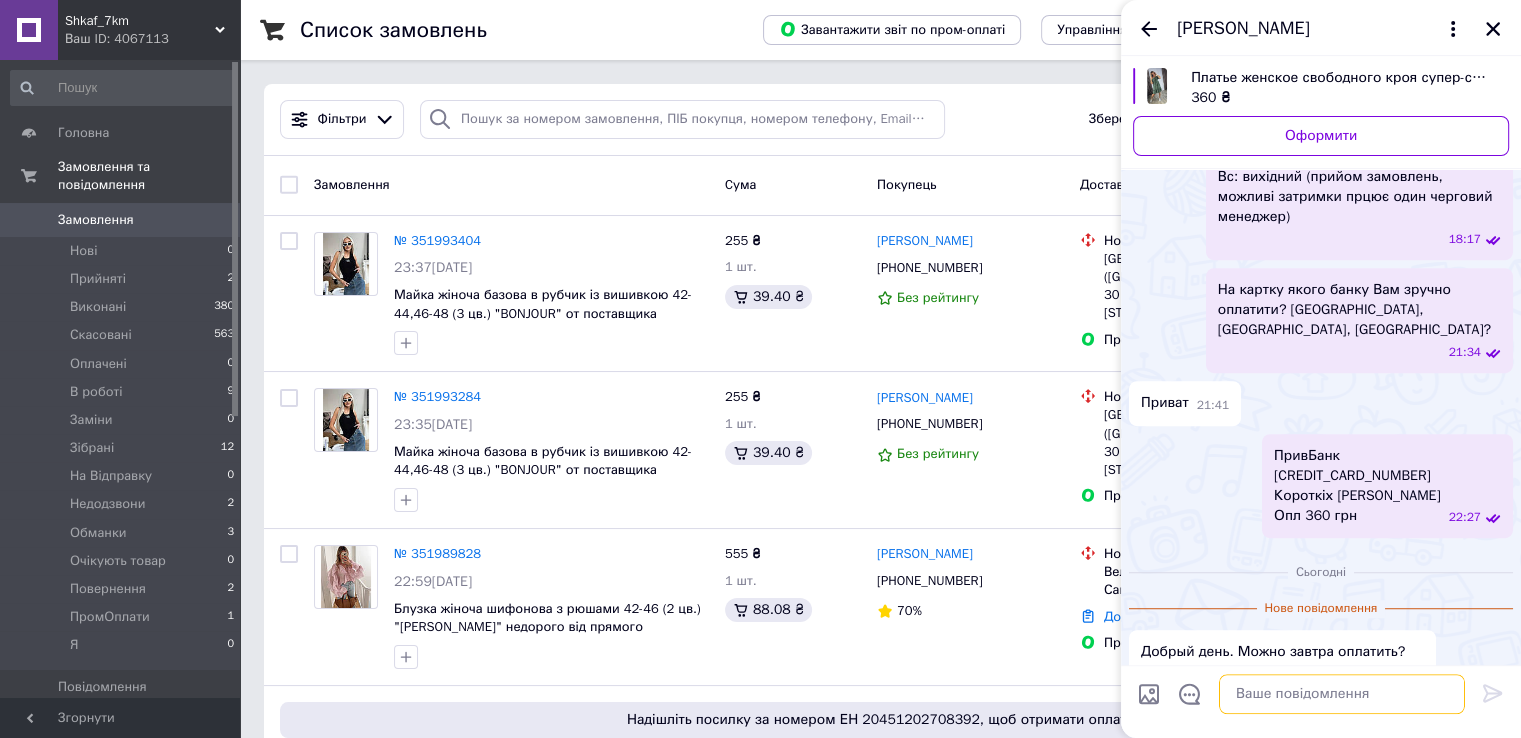 click at bounding box center (1342, 694) 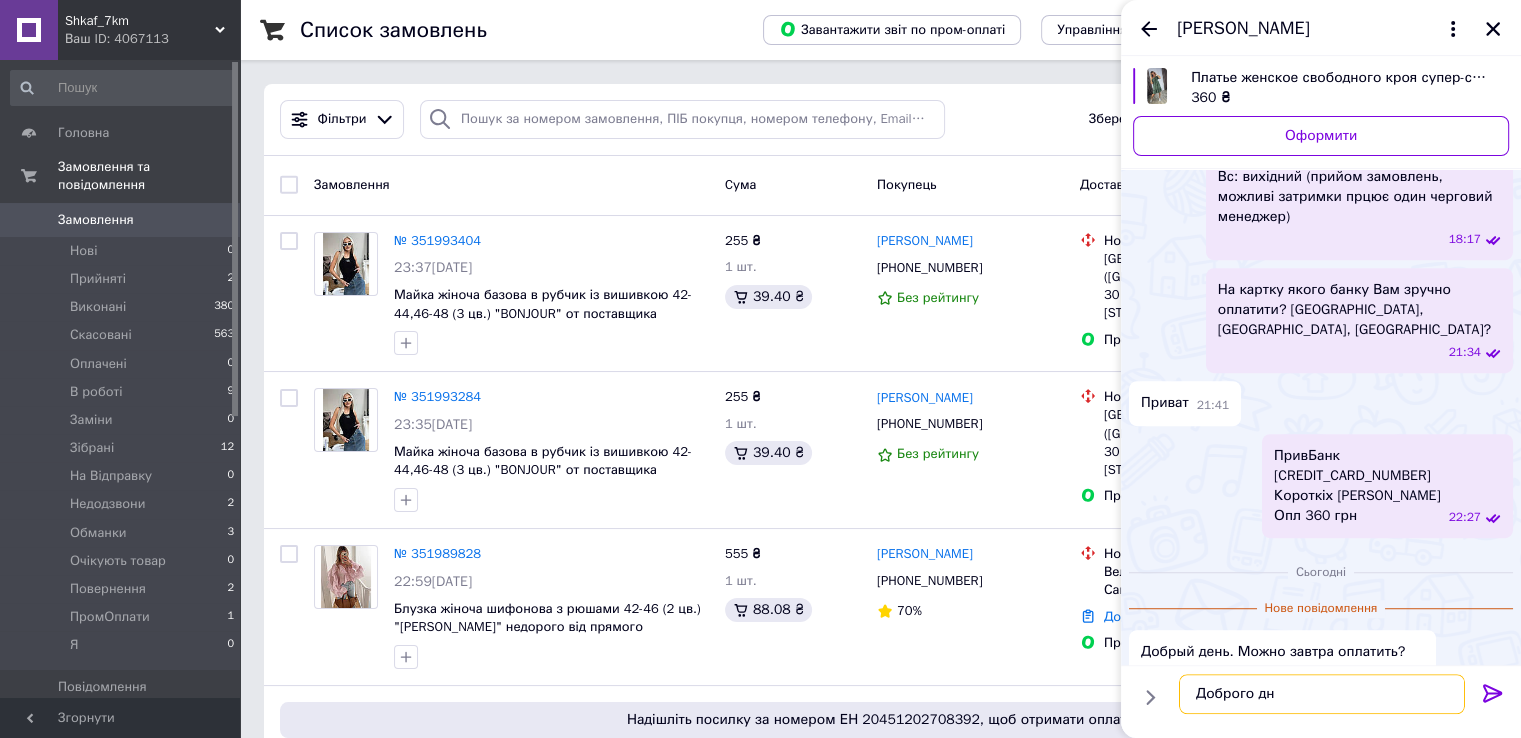type on "Доброго дня" 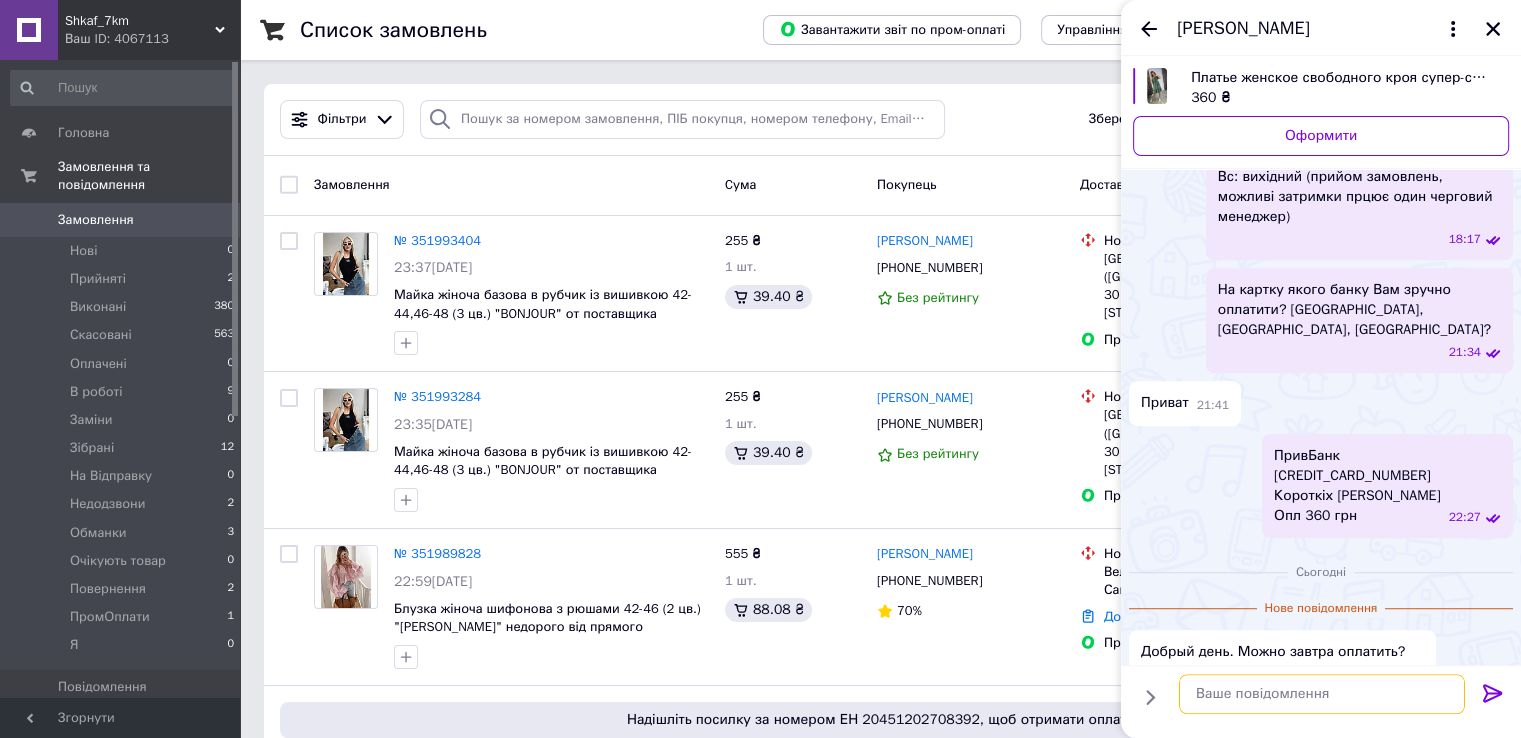 scroll, scrollTop: 1125, scrollLeft: 0, axis: vertical 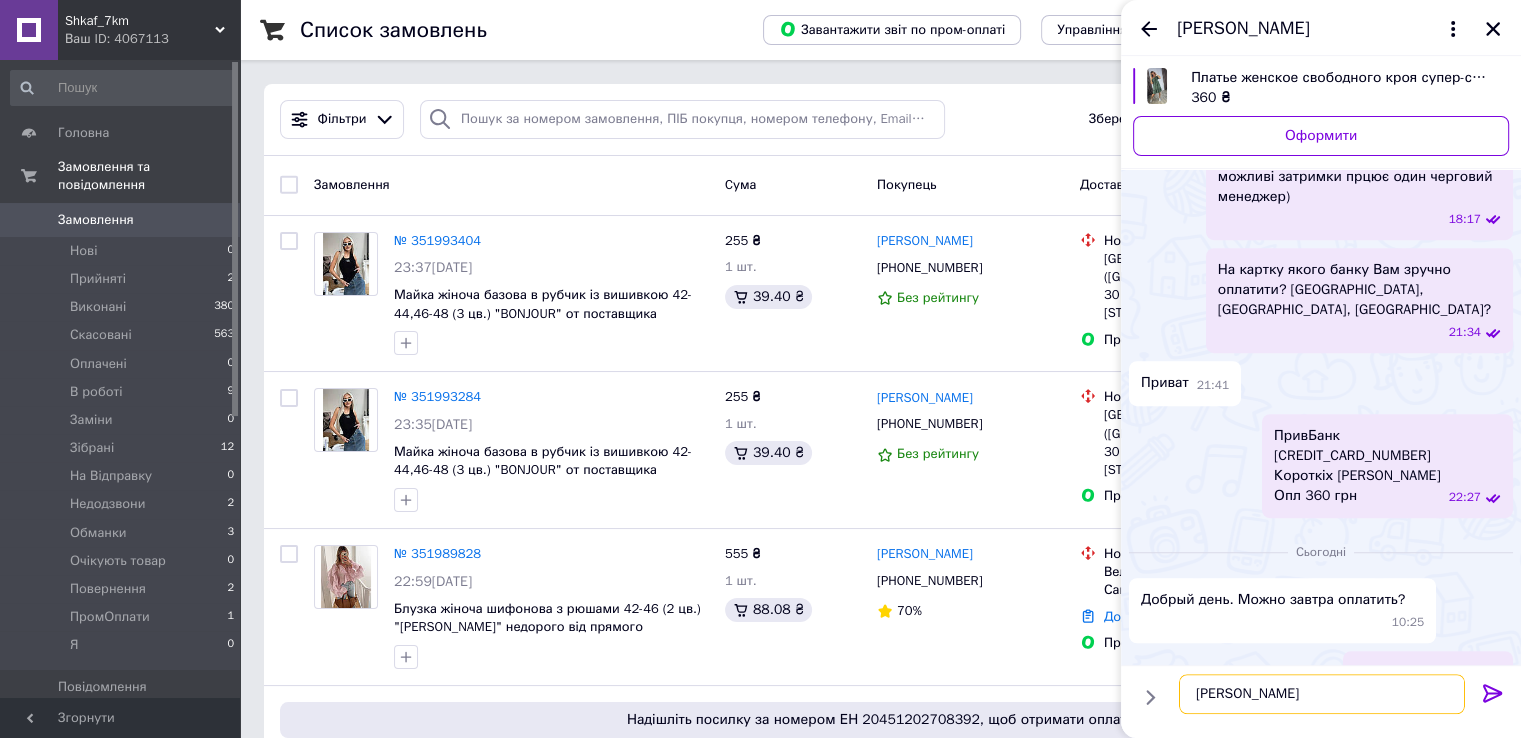 type on "Так" 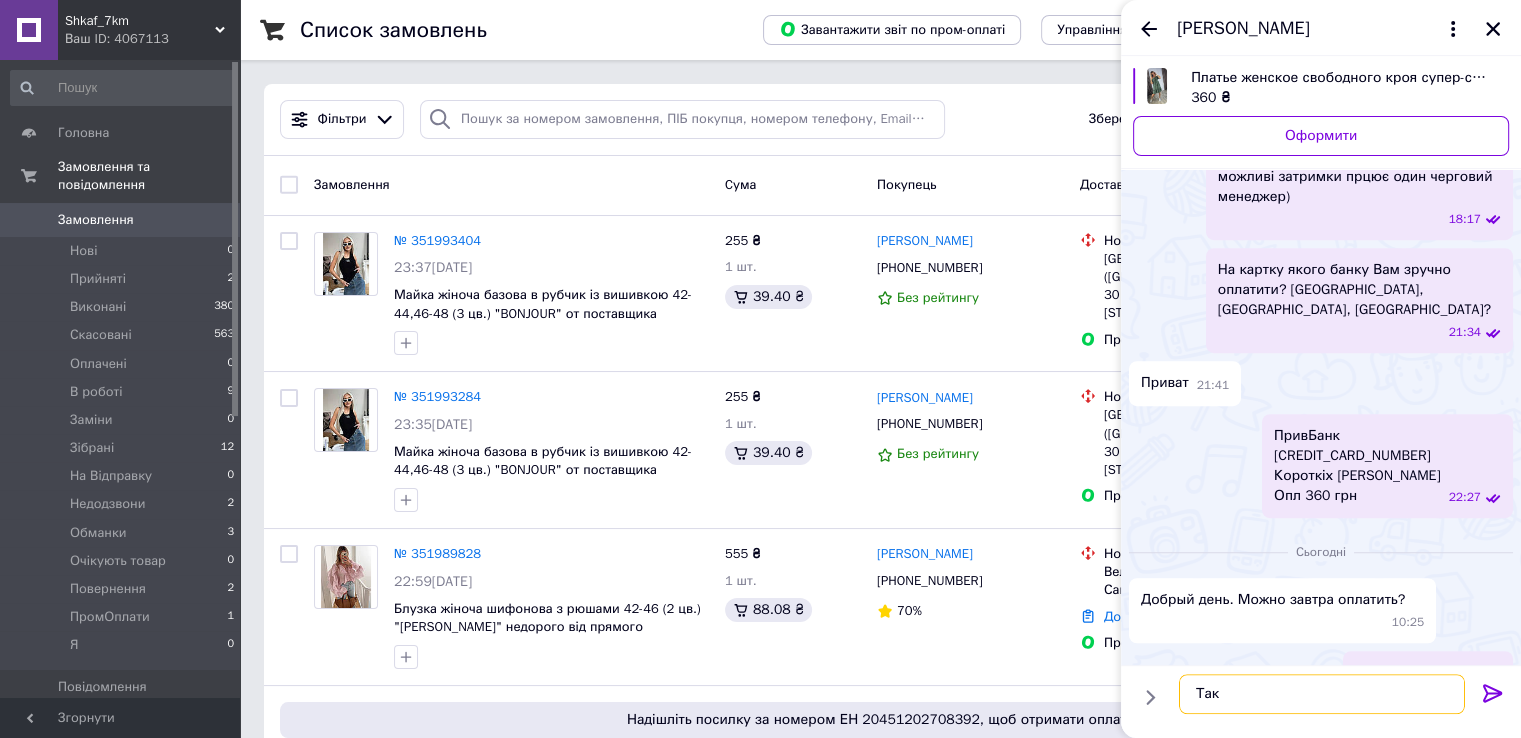 type 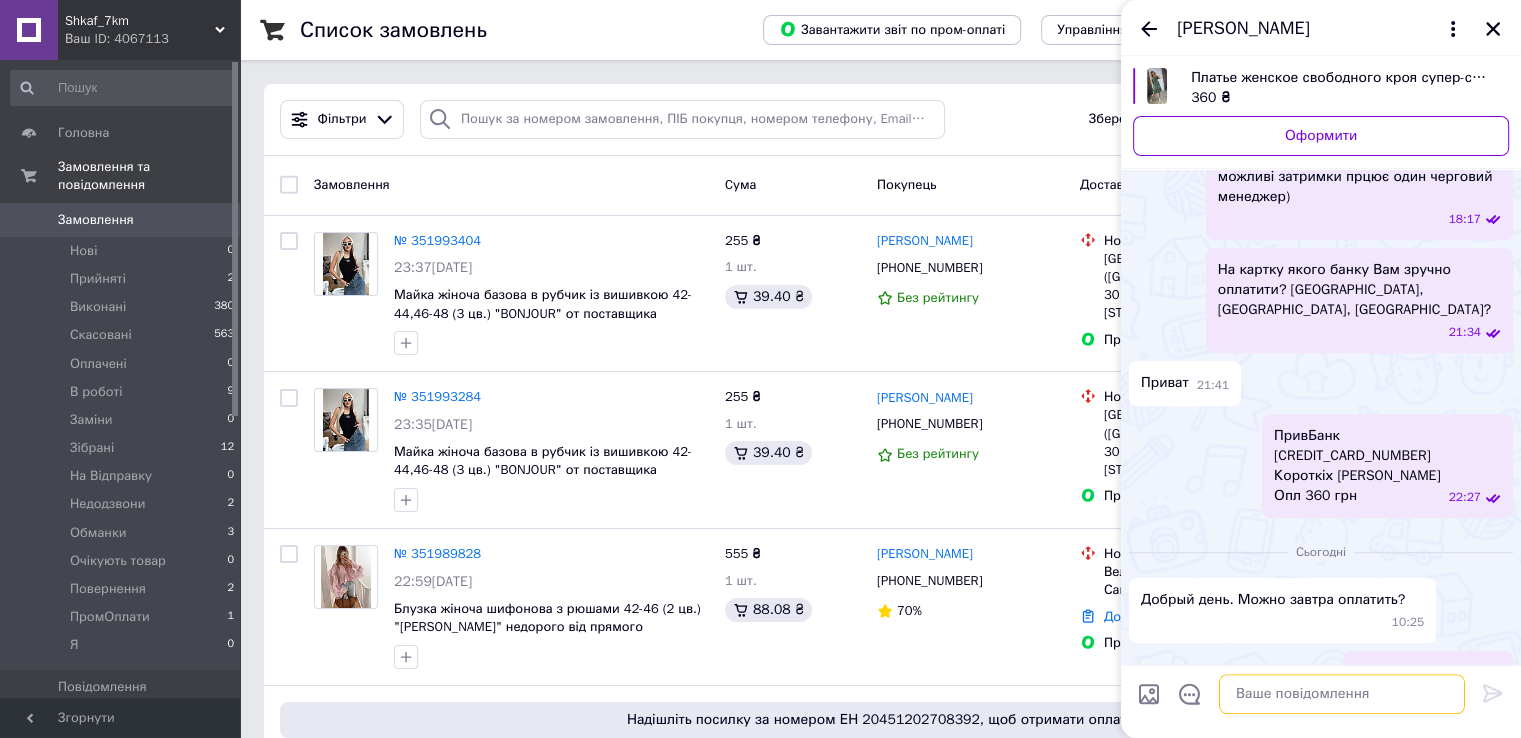 scroll, scrollTop: 1178, scrollLeft: 0, axis: vertical 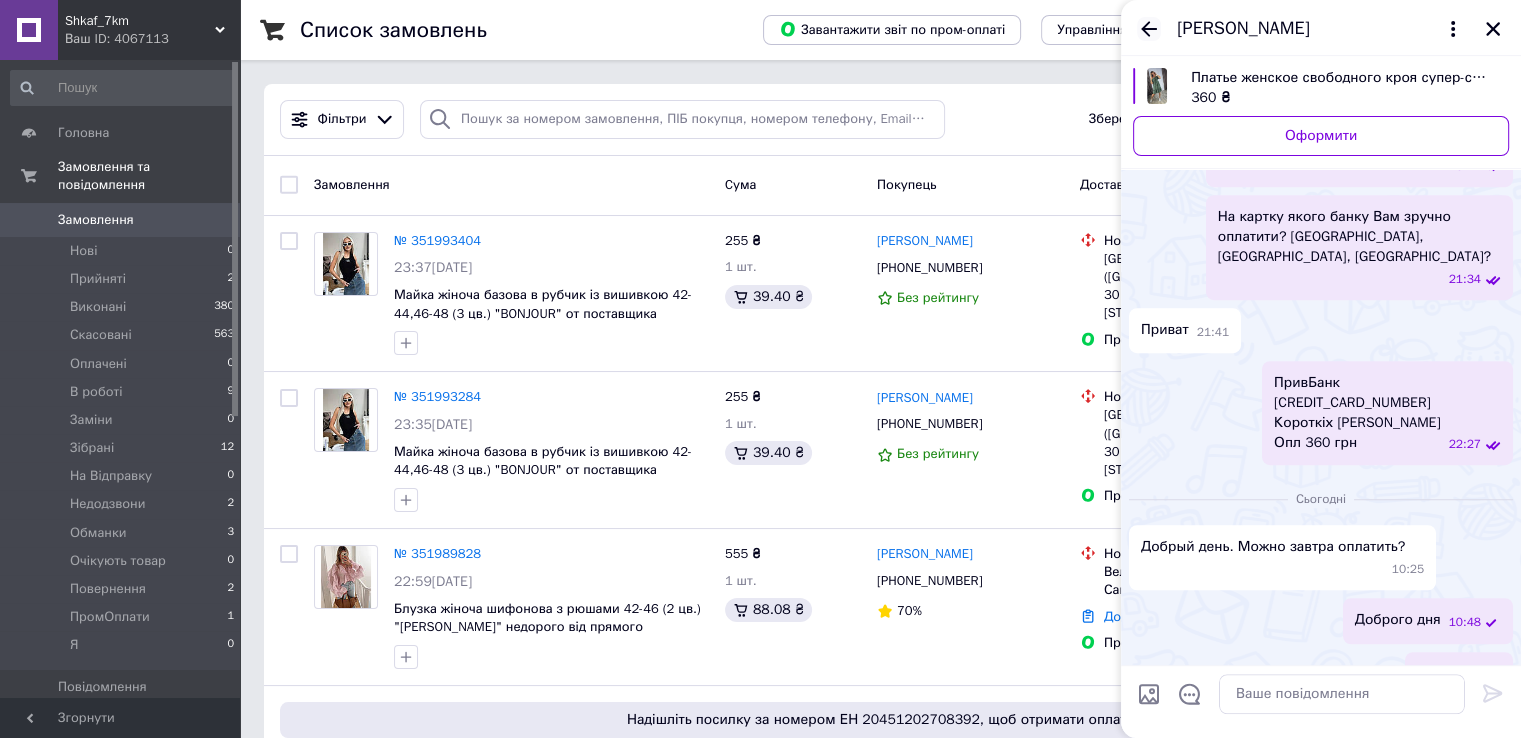 click 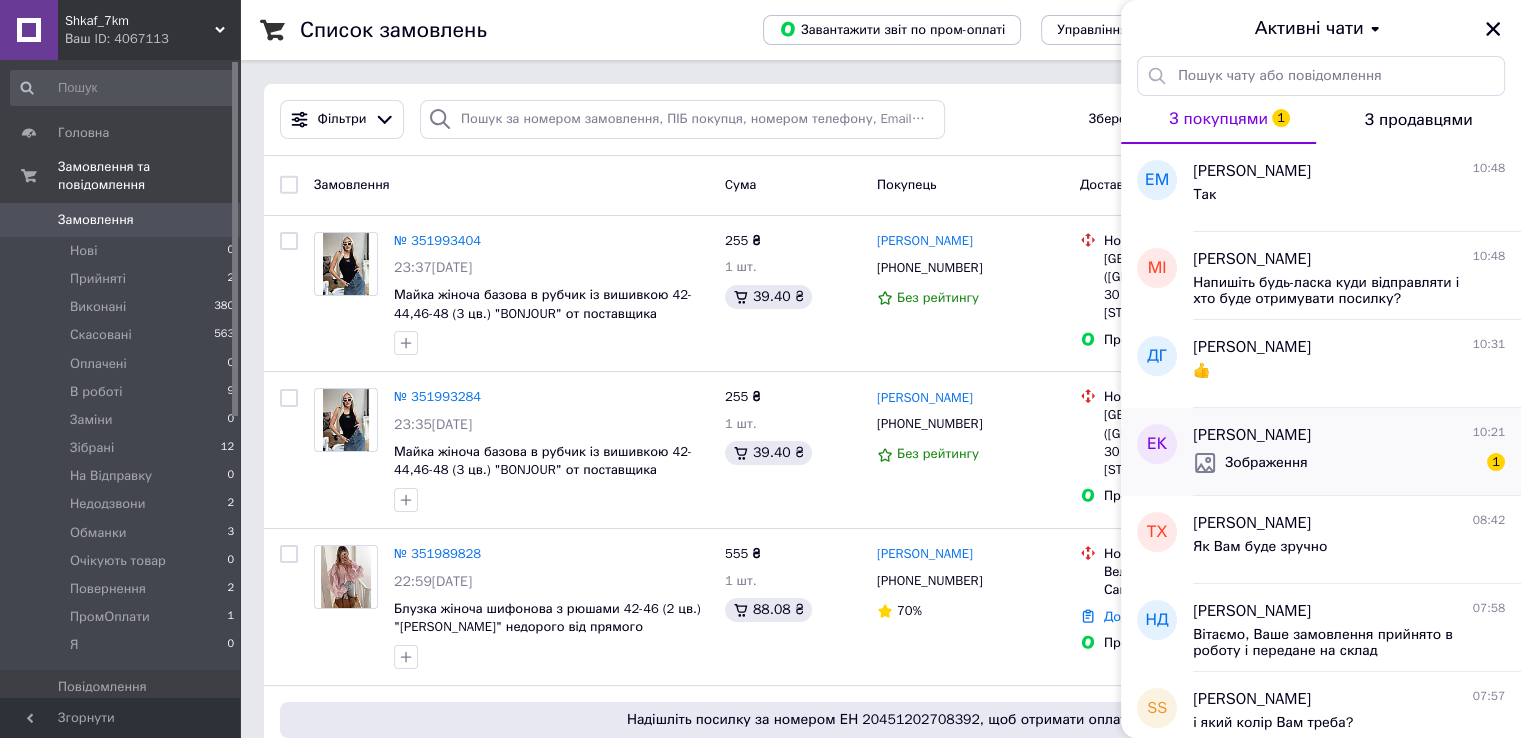 click on "Зображення 1" at bounding box center [1349, 463] 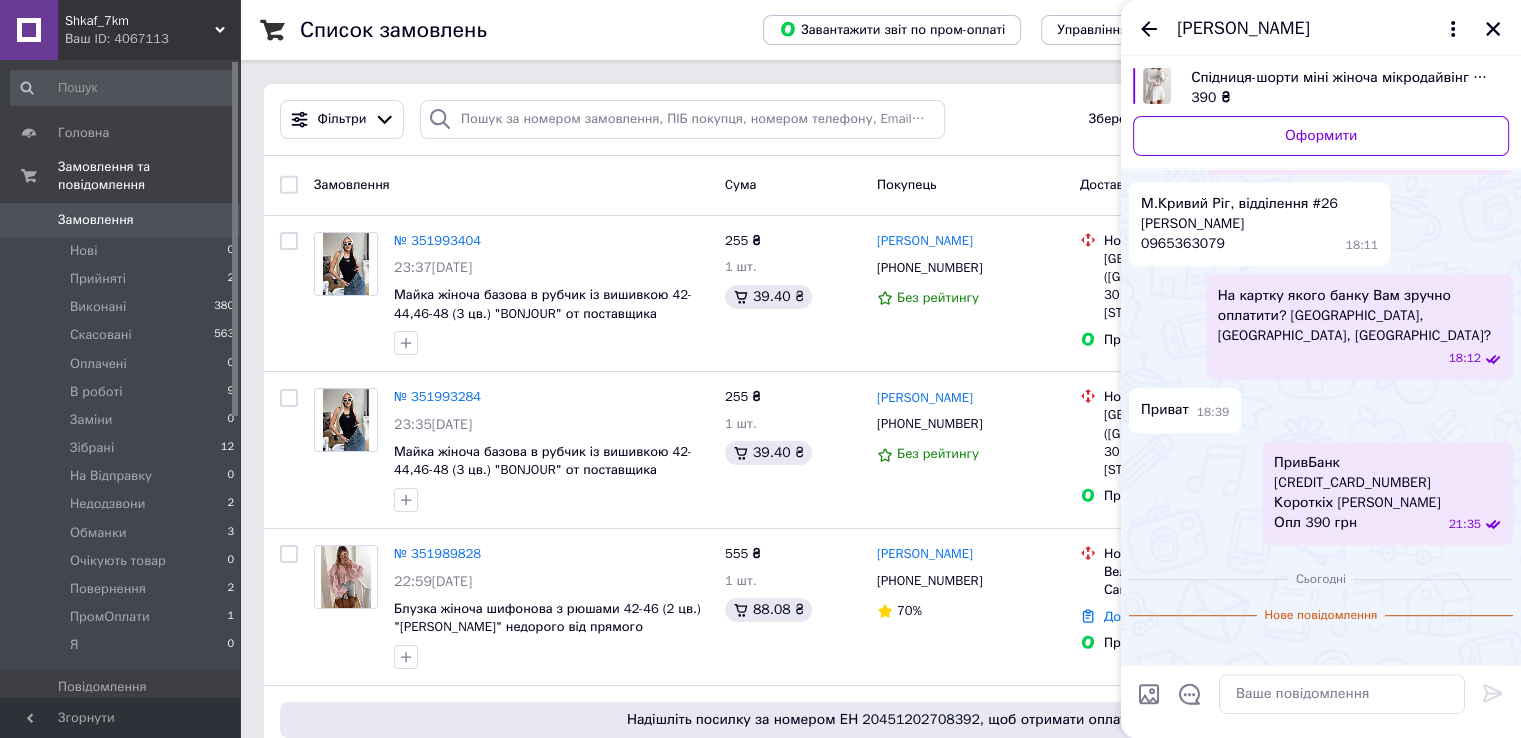 scroll, scrollTop: 1099, scrollLeft: 0, axis: vertical 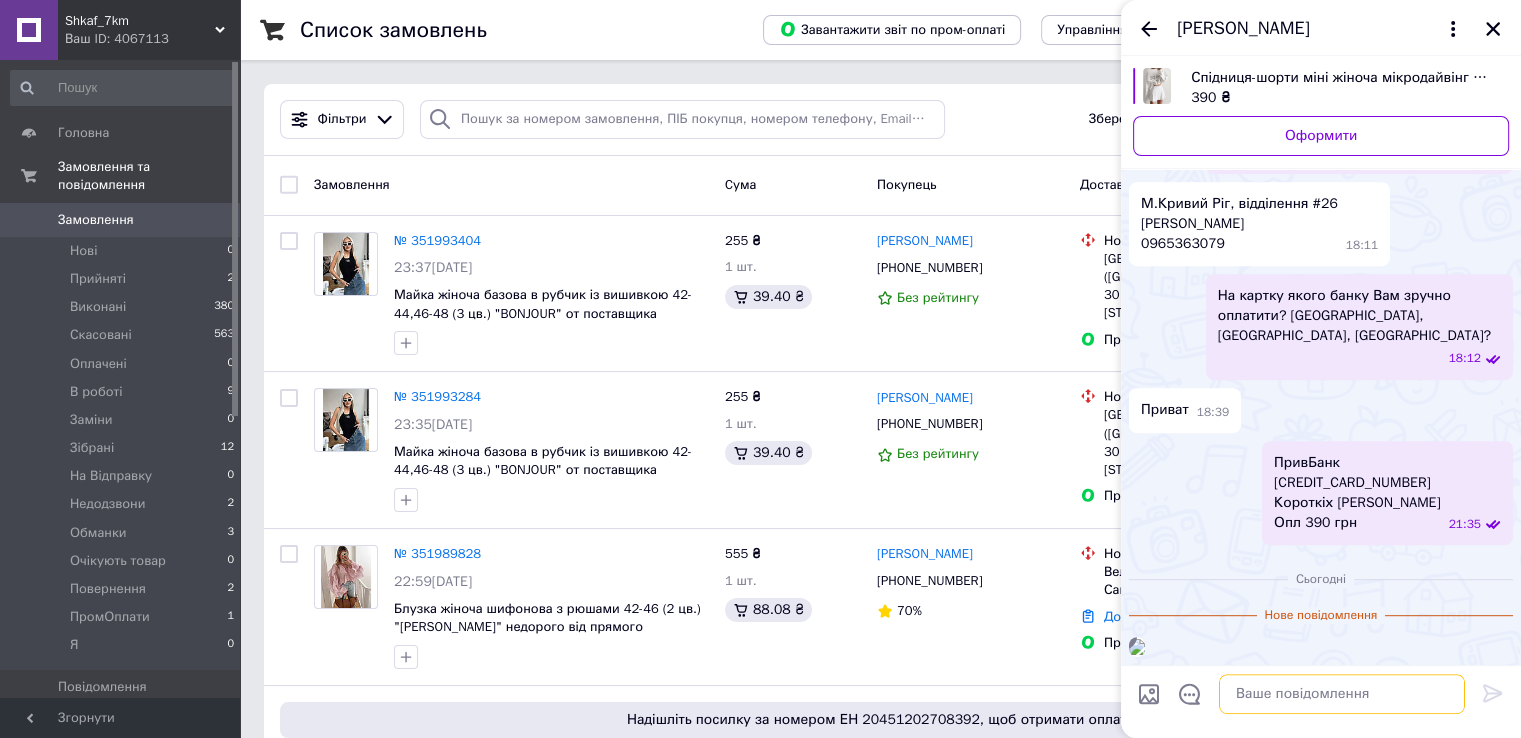 click at bounding box center [1342, 694] 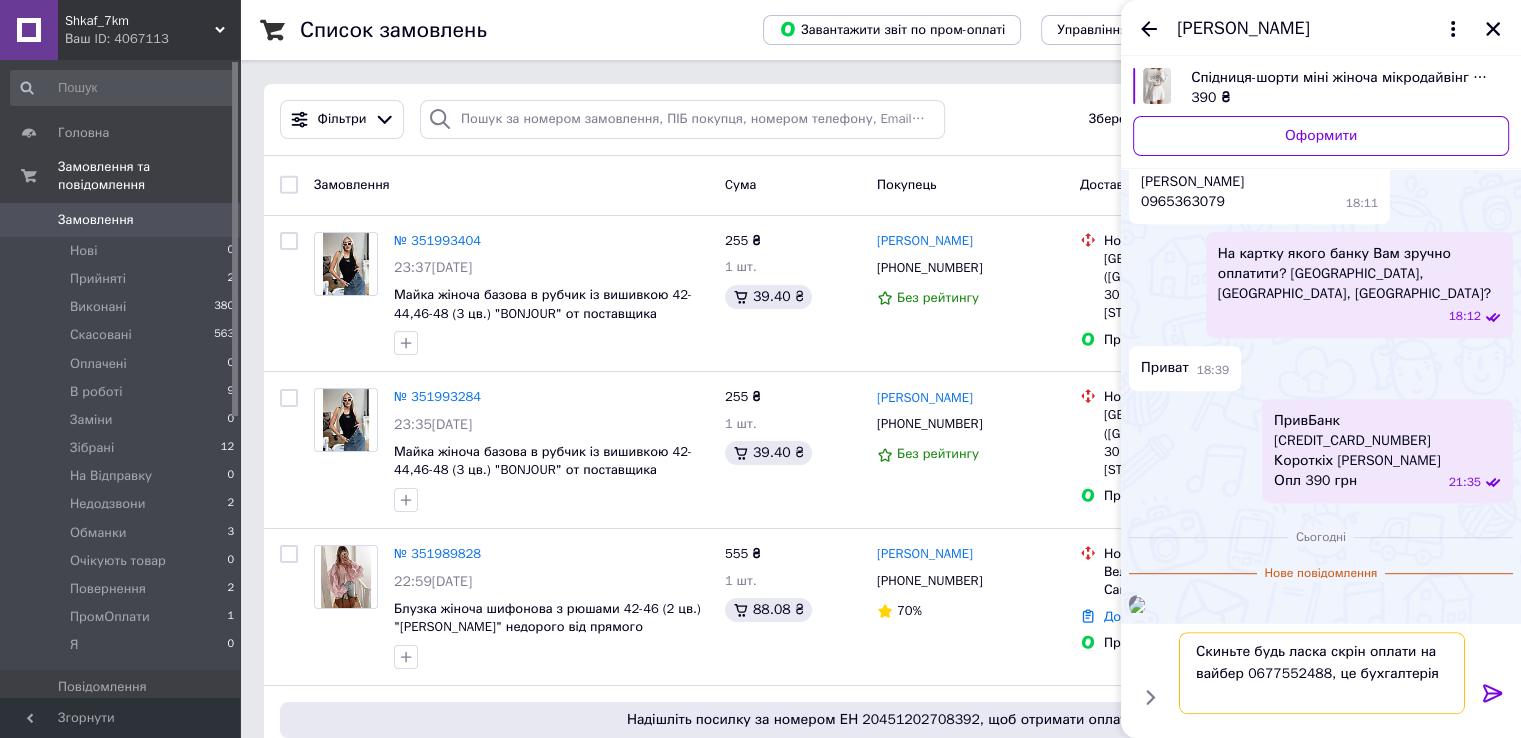 type 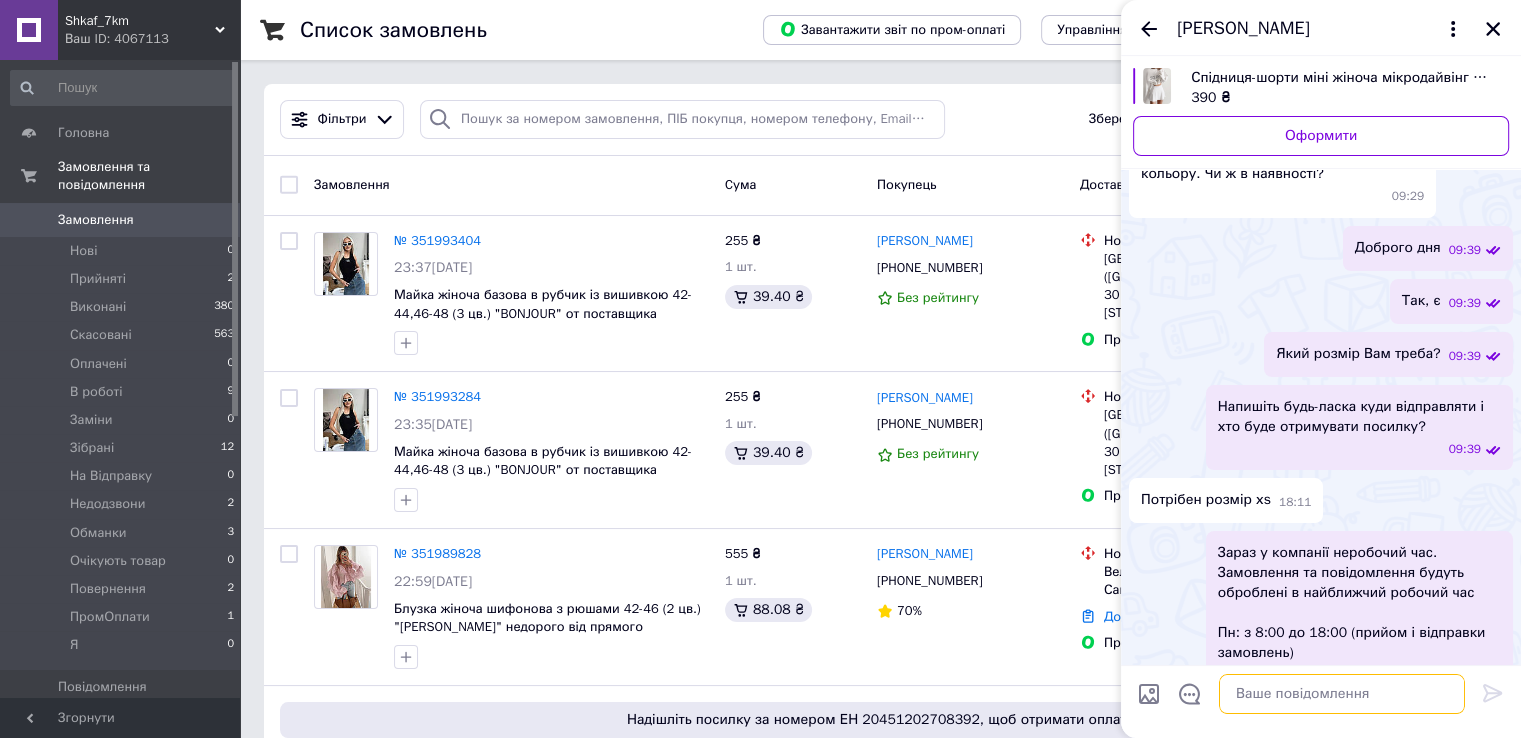scroll, scrollTop: 0, scrollLeft: 0, axis: both 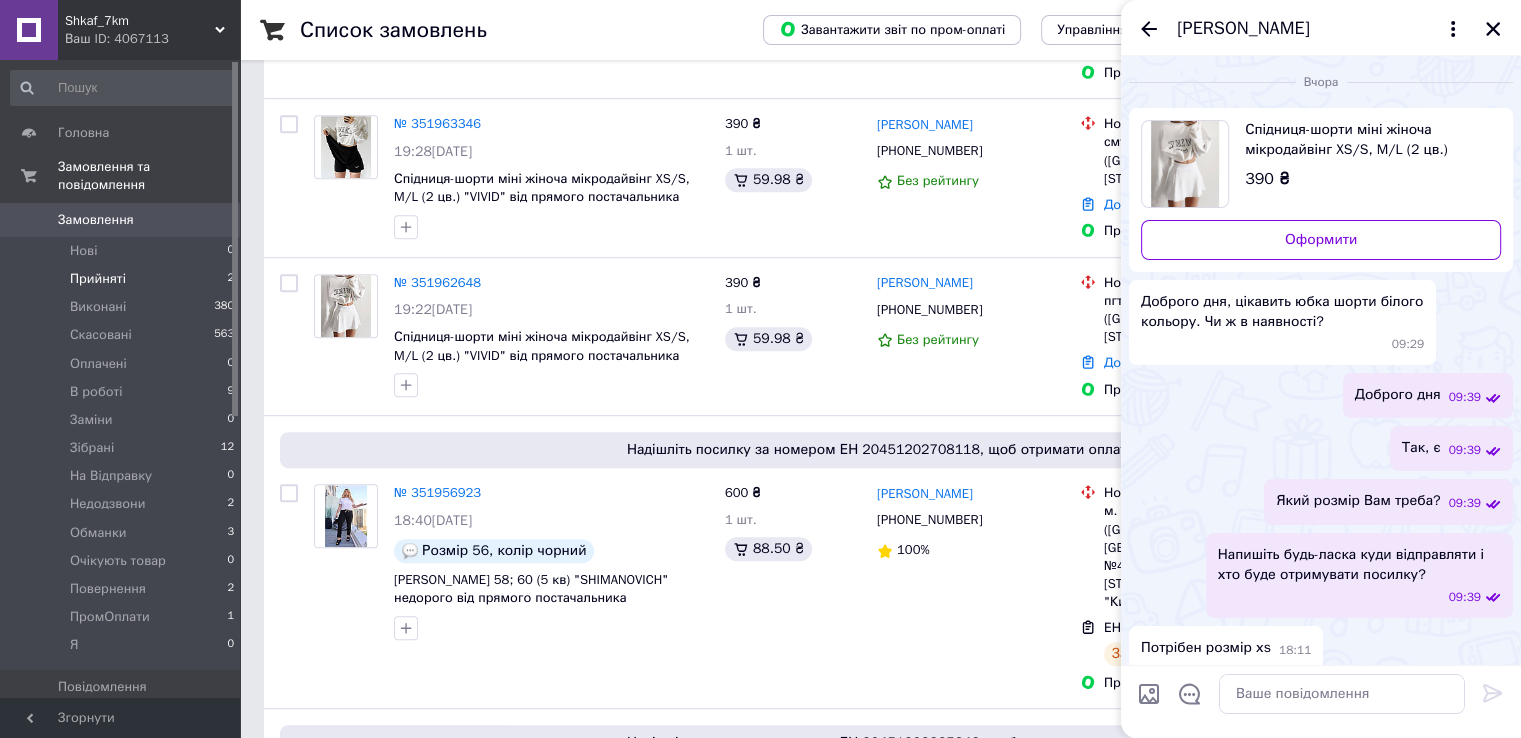 click on "Прийняті 2" at bounding box center (123, 279) 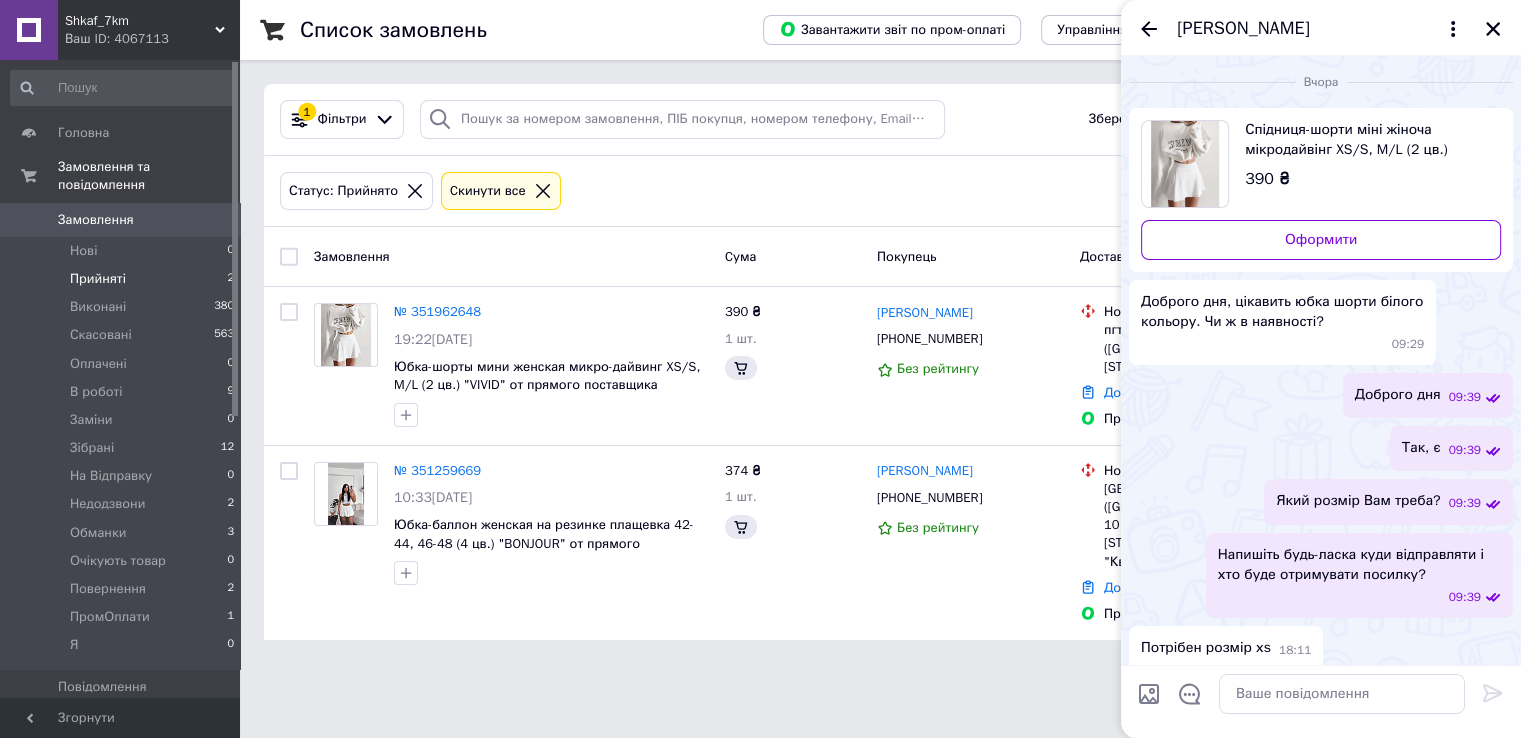 scroll, scrollTop: 0, scrollLeft: 0, axis: both 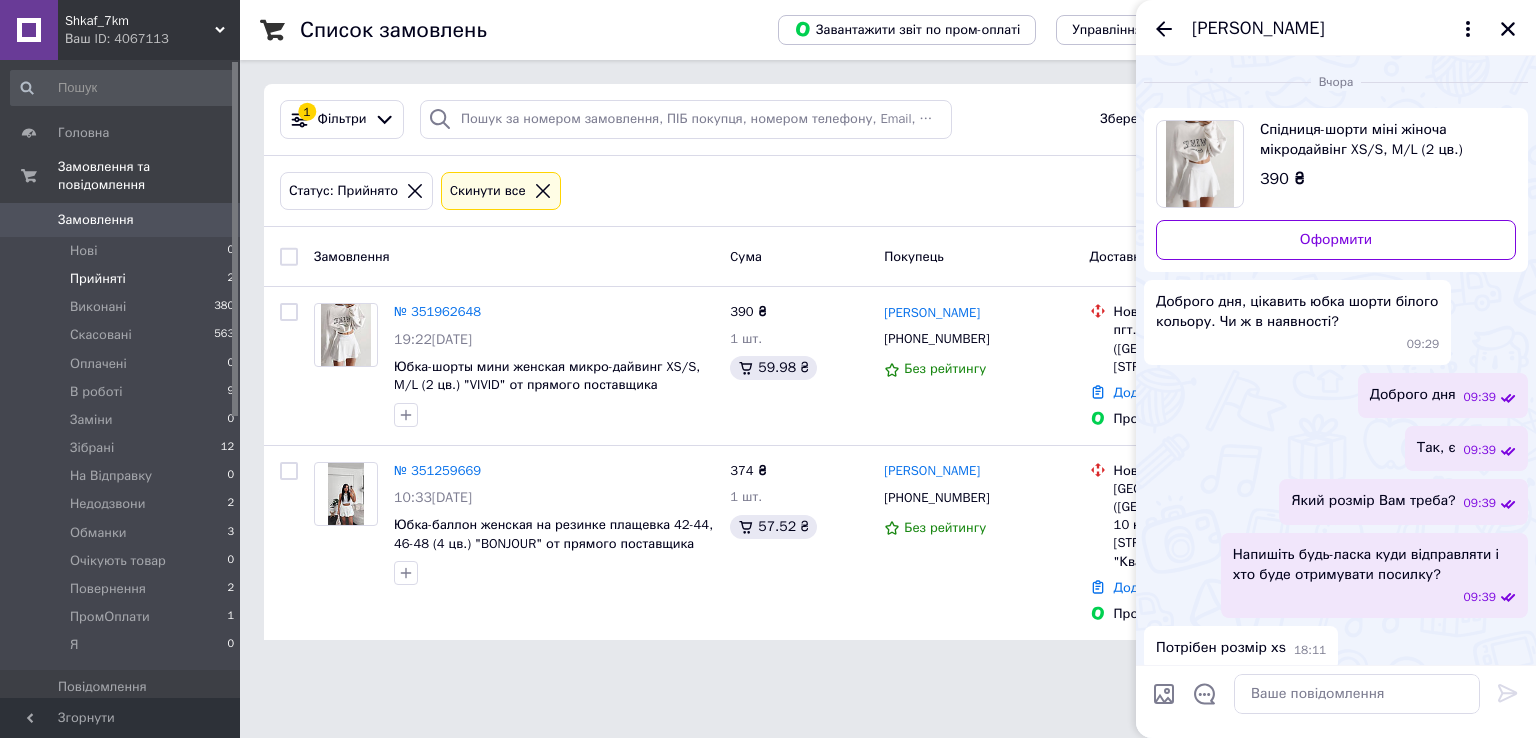 click on "Спідниця-шорти міні жіноча мікродайвінг XS/S, M/L (2 цв.) "VIVID" від прямого постачальника" at bounding box center [1380, 140] 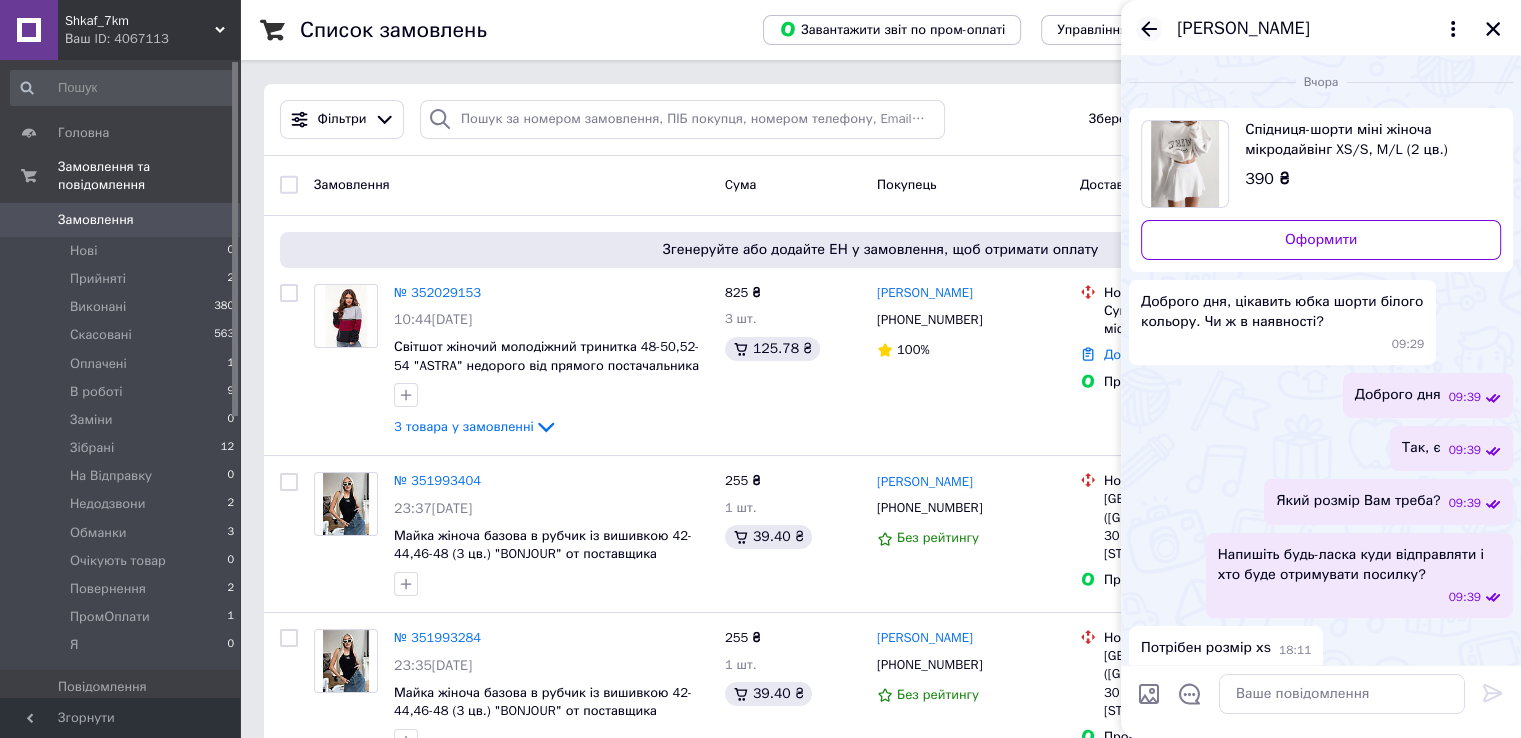 click 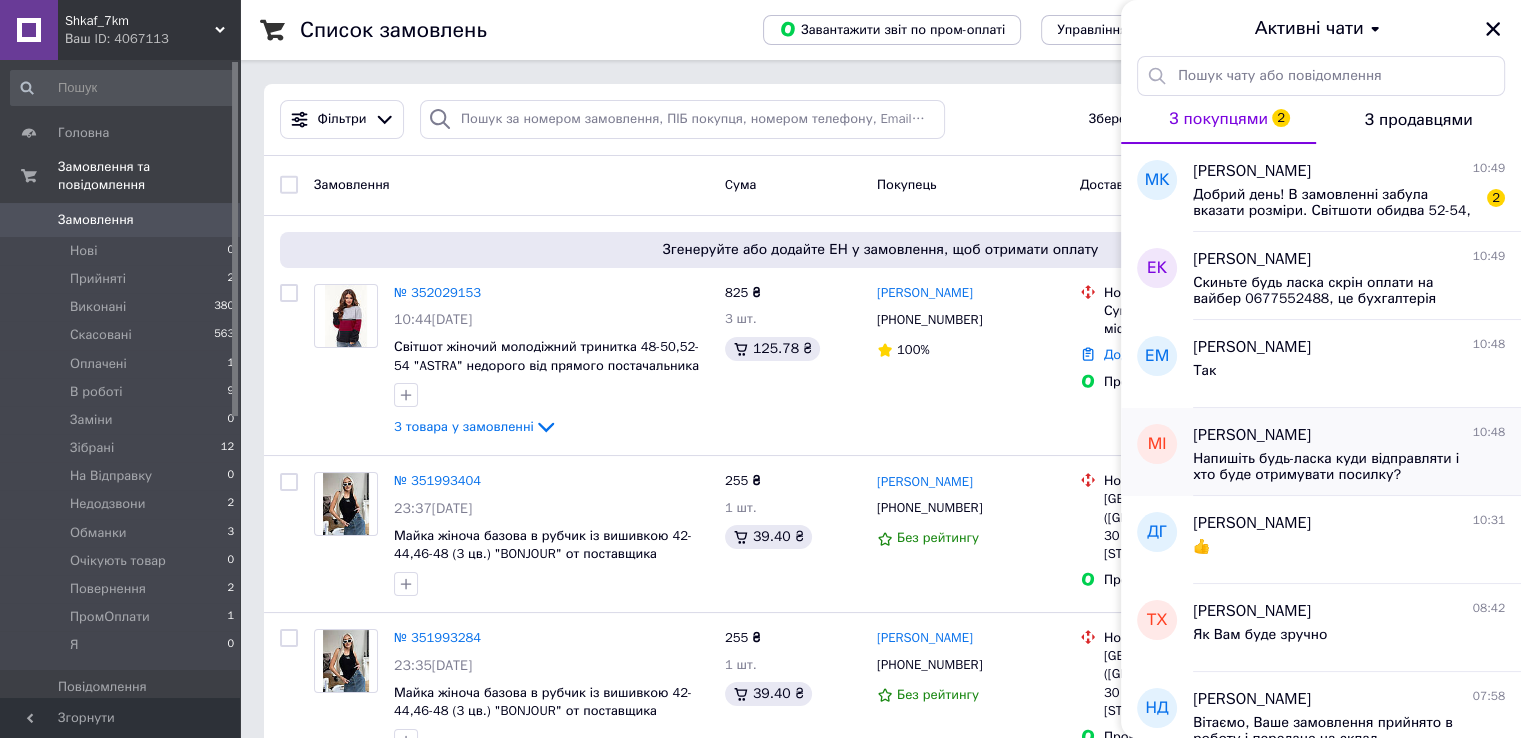 click on "мораренко ірина 10:48 Напишіть будь-ласка куди відправляти і хто буде отримувати посилку?" at bounding box center [1357, 452] 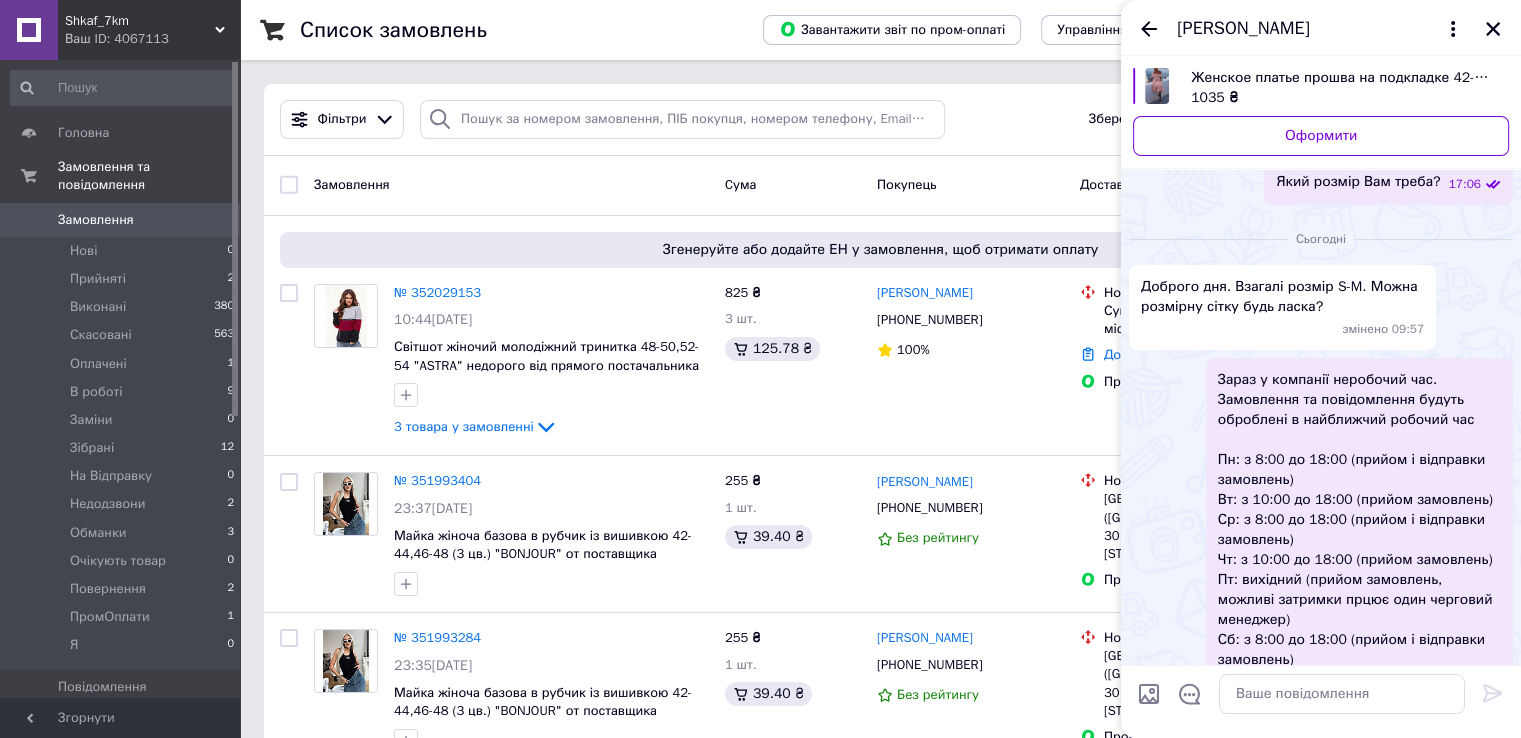 scroll, scrollTop: 0, scrollLeft: 0, axis: both 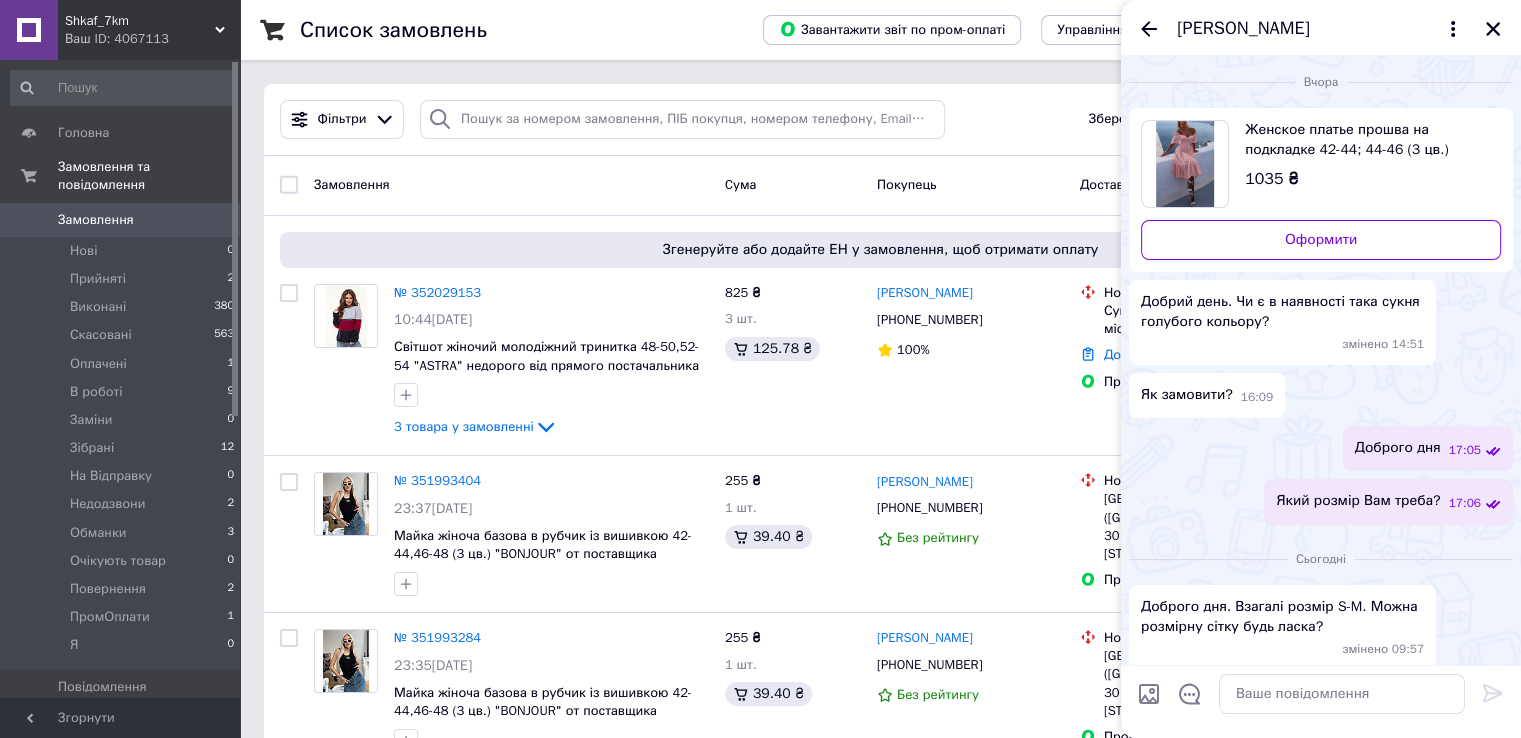 click on "Женское платье прошва на подкладке 42-44; 44-46 (3 цв.) "BELYAKOVA" от прямого поставщика" at bounding box center [1365, 140] 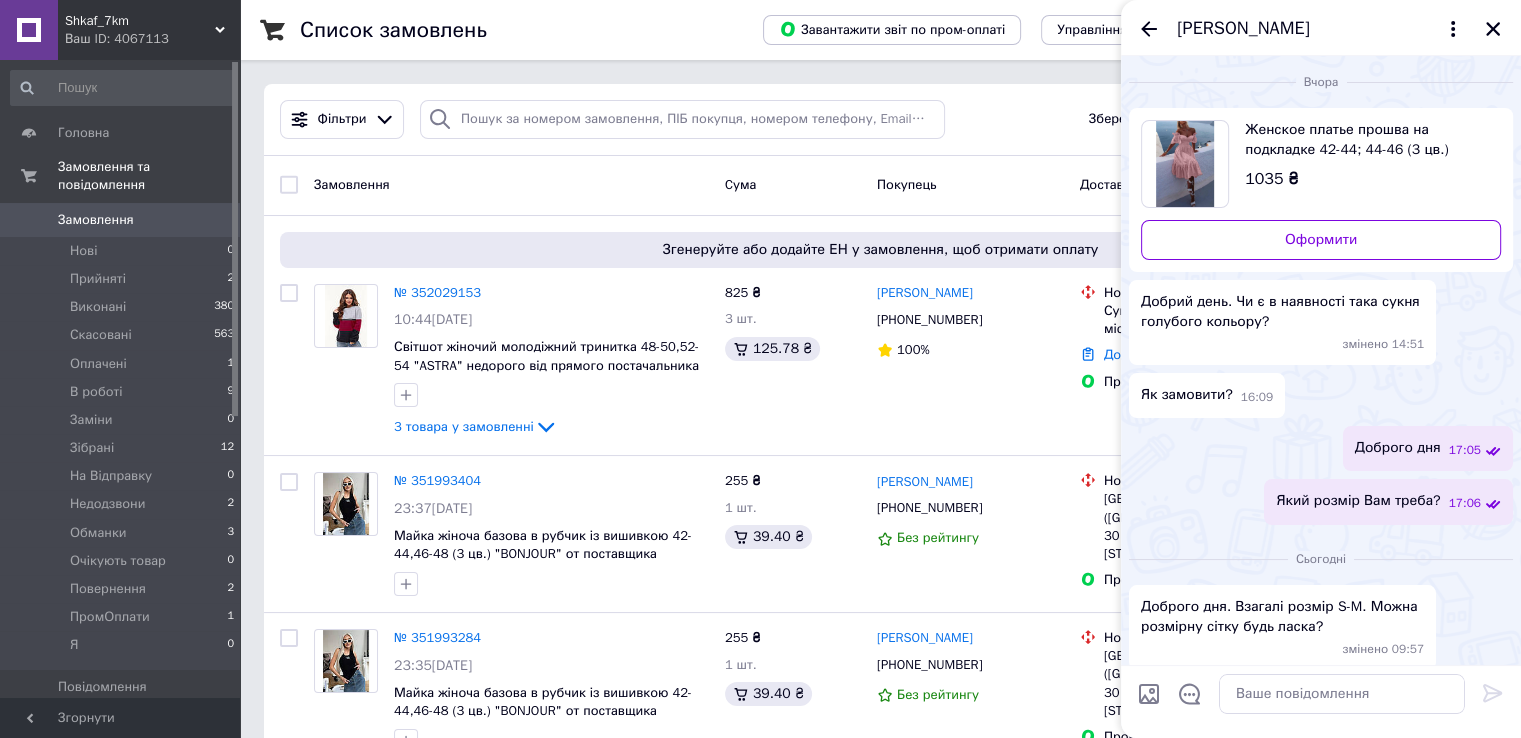 click on "мораренко ірина" at bounding box center [1321, 28] 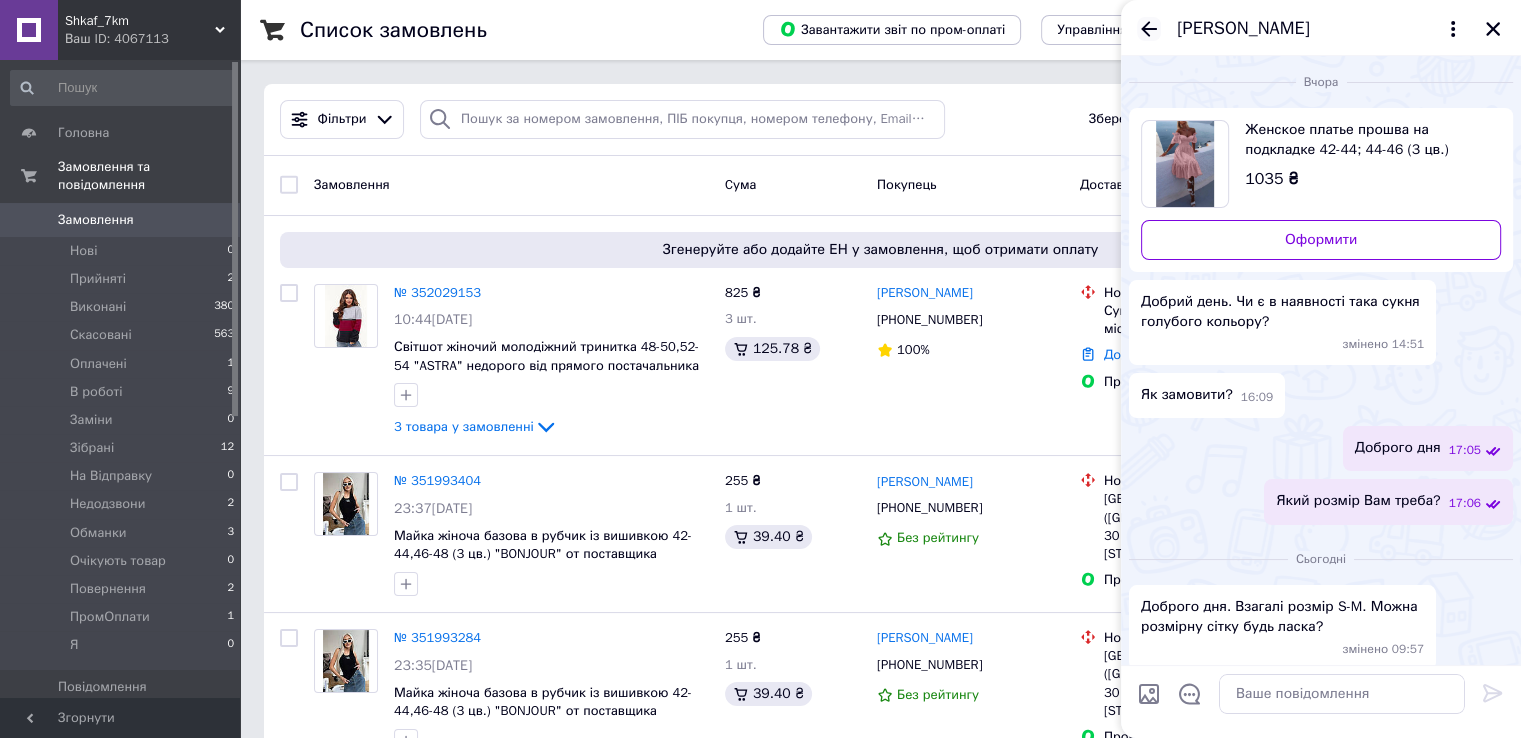 click 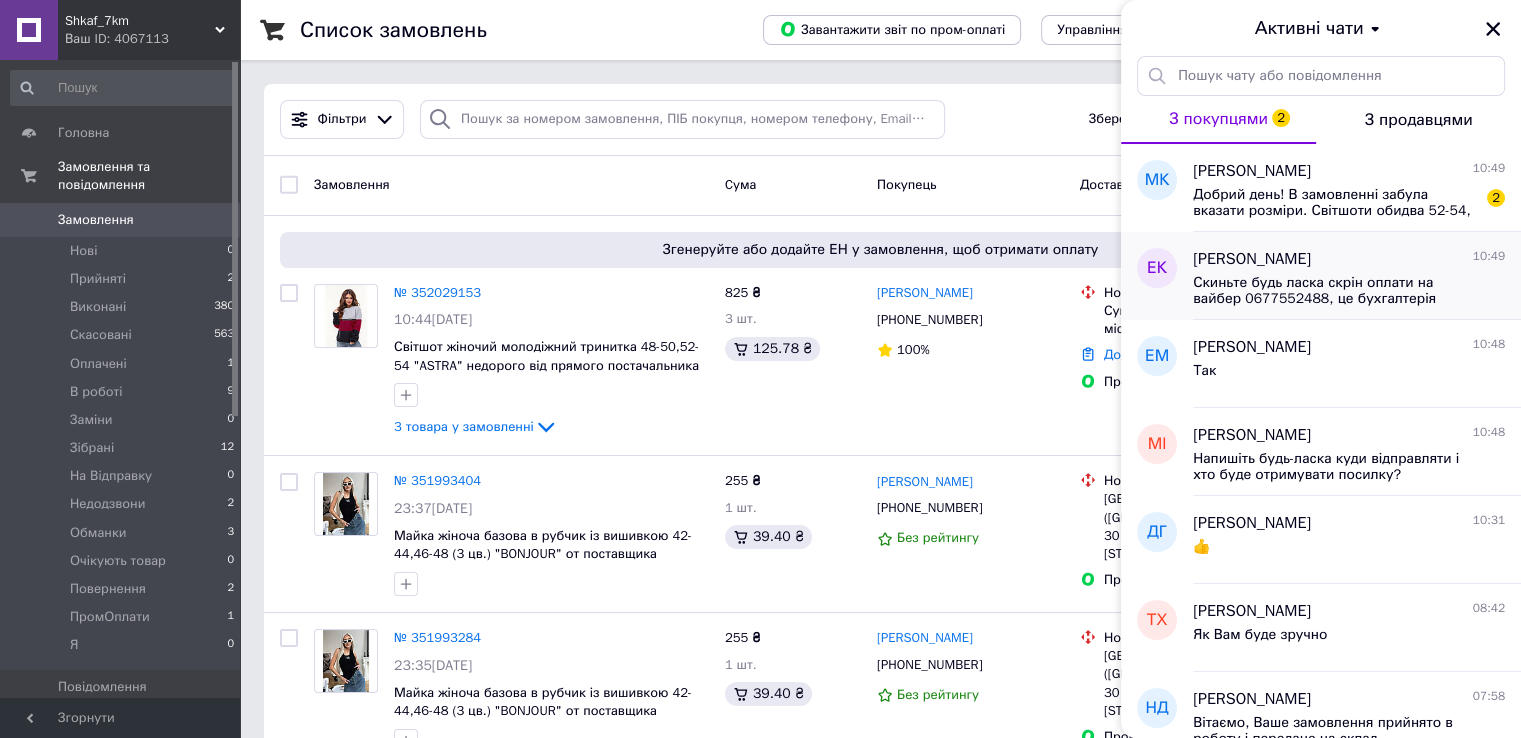 click on "Елена Коровко 10:49" at bounding box center [1349, 259] 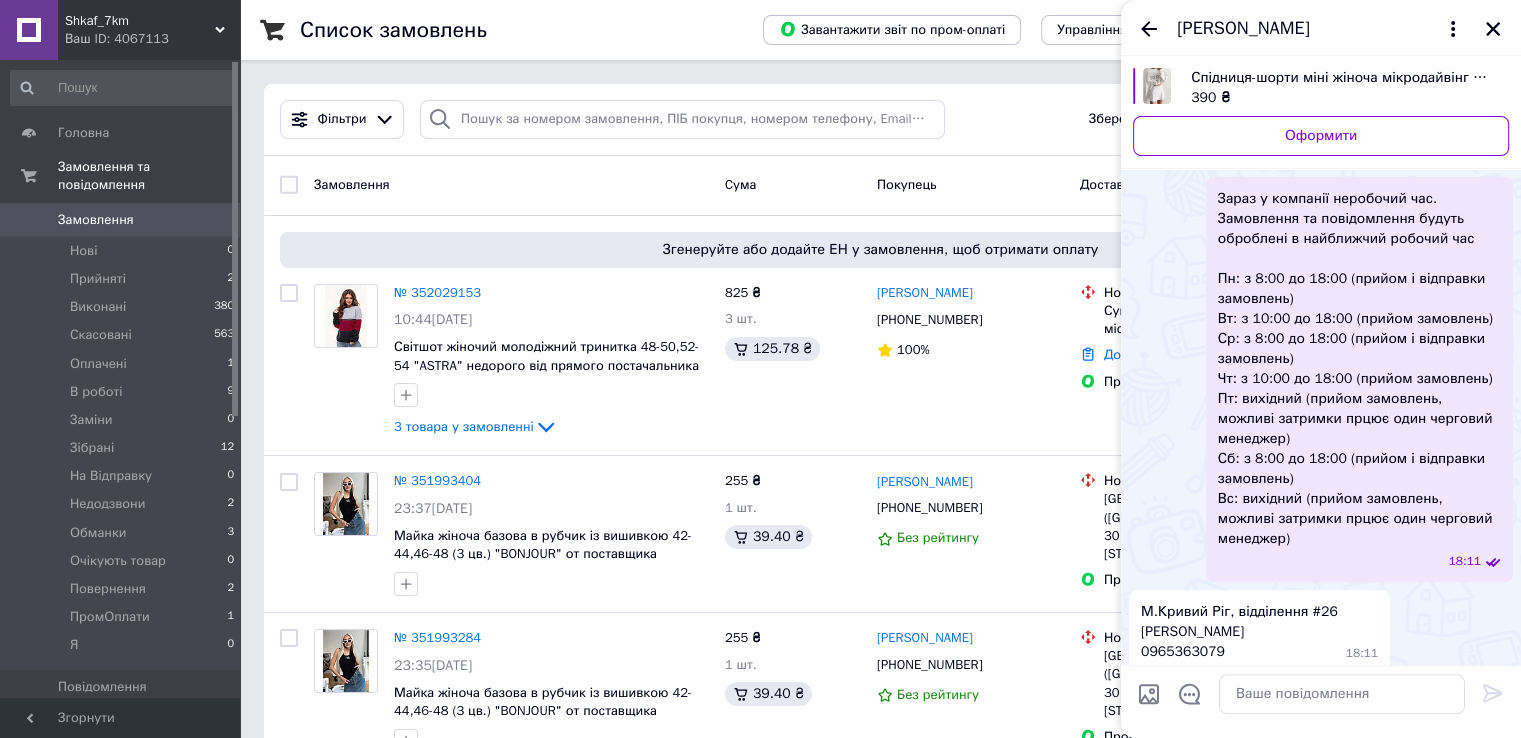 scroll, scrollTop: 748, scrollLeft: 0, axis: vertical 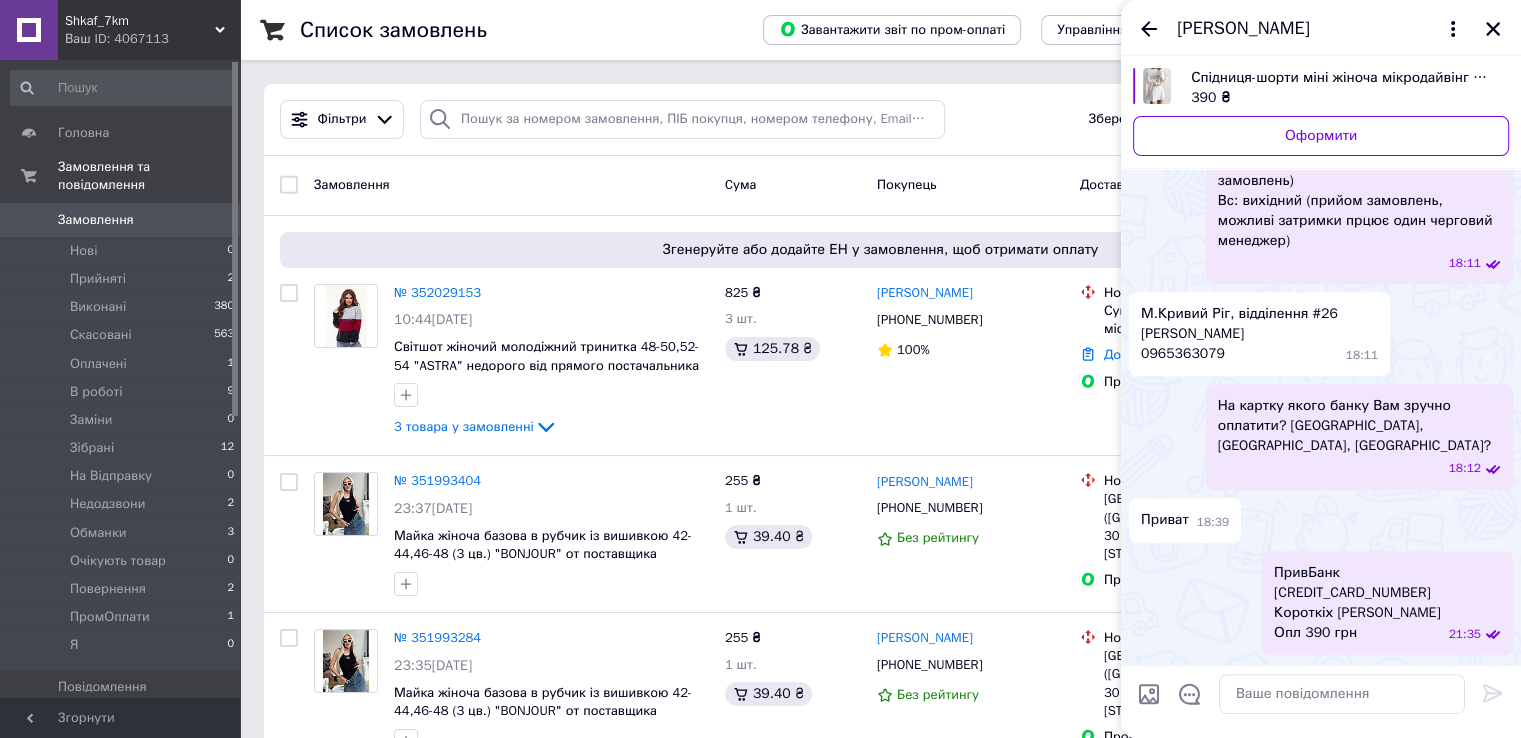 click on "М.Кривий Ріг, відділення #26 Коровко Олена 0965363079" at bounding box center [1239, 334] 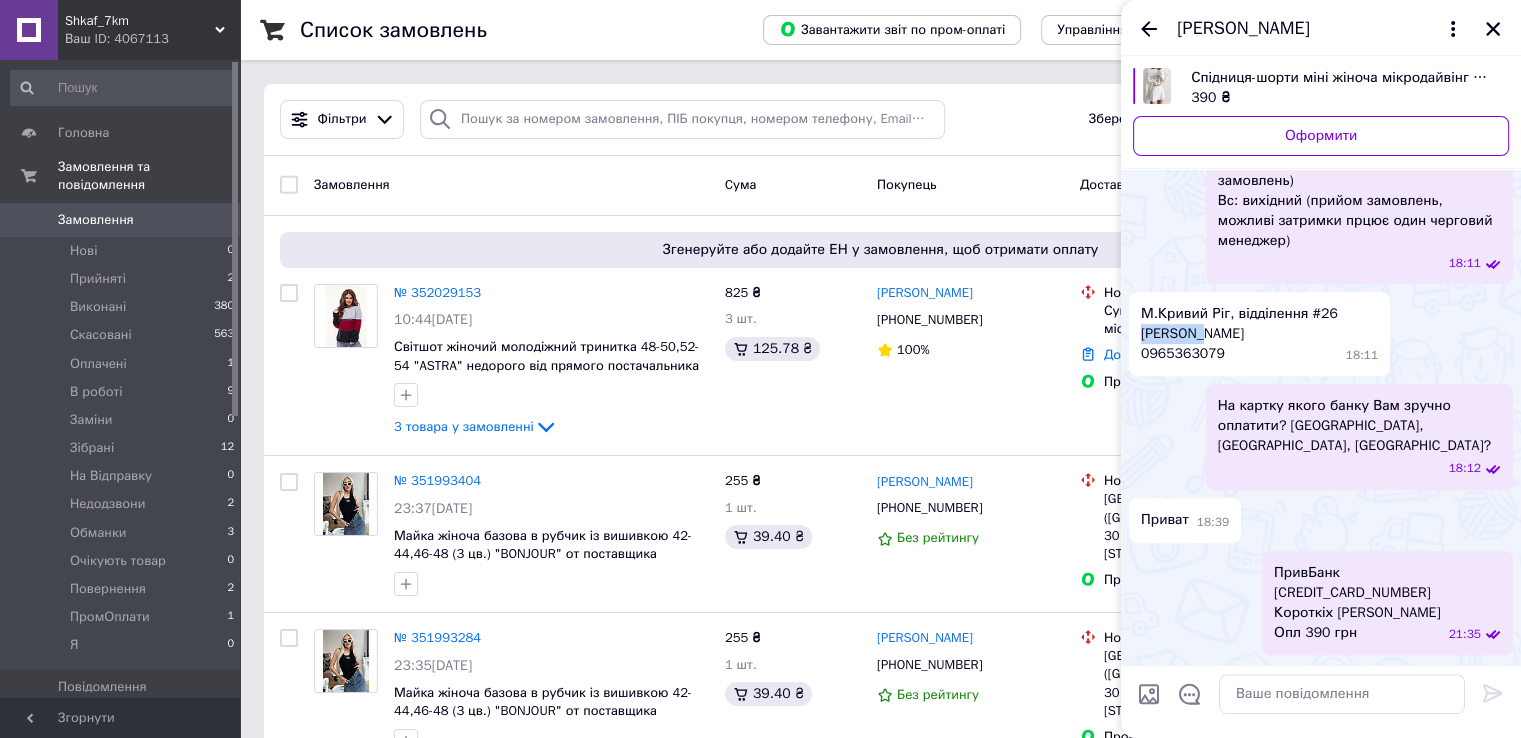 click on "М.Кривий Ріг, відділення #26 Коровко Олена 0965363079" at bounding box center (1239, 334) 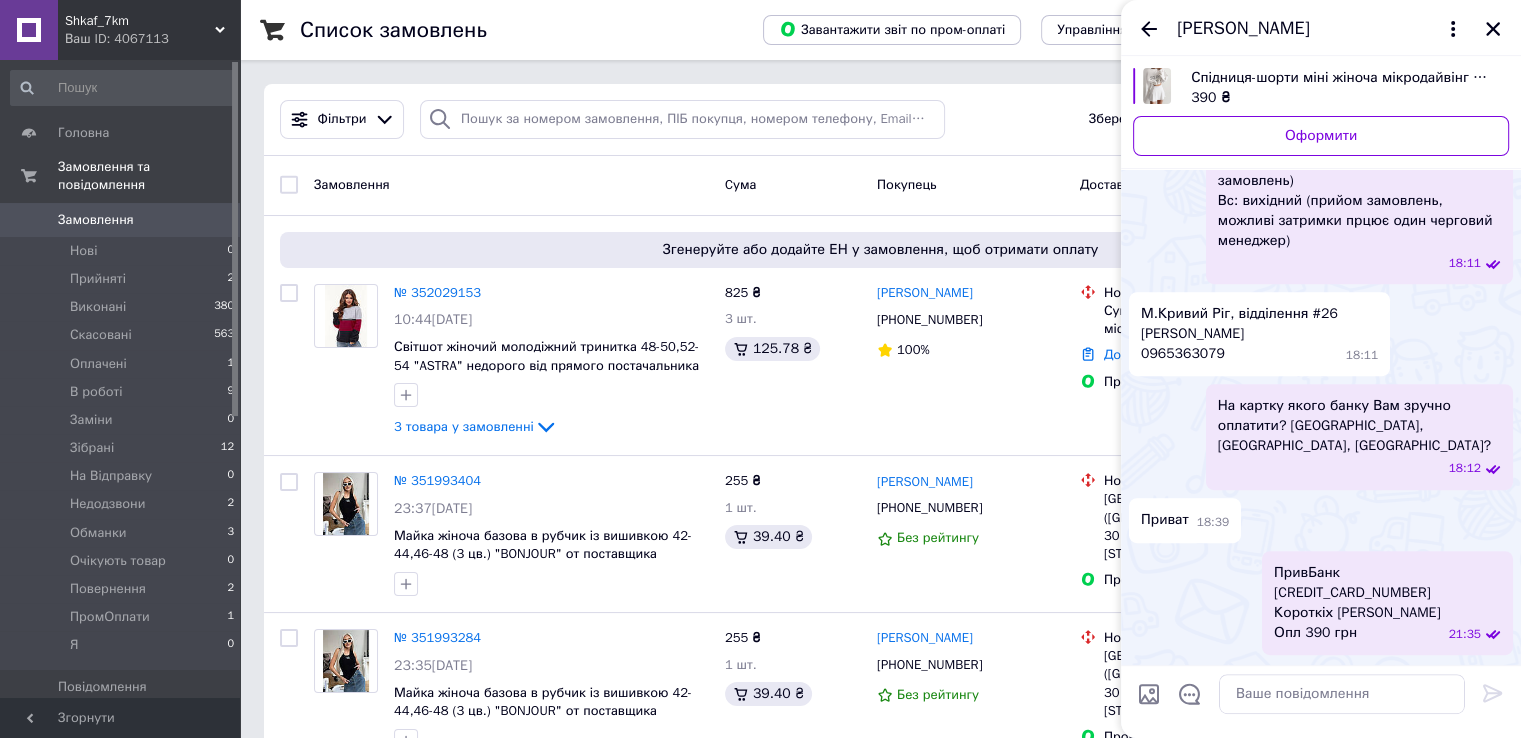 click on "М.Кривий Ріг, відділення #26 Коровко Олена 0965363079" at bounding box center [1239, 334] 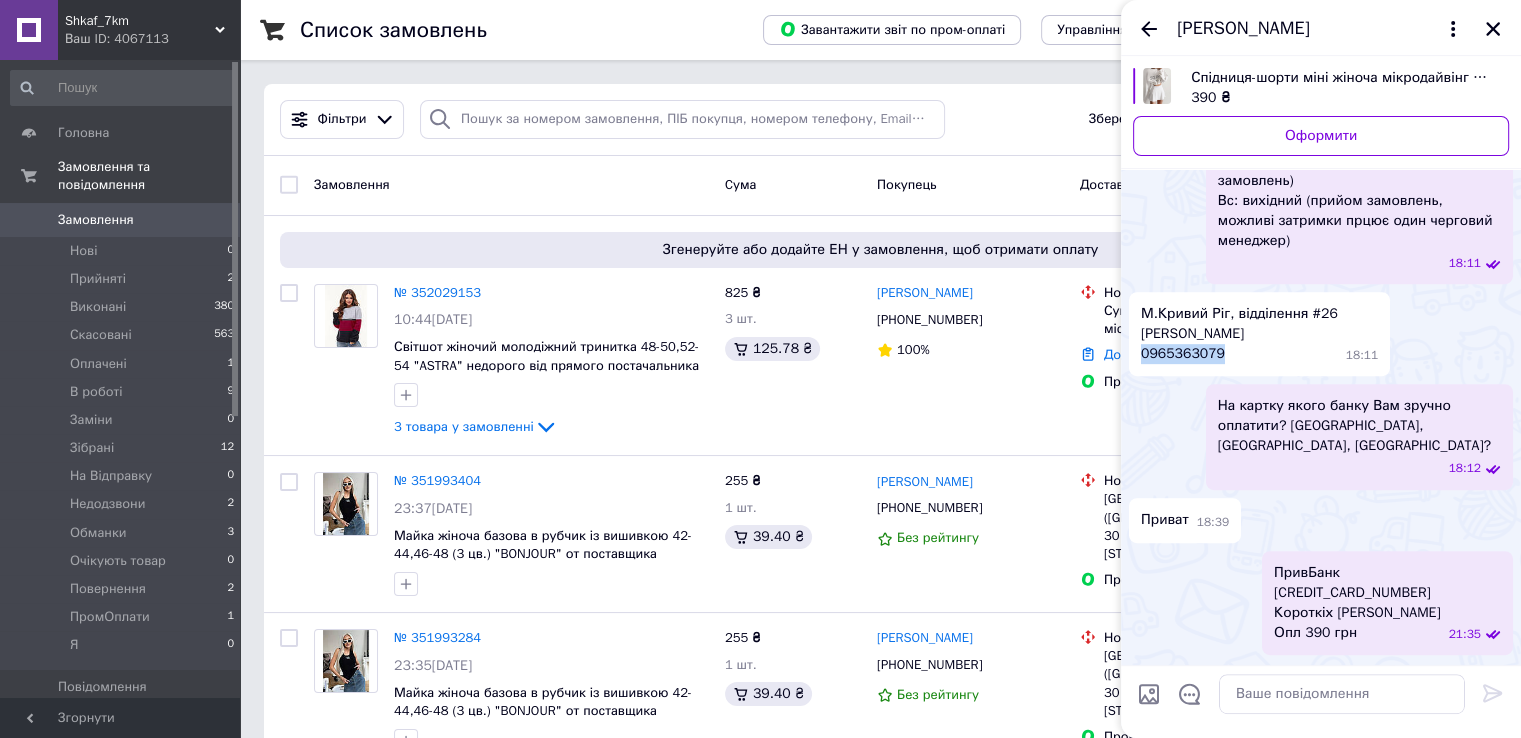 click on "М.Кривий Ріг, відділення #26 Коровко Олена 0965363079" at bounding box center [1239, 334] 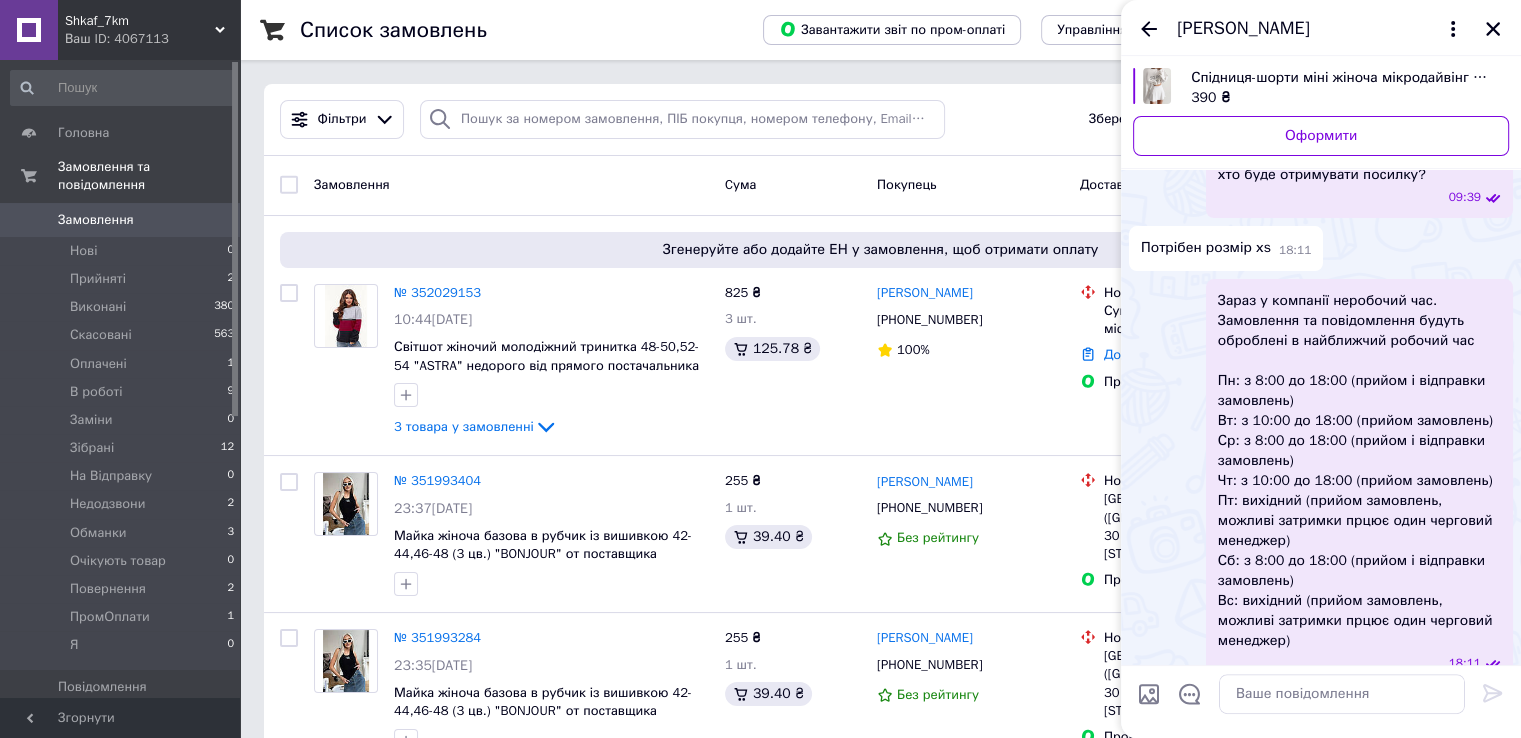 scroll, scrollTop: 48, scrollLeft: 0, axis: vertical 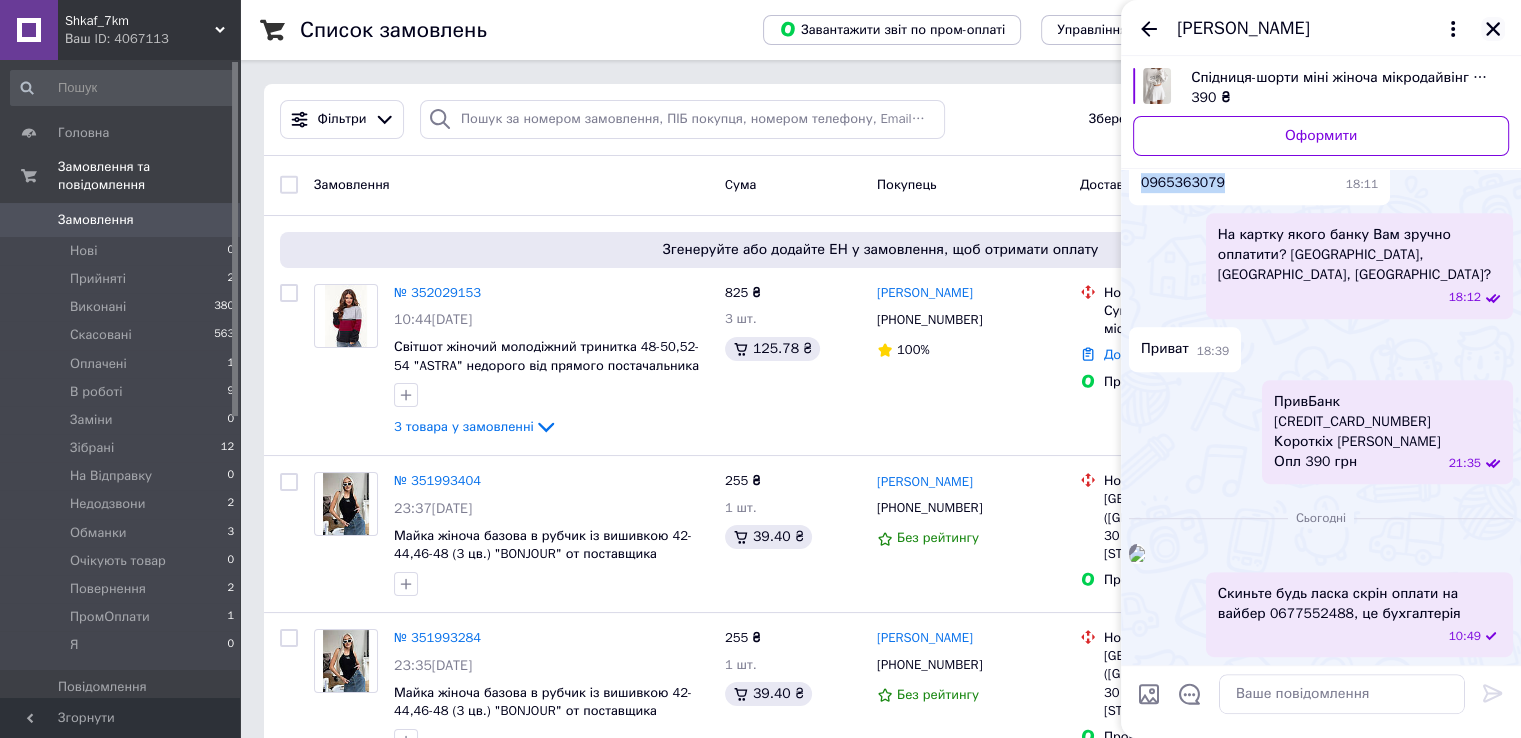 click 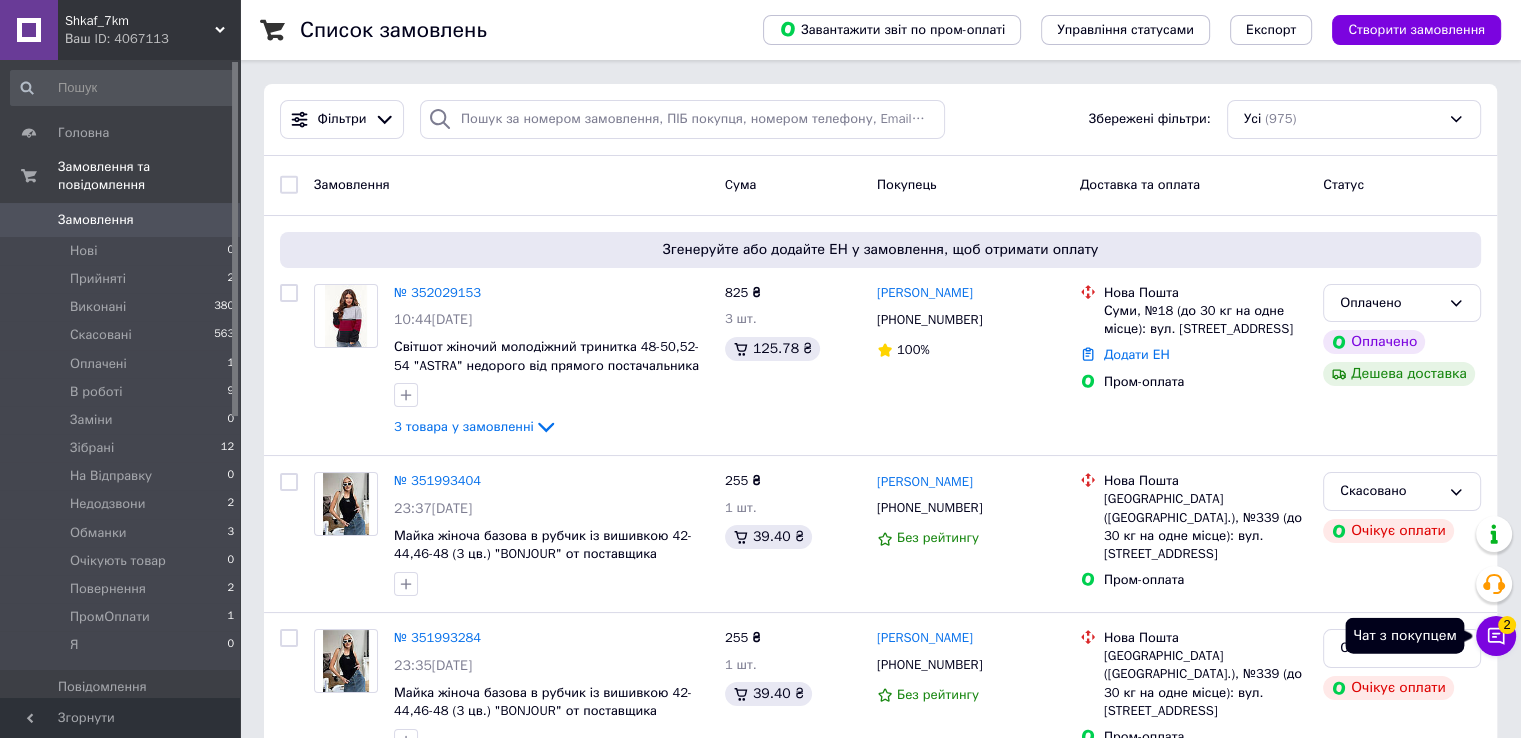 click on "2" at bounding box center (1507, 625) 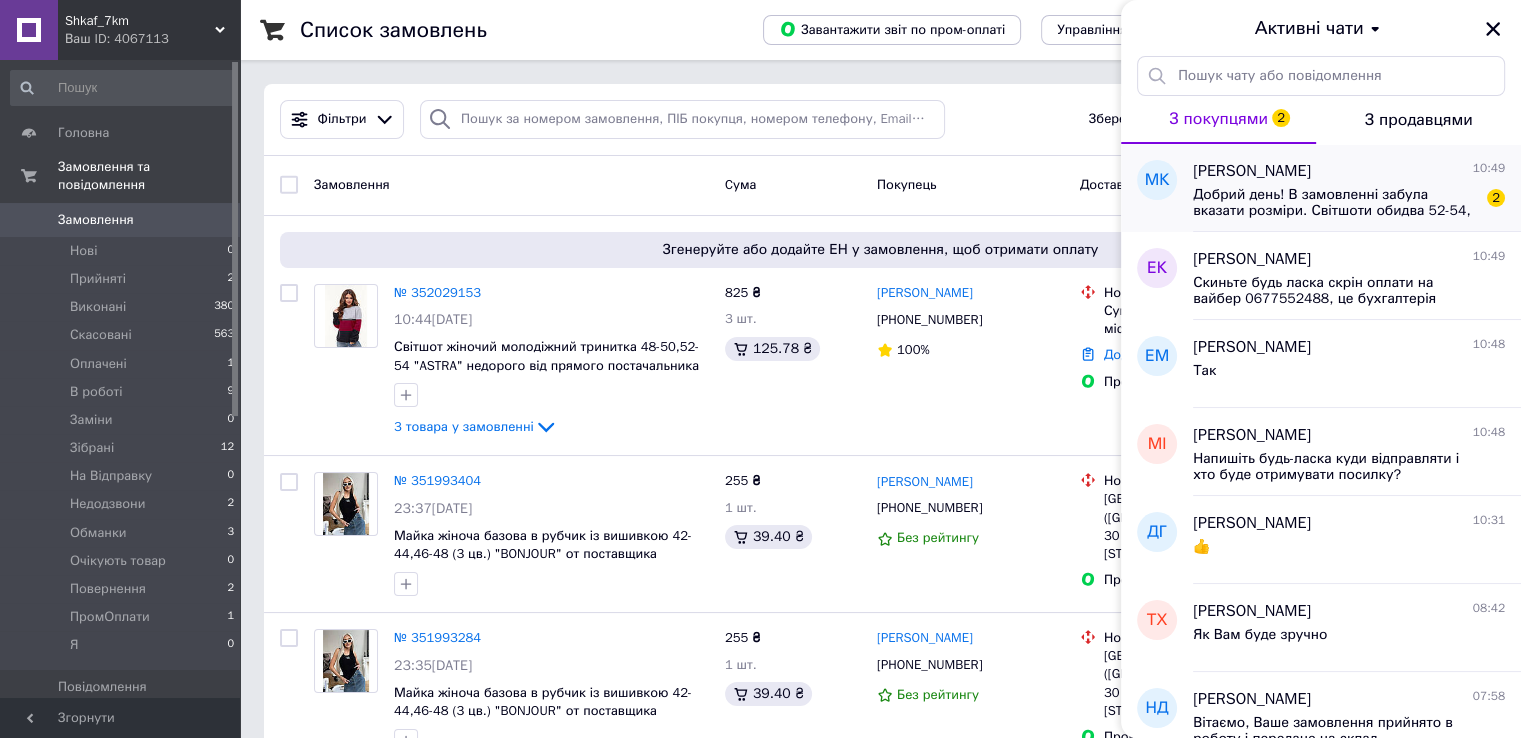 click on "Добрий день! В замовленні забула вказати розміри. Світшоти обидва 52-54, топ 42-44 блакитного кольору" at bounding box center (1335, 203) 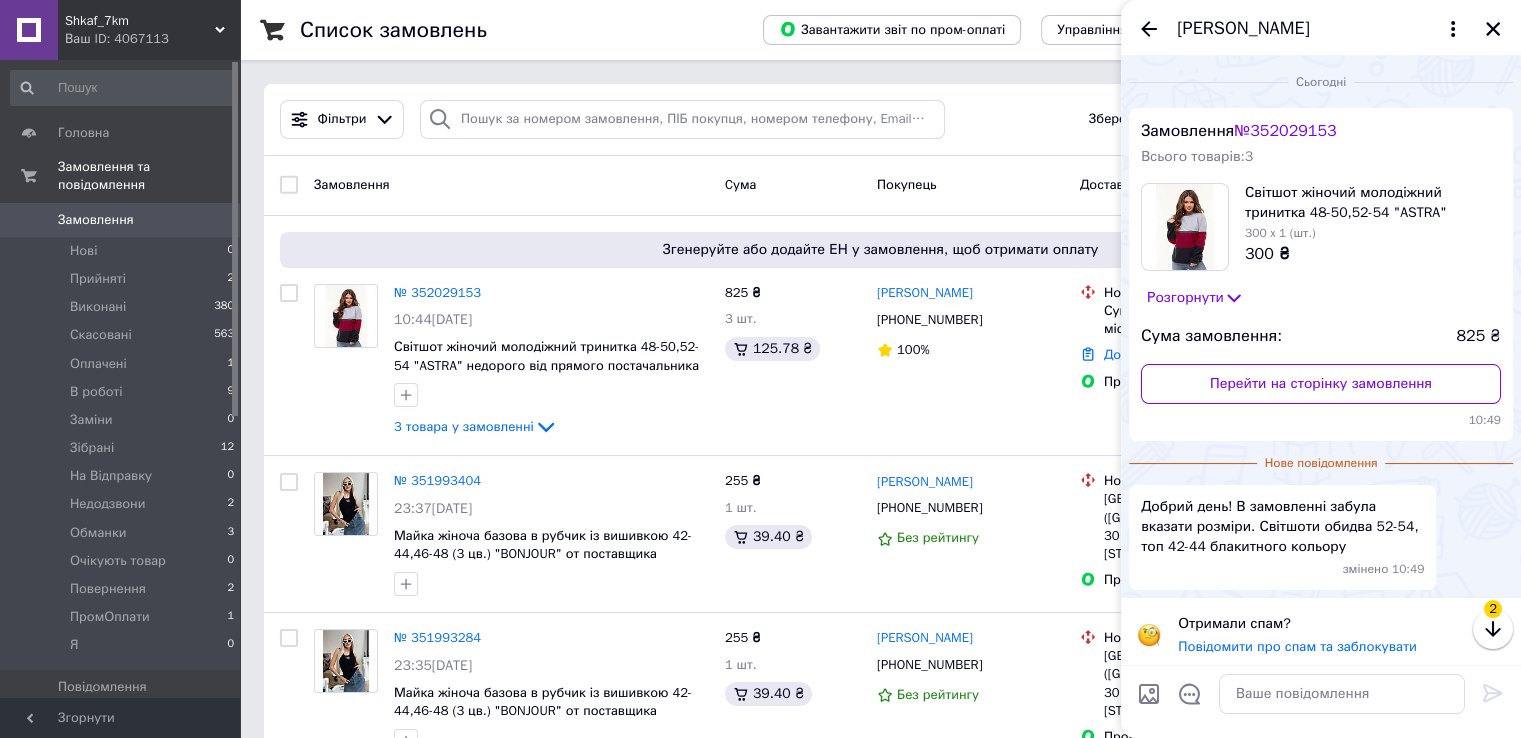scroll, scrollTop: 7, scrollLeft: 0, axis: vertical 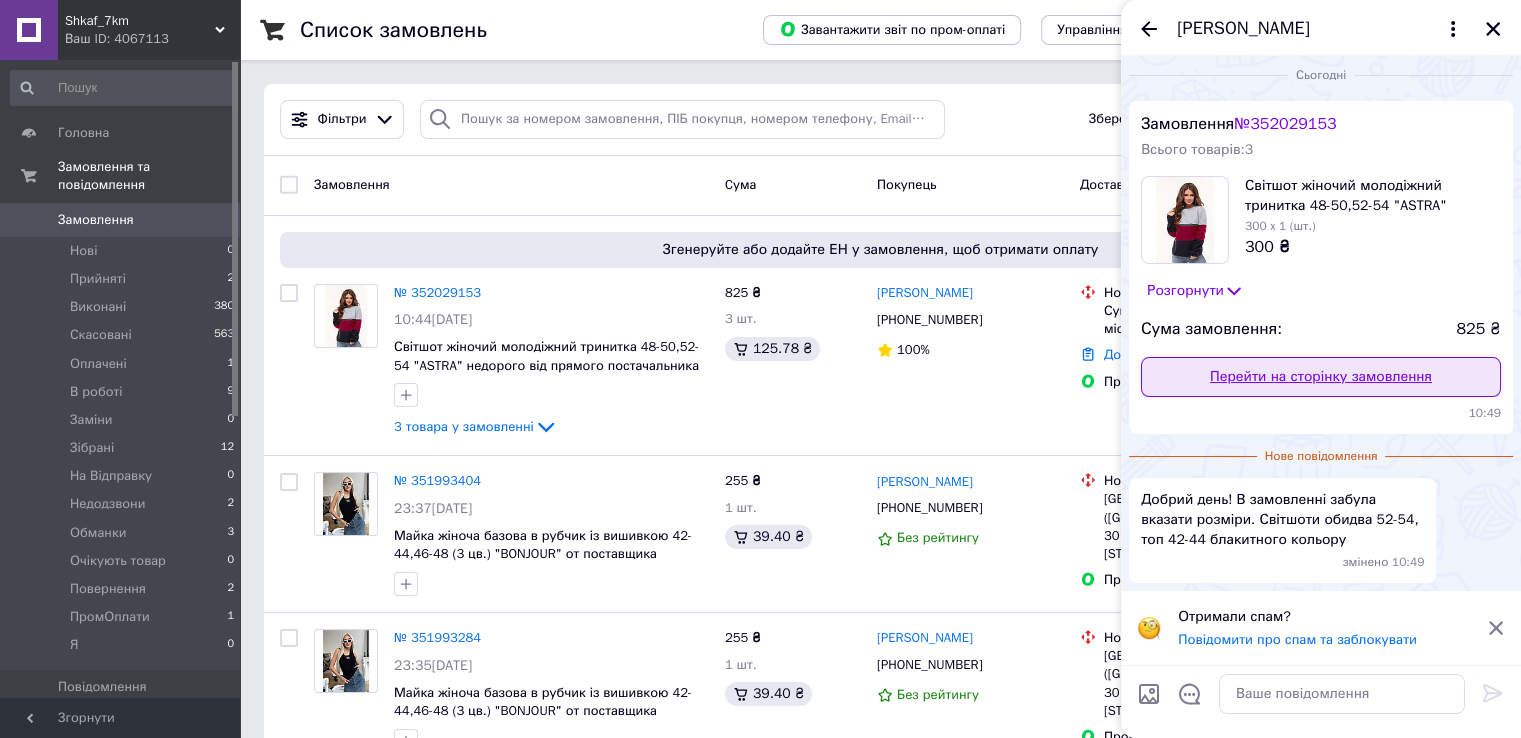 click on "Перейти на сторінку замовлення" at bounding box center (1321, 377) 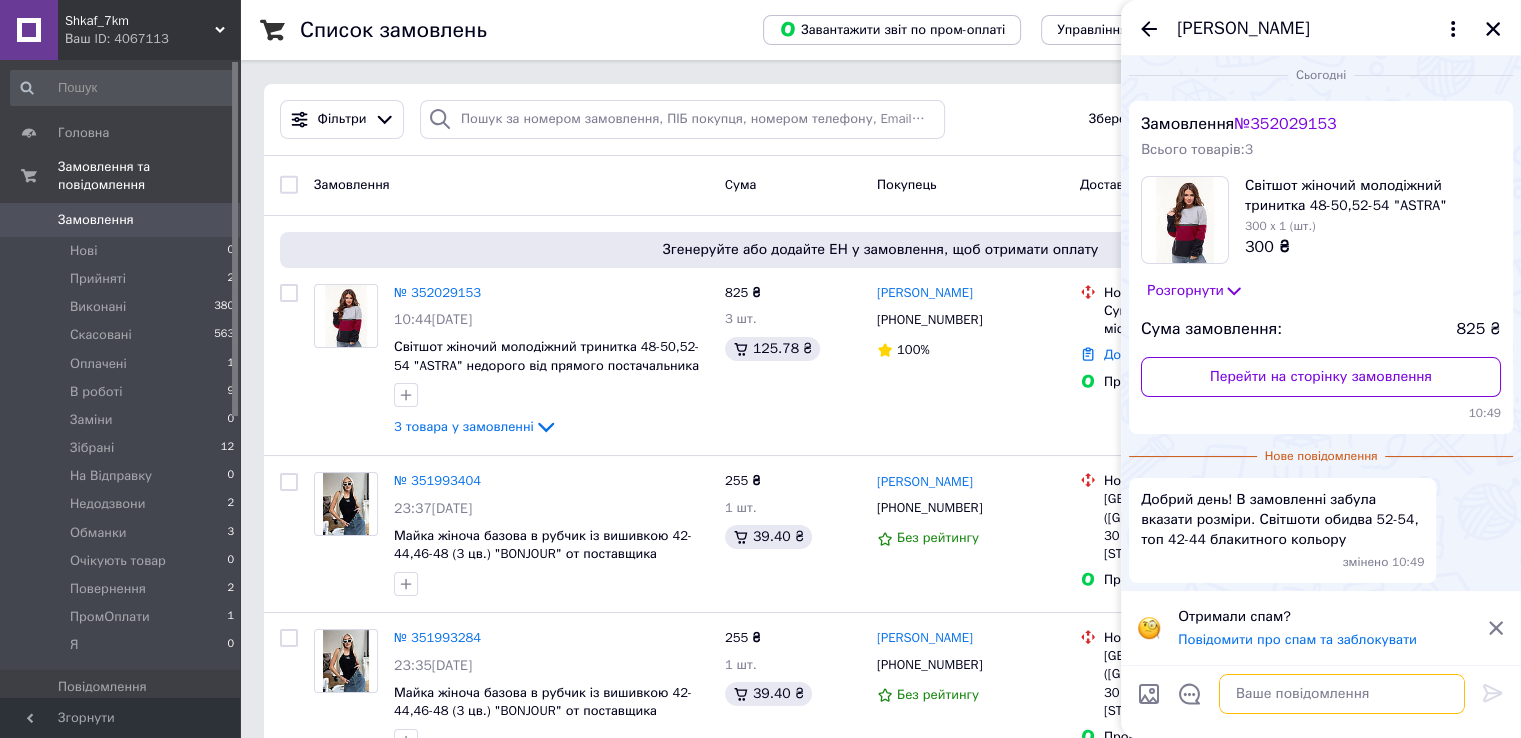 click at bounding box center [1342, 694] 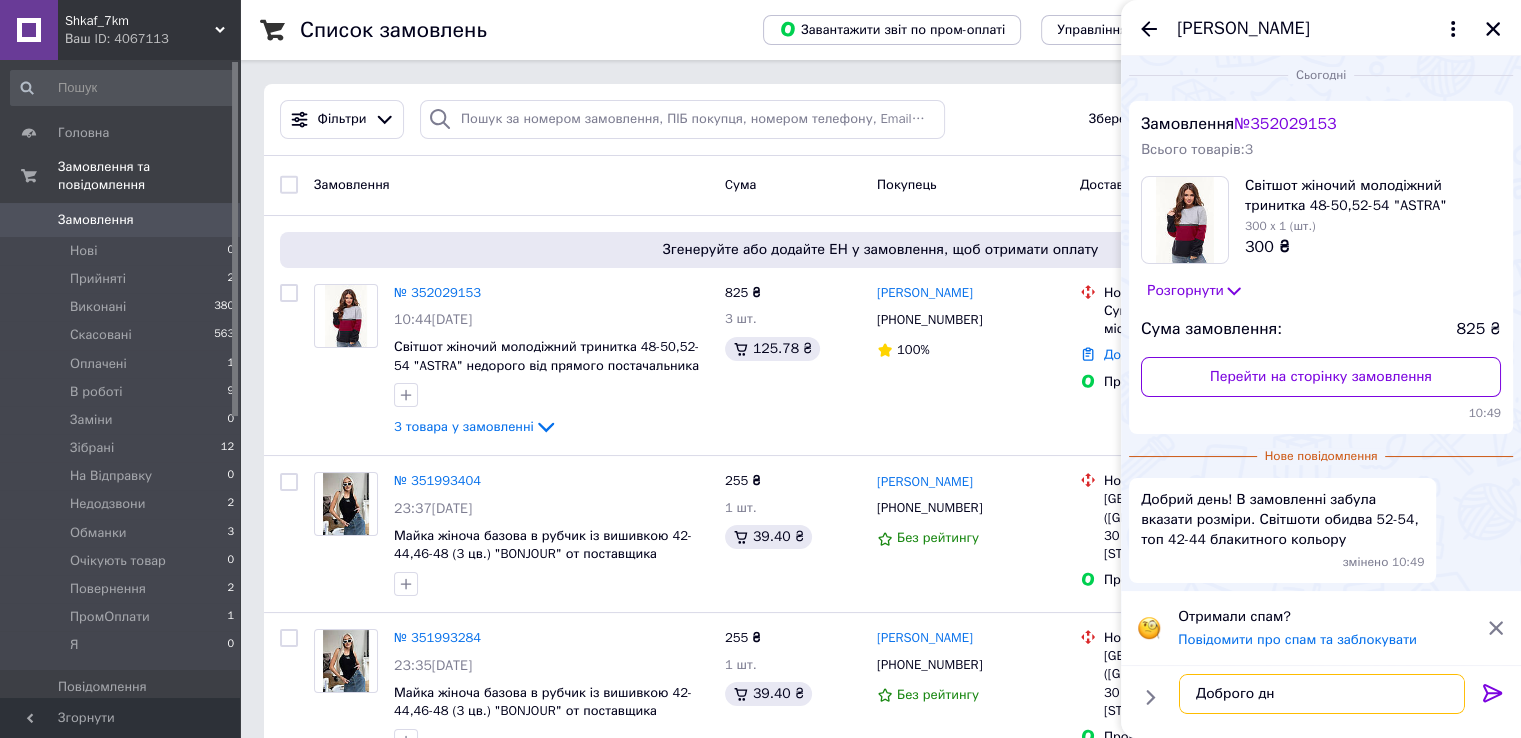 type on "Доброго дня" 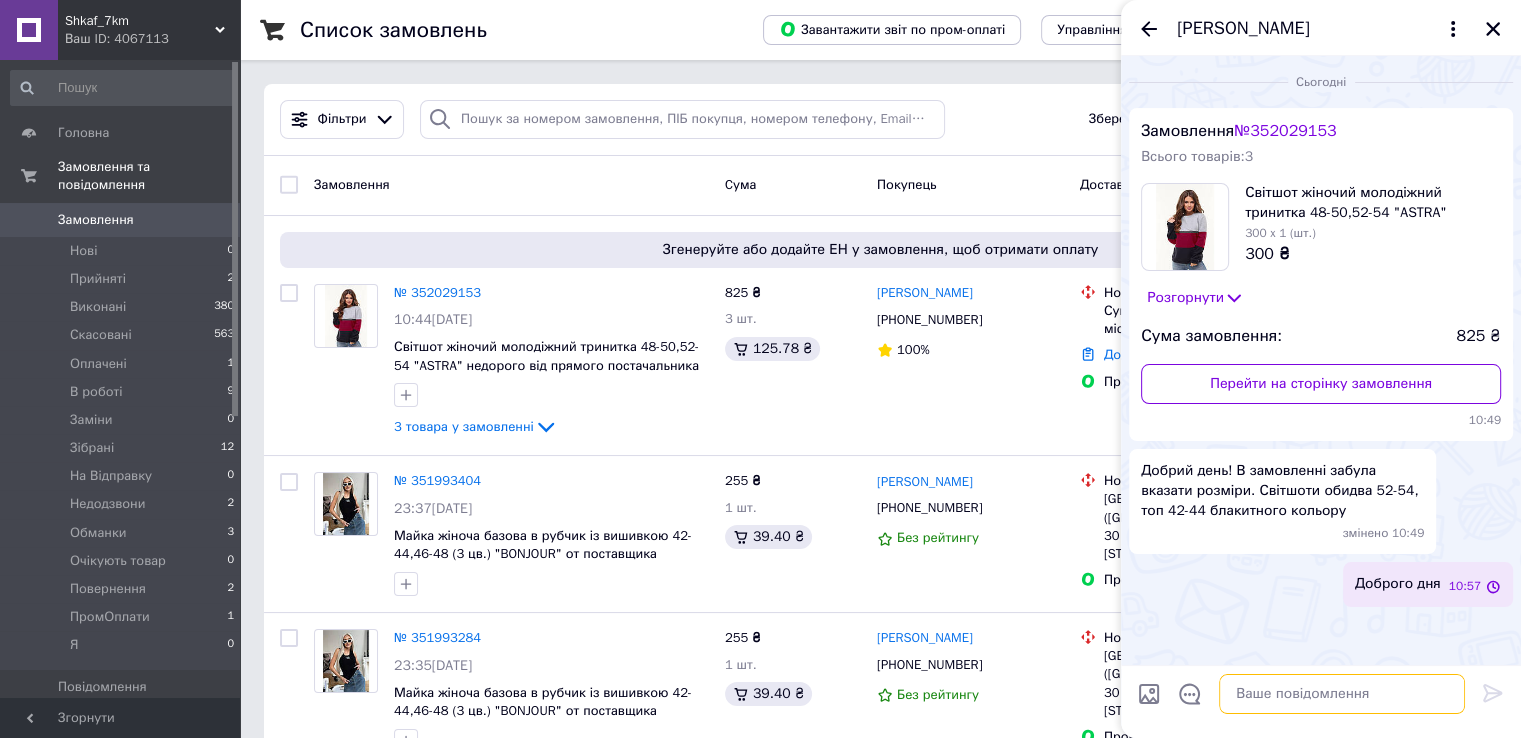 scroll, scrollTop: 0, scrollLeft: 0, axis: both 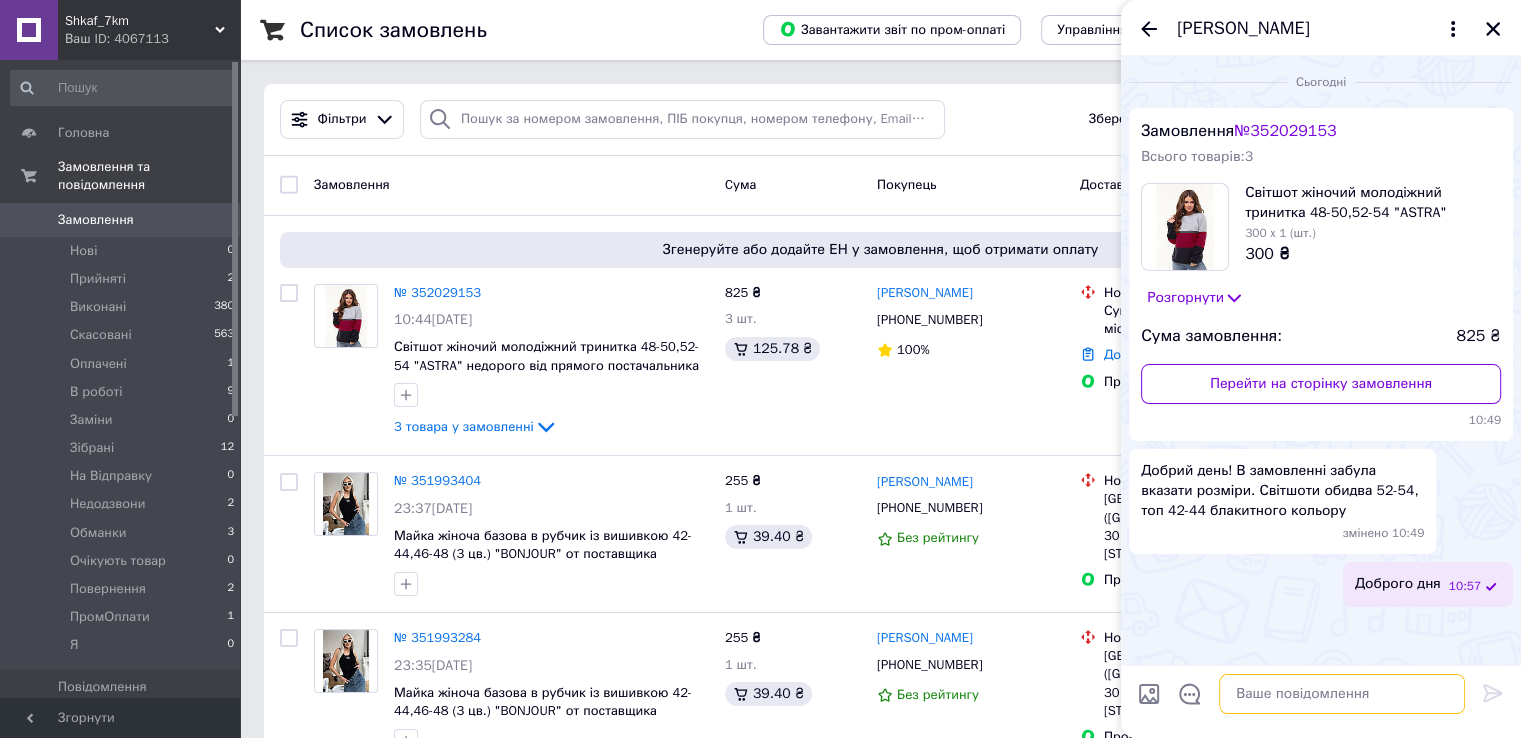 paste on "Ваше замовлення прийнято в роботу і передане на склад 1000_VESHCHEY. У Вас в кабінеті може з'явитися дублікат замовлення, це замовлення яке було передане на склад для комплектації і відправки." 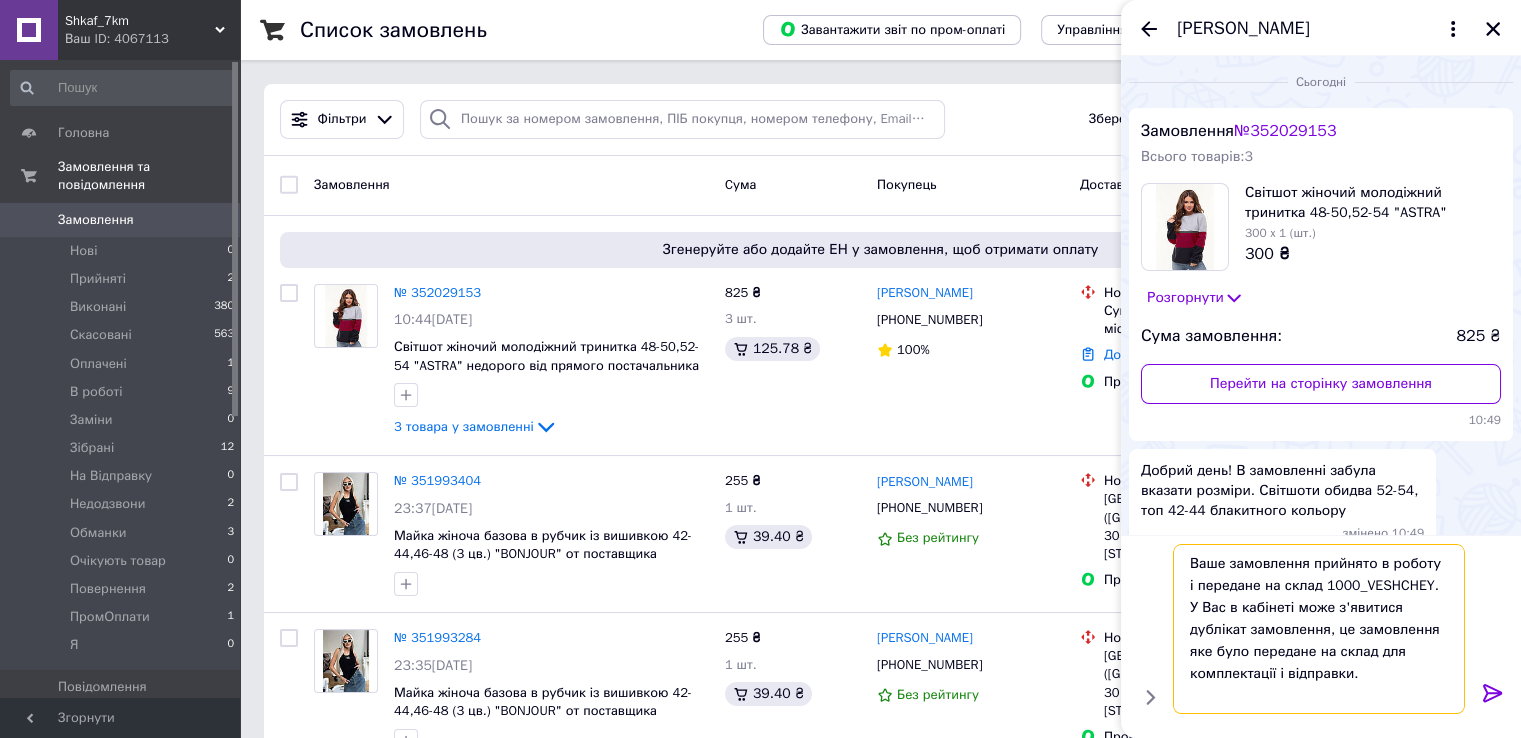 scroll, scrollTop: 1, scrollLeft: 0, axis: vertical 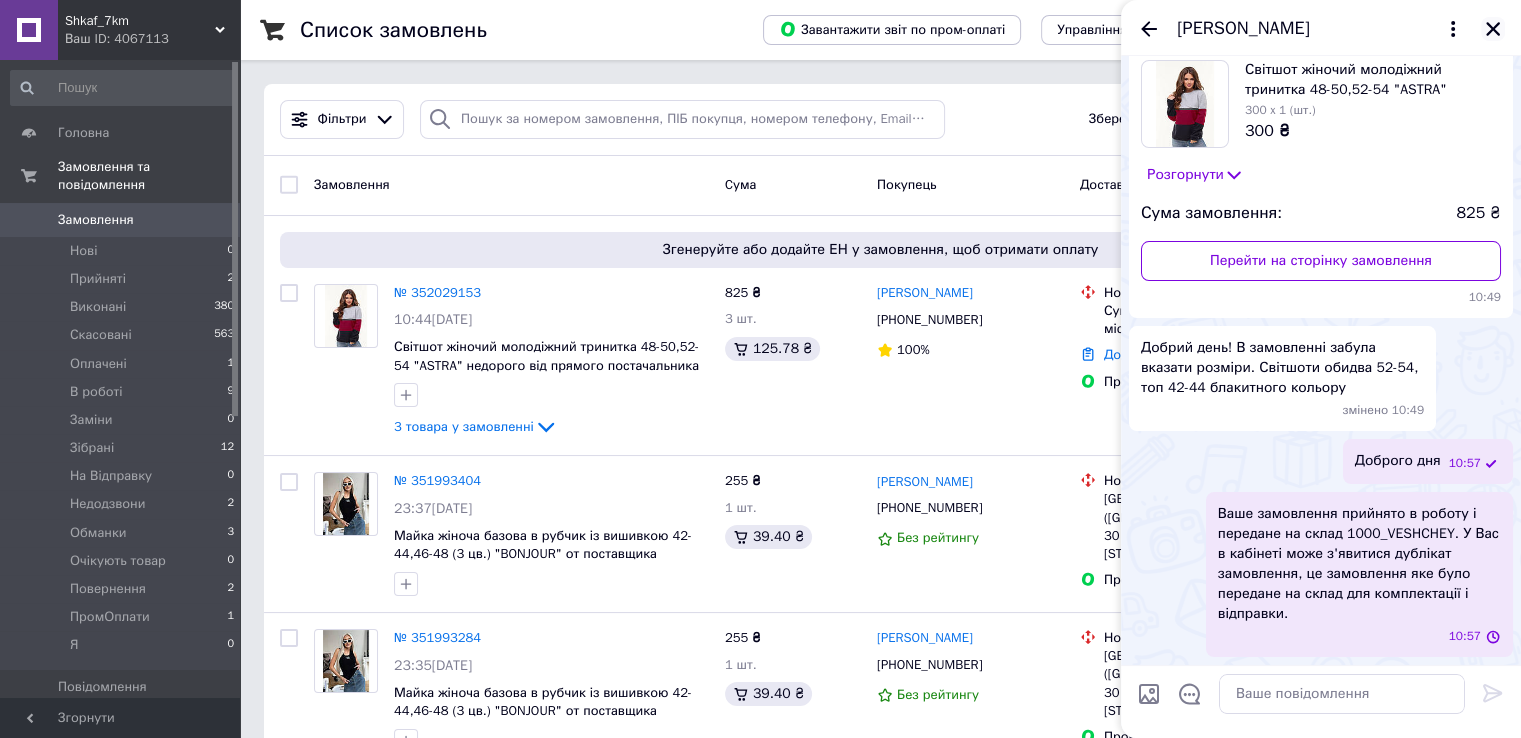 click 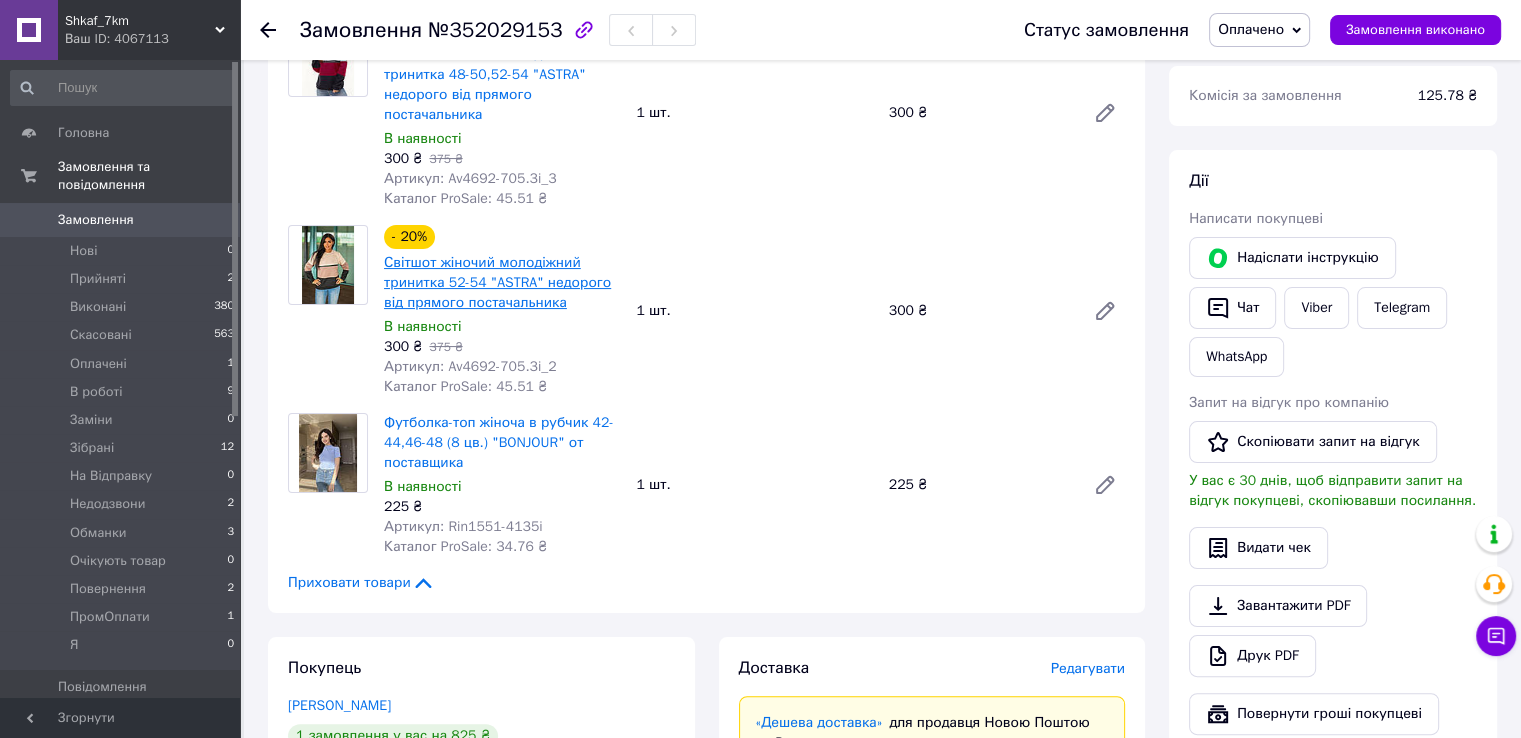 scroll, scrollTop: 200, scrollLeft: 0, axis: vertical 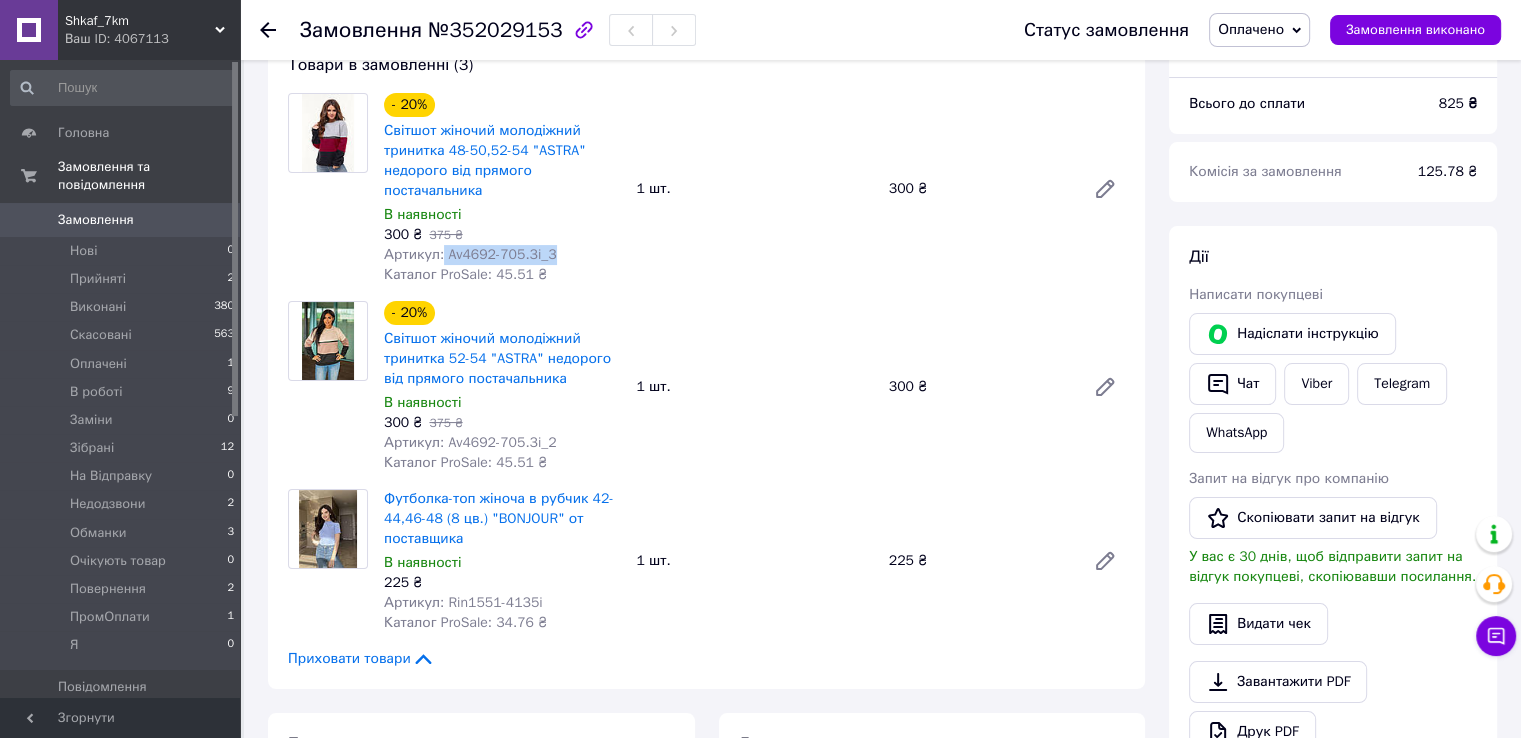 drag, startPoint x: 440, startPoint y: 254, endPoint x: 570, endPoint y: 264, distance: 130.38405 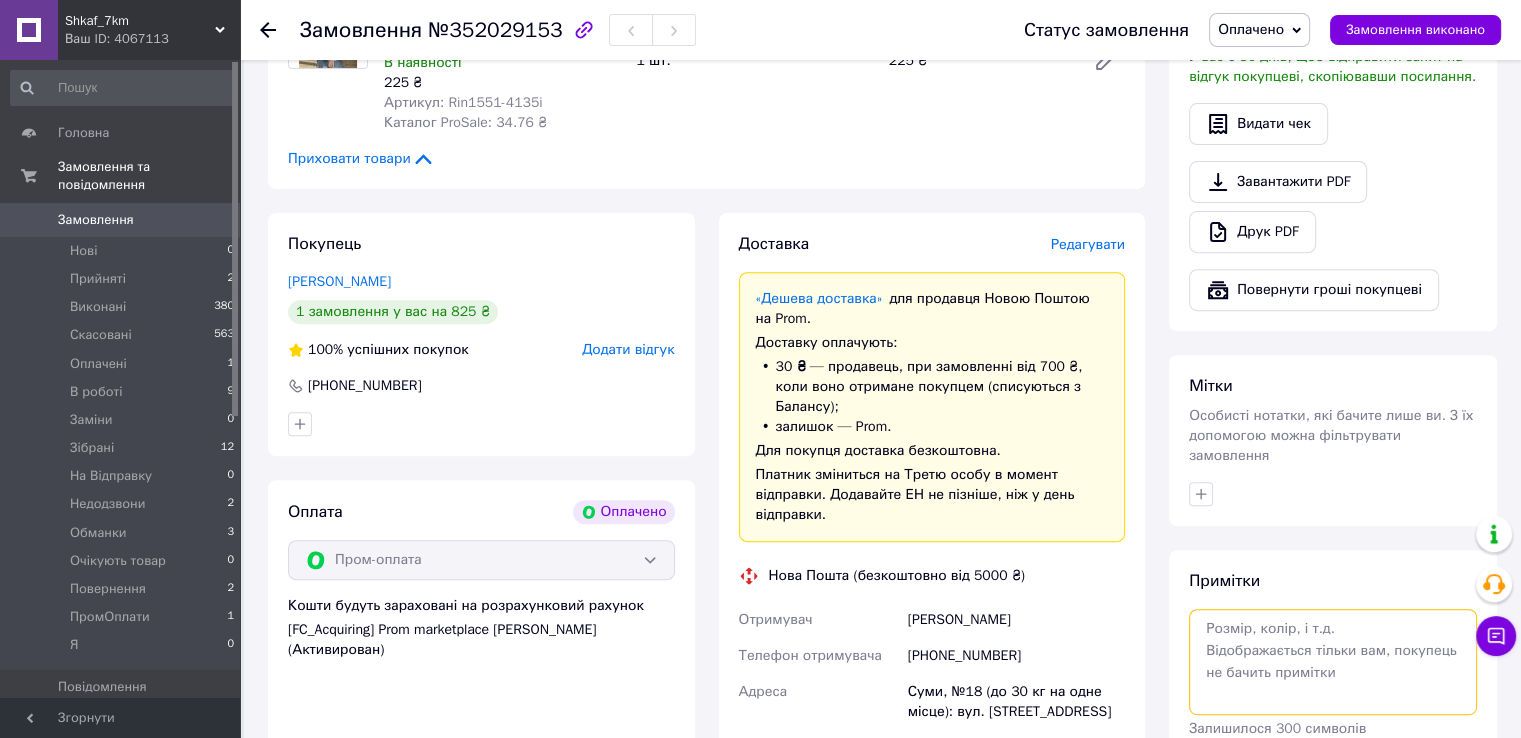 click at bounding box center [1333, 662] 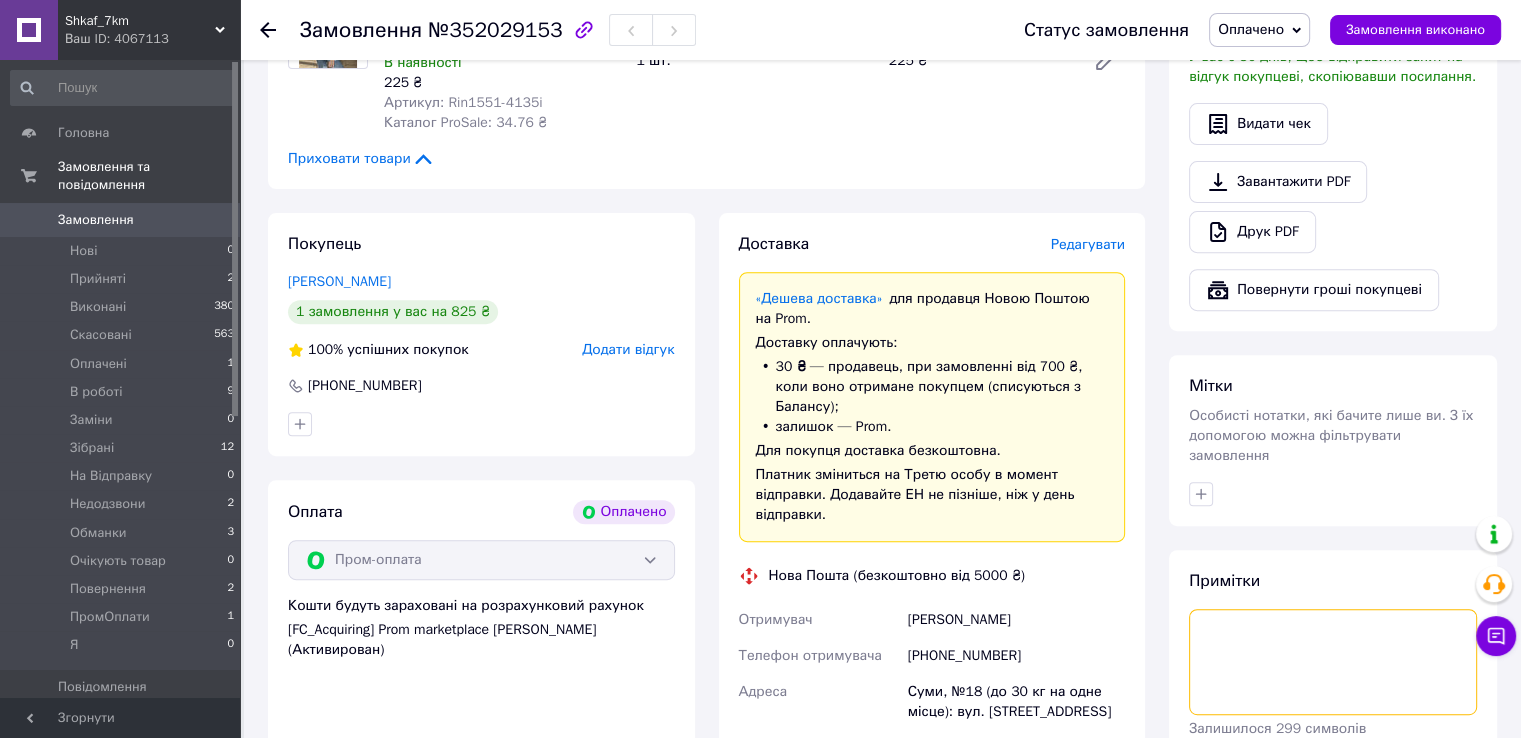 paste on "Av4692-705.3i_3" 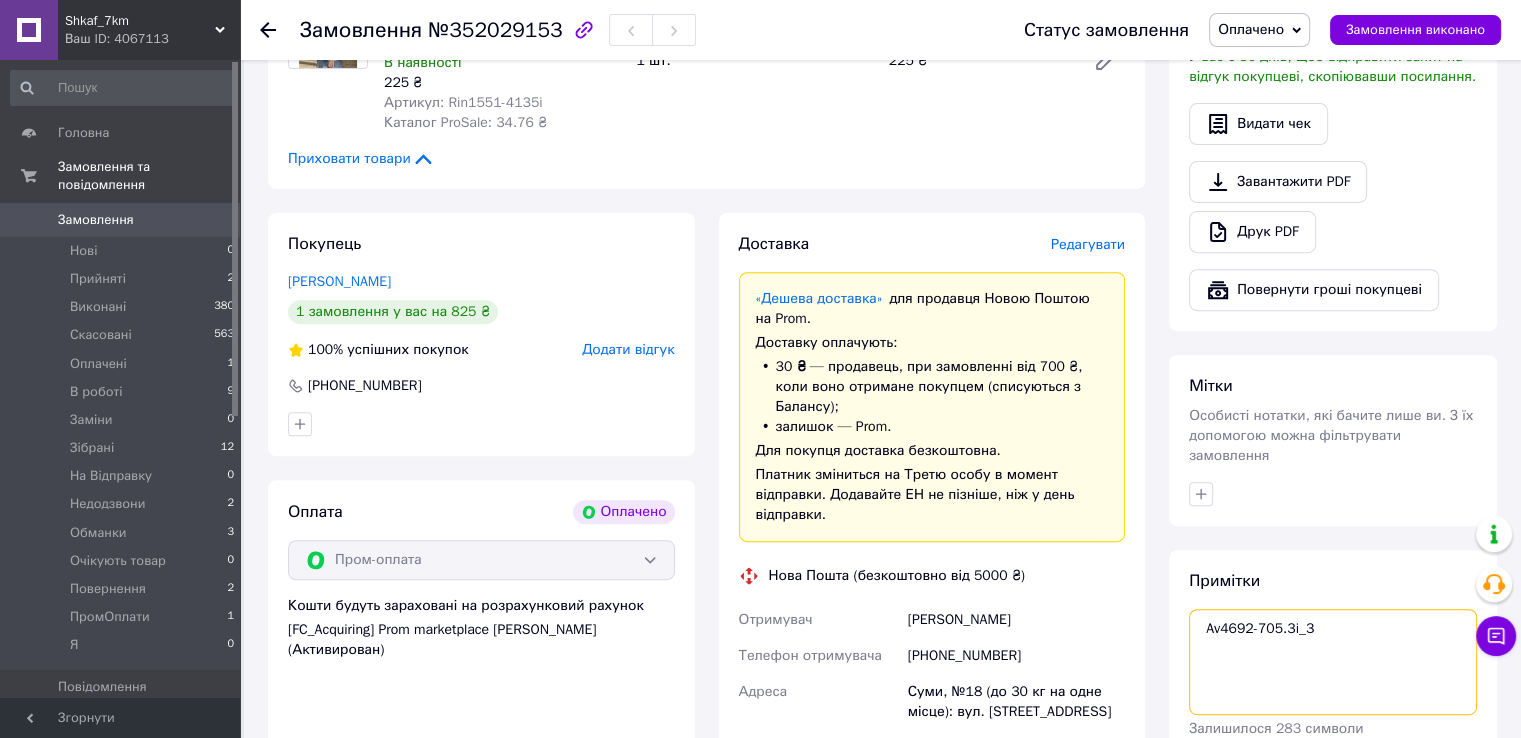 paste on "#опл ПромОплата" 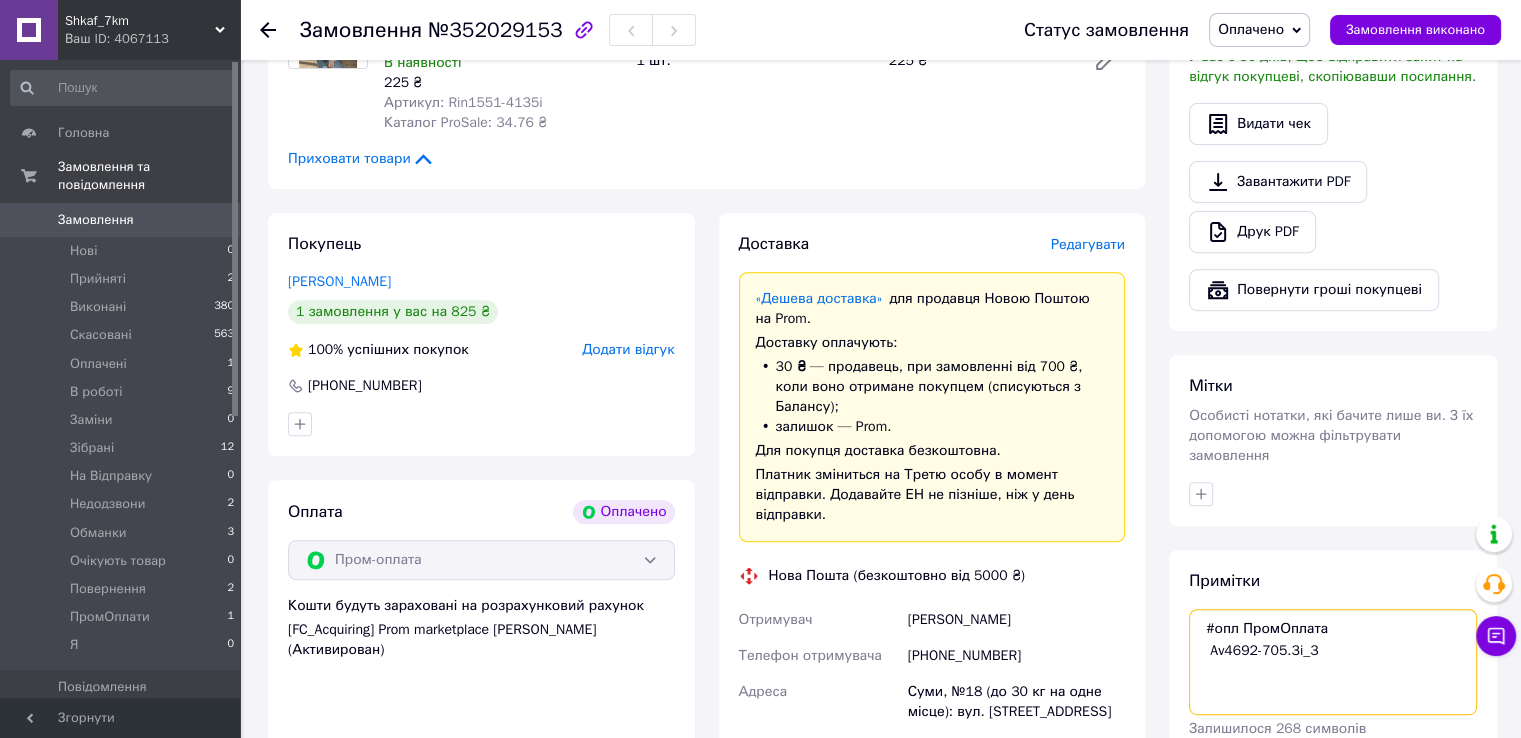 click on "#опл ПромОплата
Av4692-705.3i_3" at bounding box center [1333, 662] 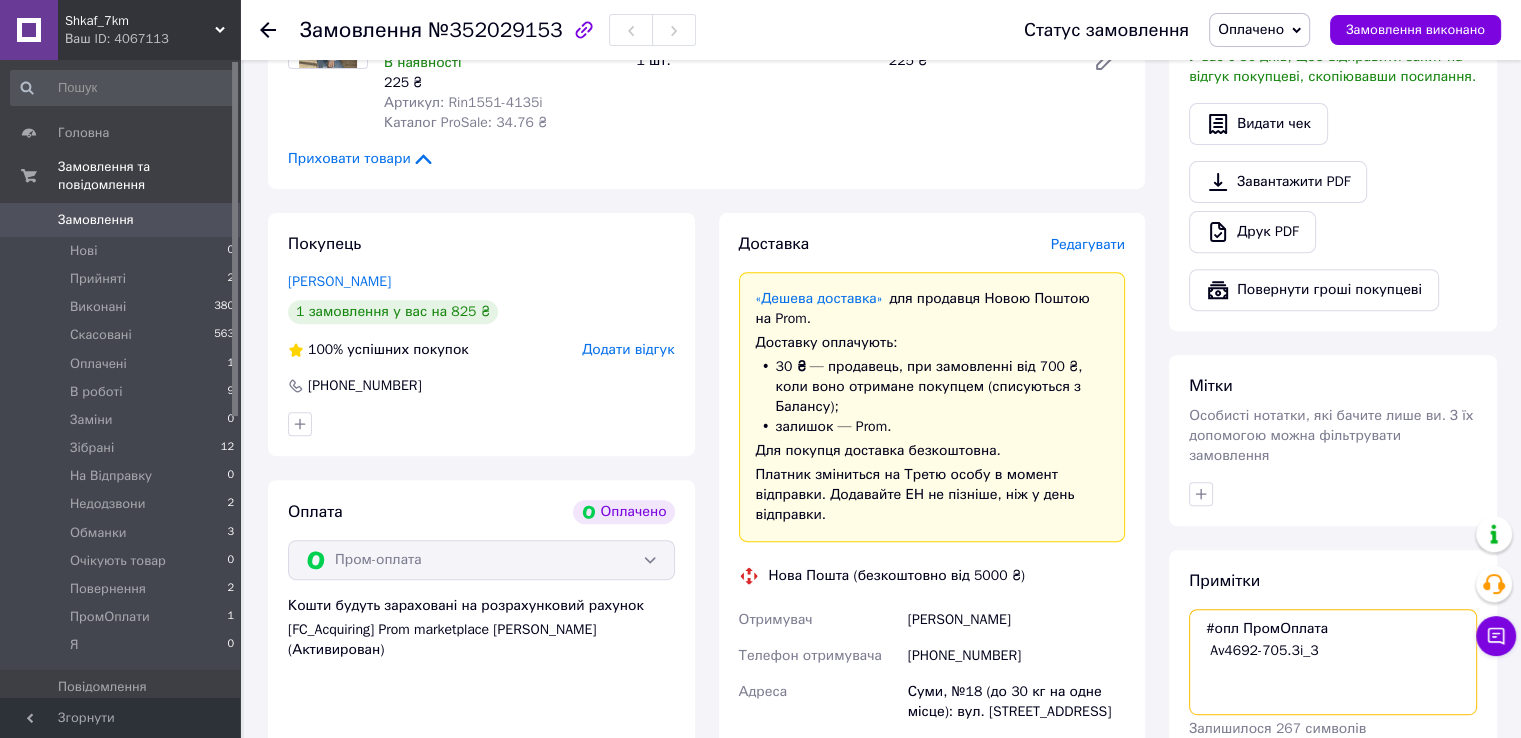 scroll, scrollTop: 300, scrollLeft: 0, axis: vertical 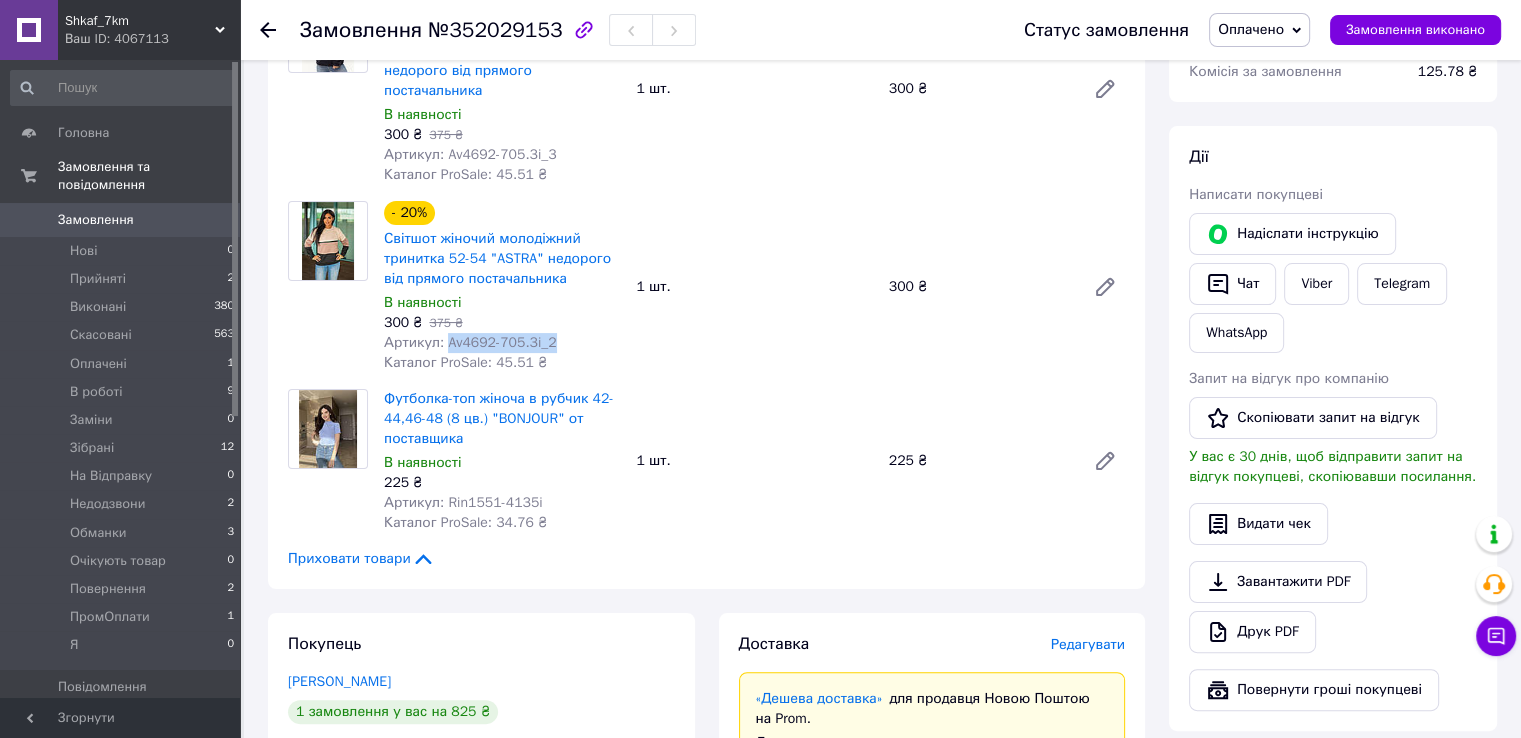 drag, startPoint x: 444, startPoint y: 348, endPoint x: 552, endPoint y: 354, distance: 108.16654 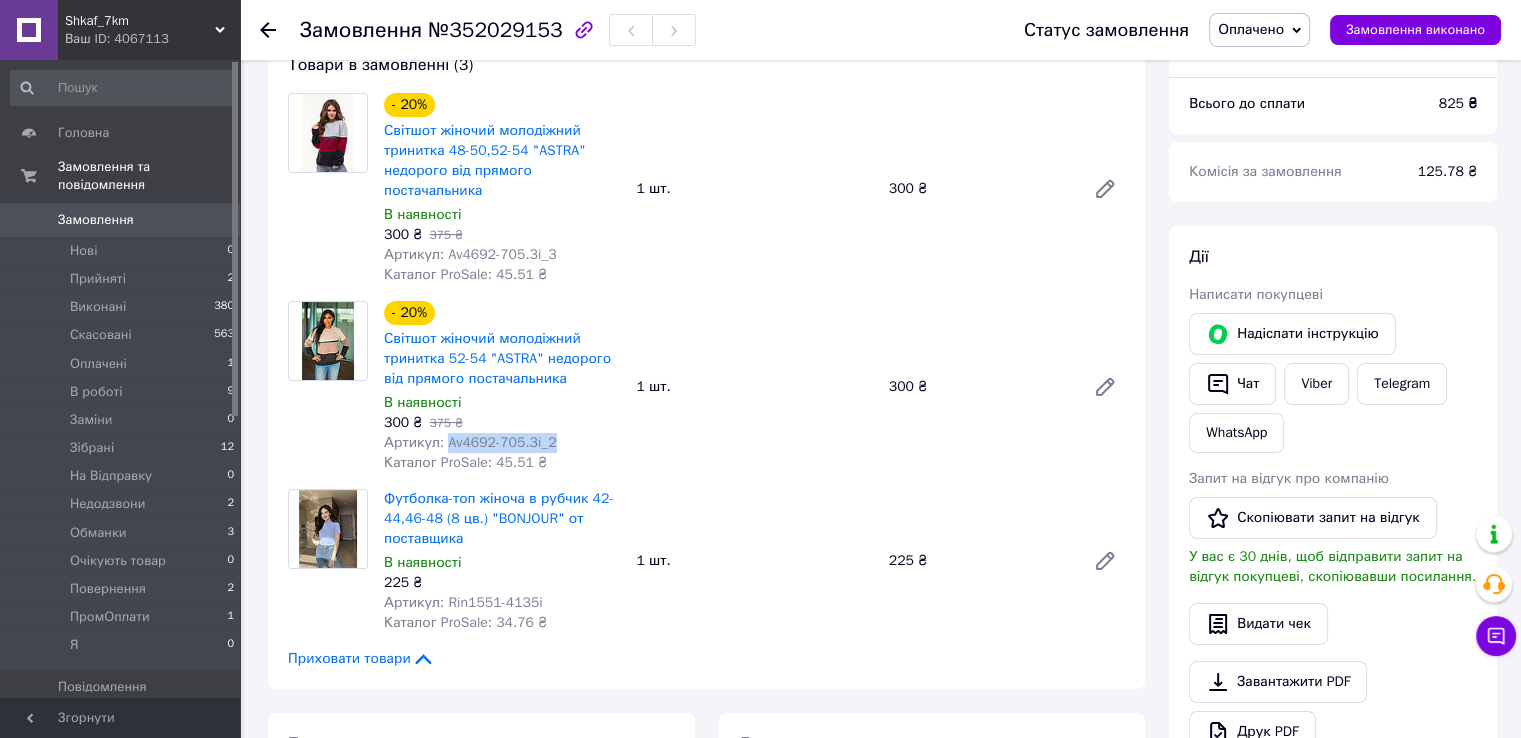 drag, startPoint x: 552, startPoint y: 354, endPoint x: 513, endPoint y: 453, distance: 106.404884 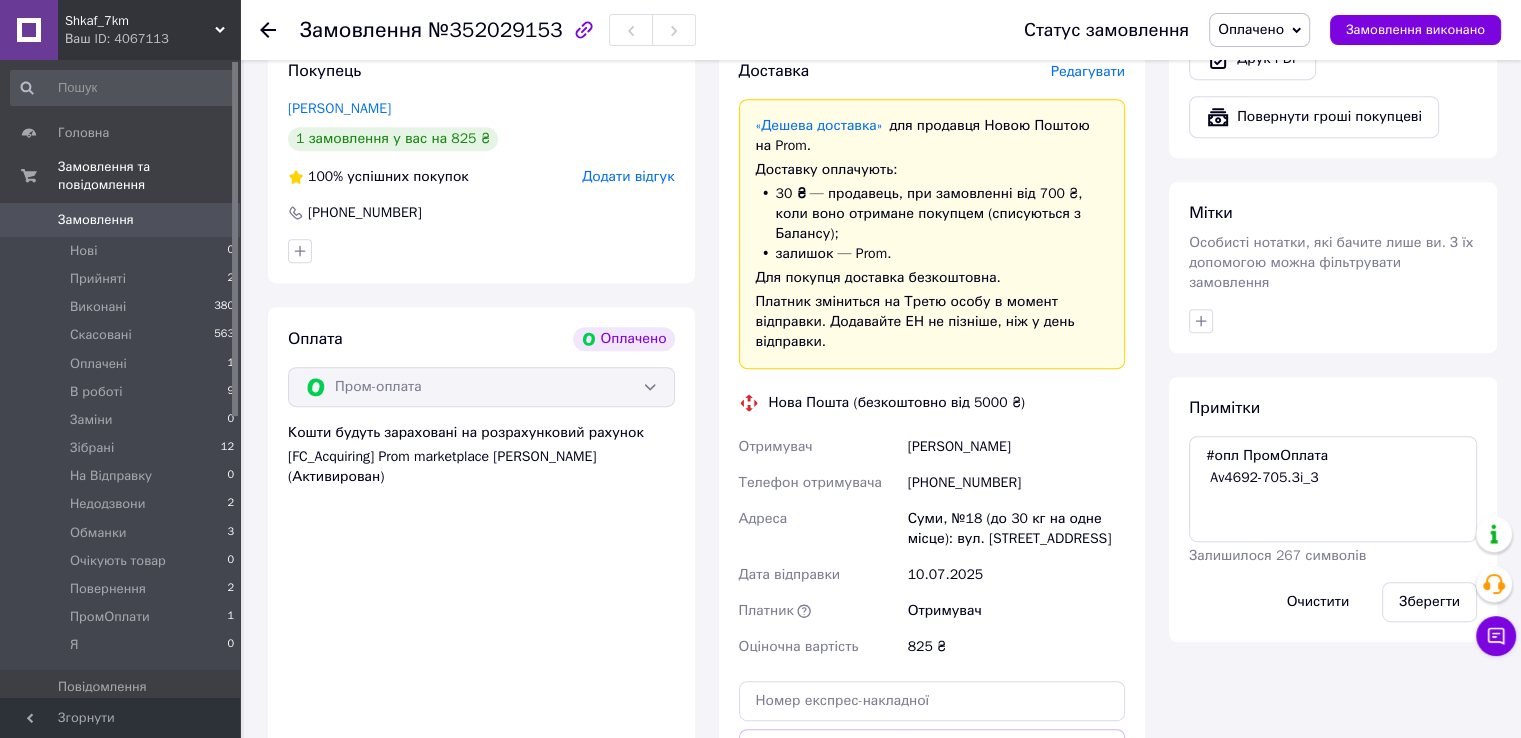 scroll, scrollTop: 1000, scrollLeft: 0, axis: vertical 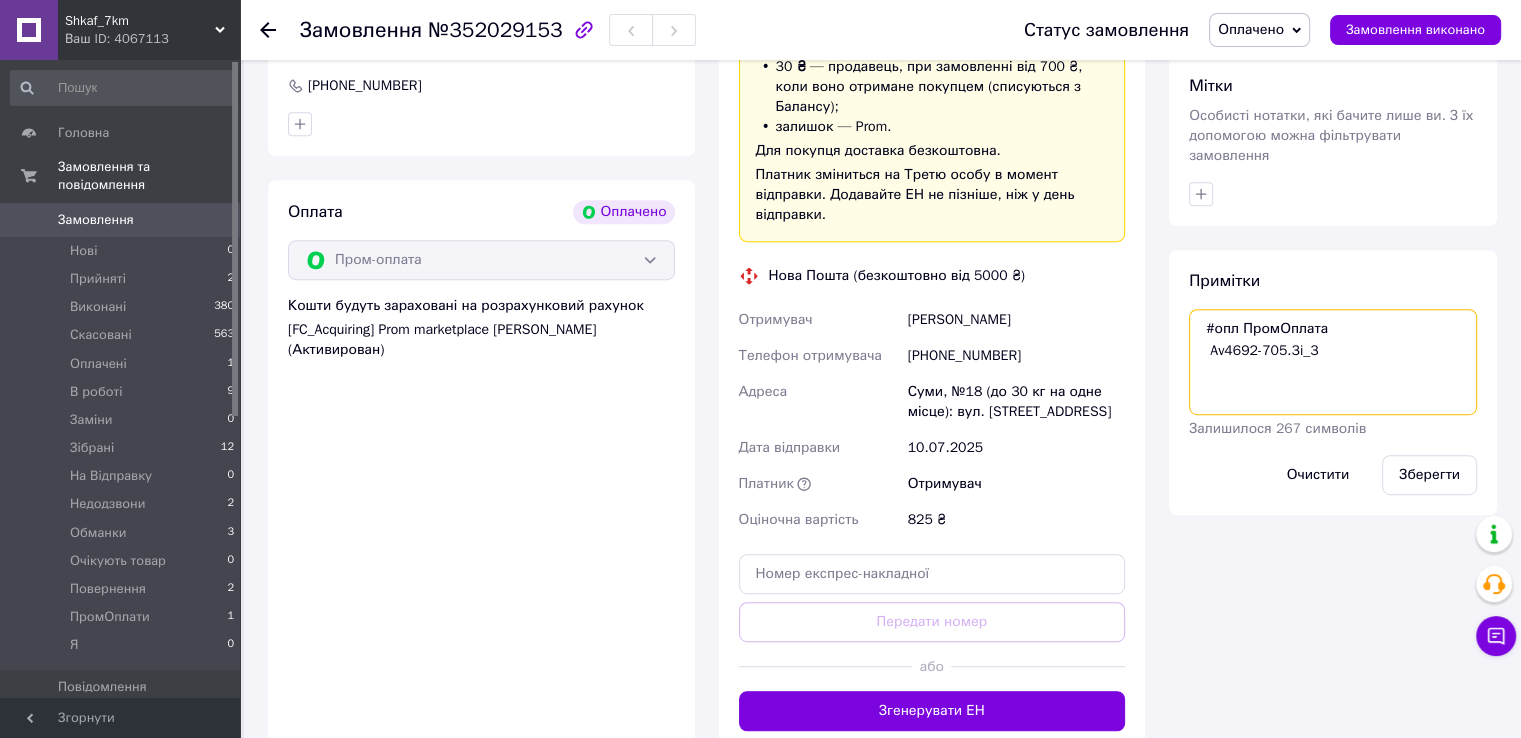 click on "#опл ПромОплата
Av4692-705.3i_3" at bounding box center [1333, 362] 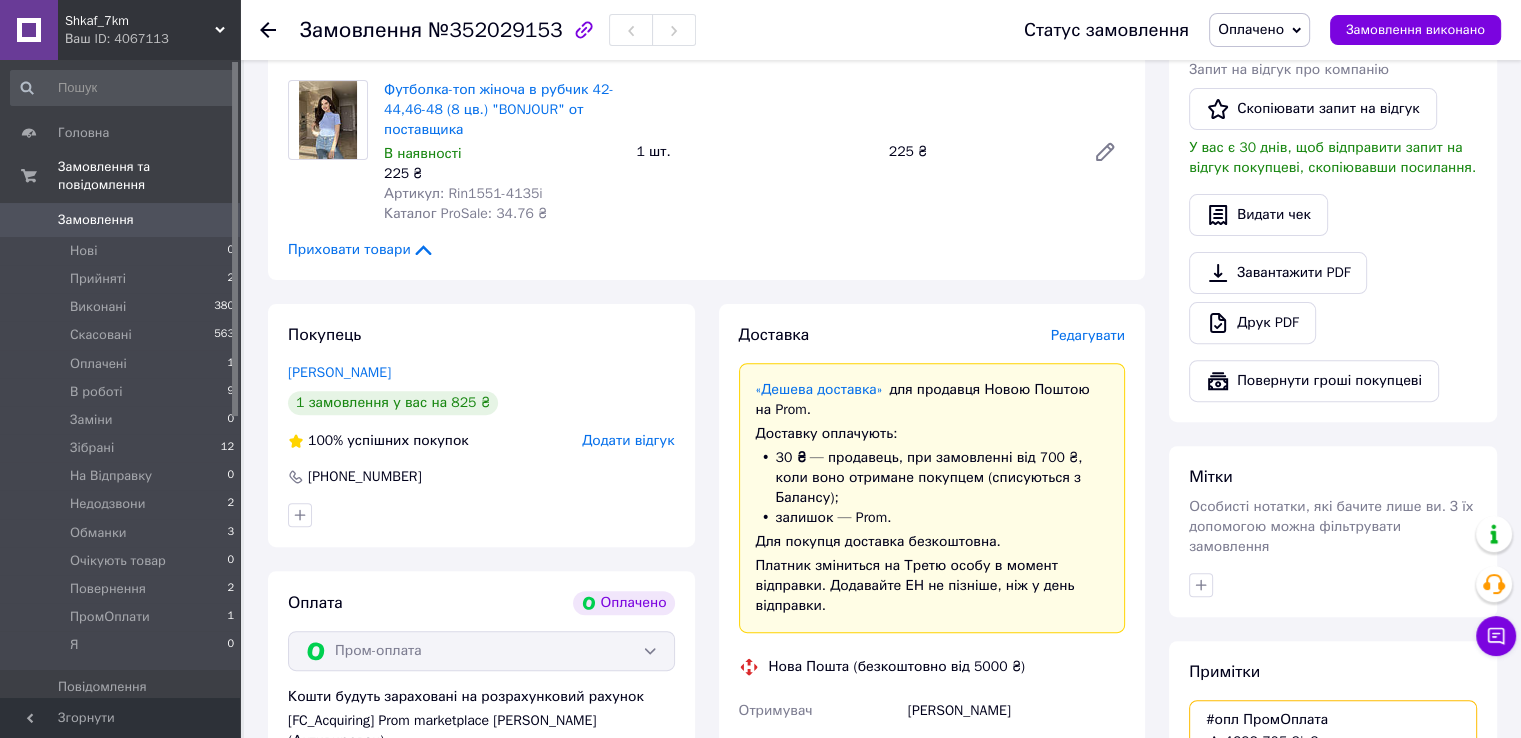 scroll, scrollTop: 600, scrollLeft: 0, axis: vertical 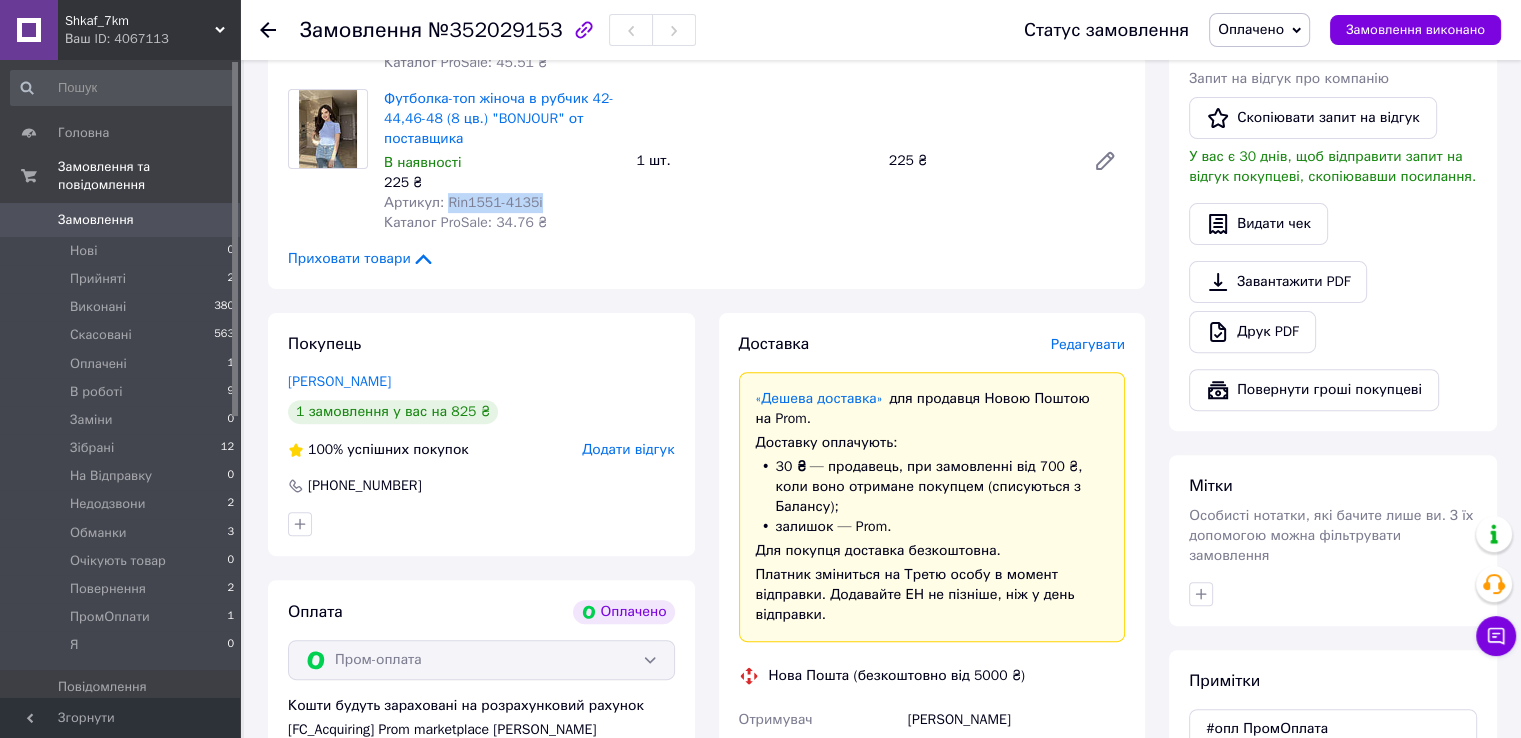 drag, startPoint x: 441, startPoint y: 201, endPoint x: 545, endPoint y: 208, distance: 104.23531 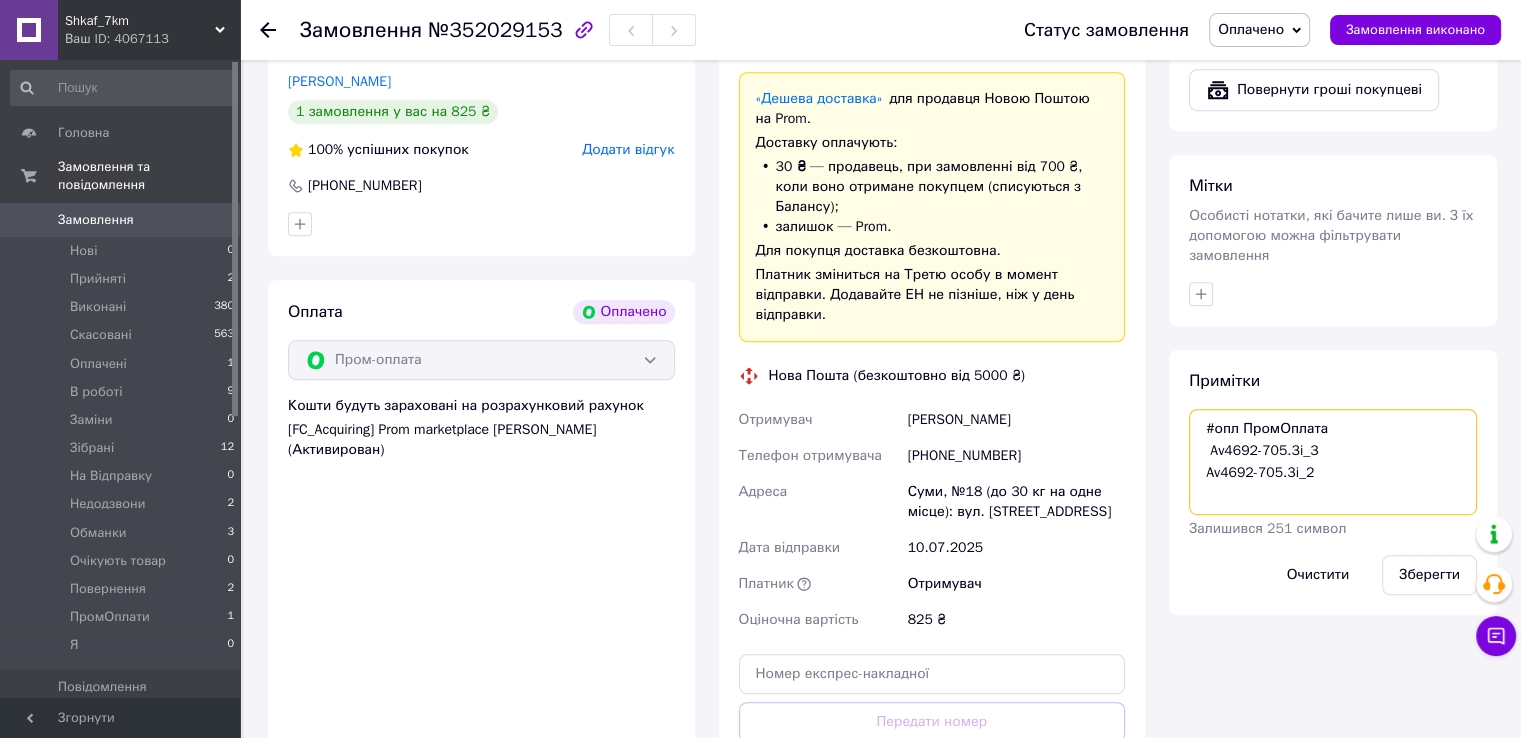 click on "#опл ПромОплата
Av4692-705.3i_3
Av4692-705.3i_2" at bounding box center (1333, 462) 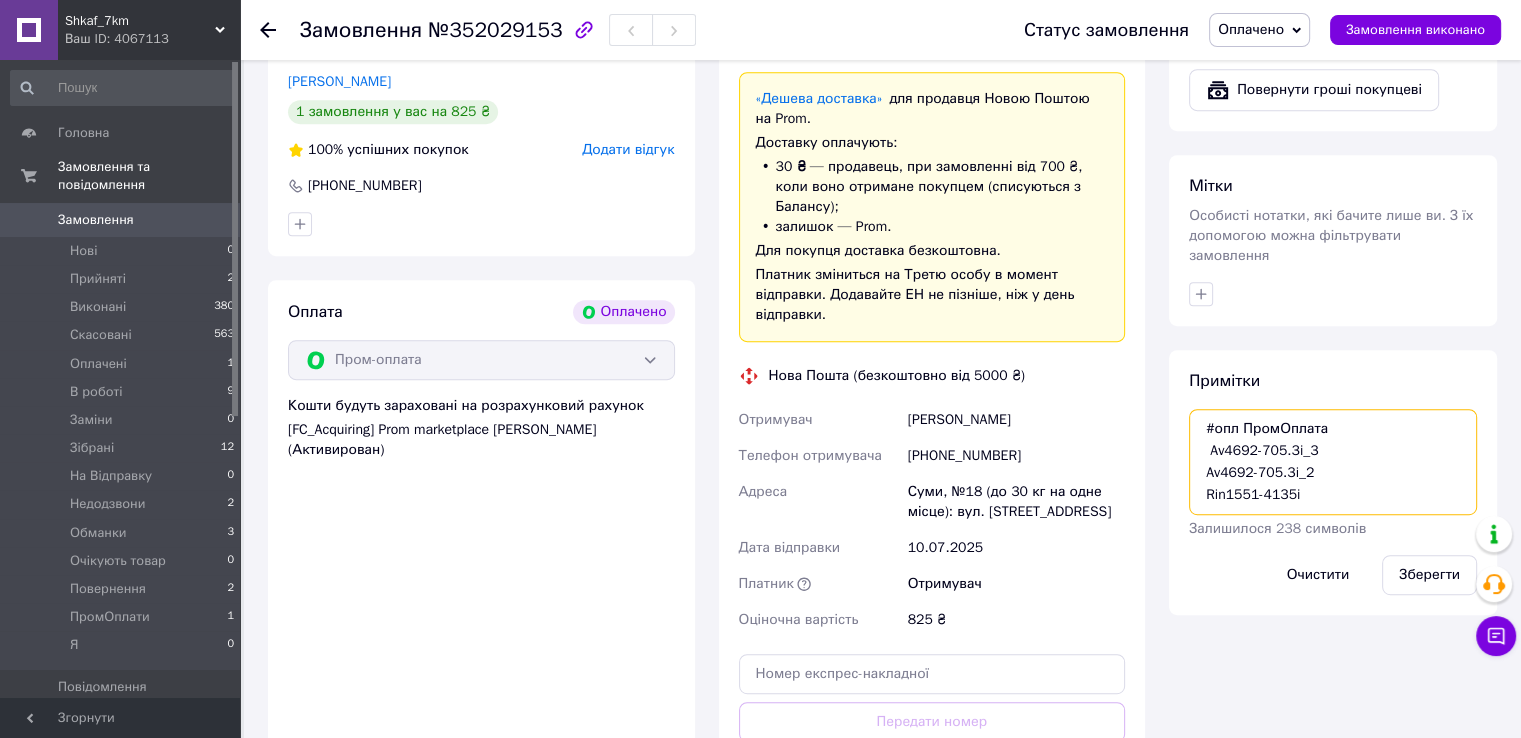click on "#опл ПромОплата
Av4692-705.3i_3
Av4692-705.3i_2
Rin1551-4135i" at bounding box center [1333, 462] 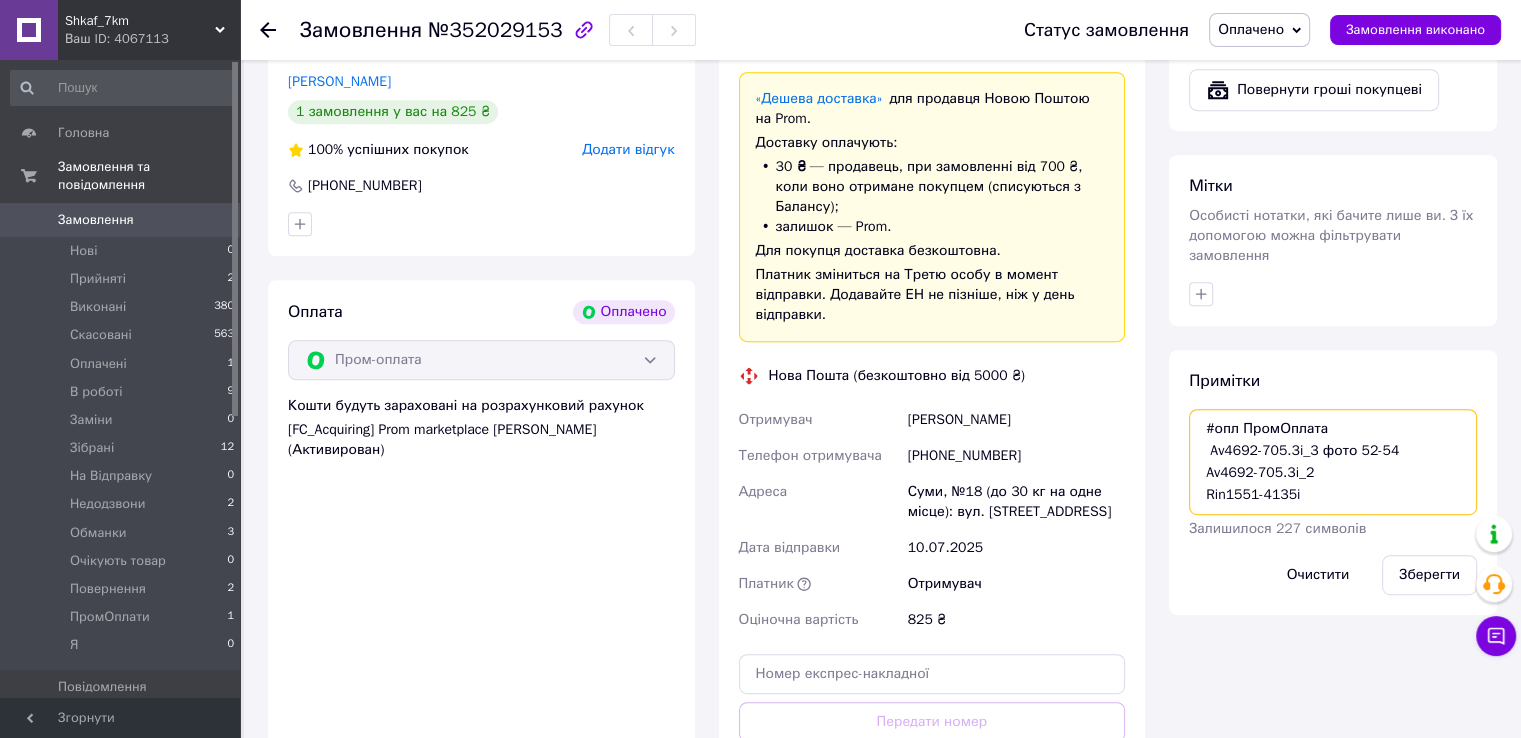 click on "#опл ПромОплата
Av4692-705.3i_3 фото 52-54
Av4692-705.3i_2
Rin1551-4135i" at bounding box center [1333, 462] 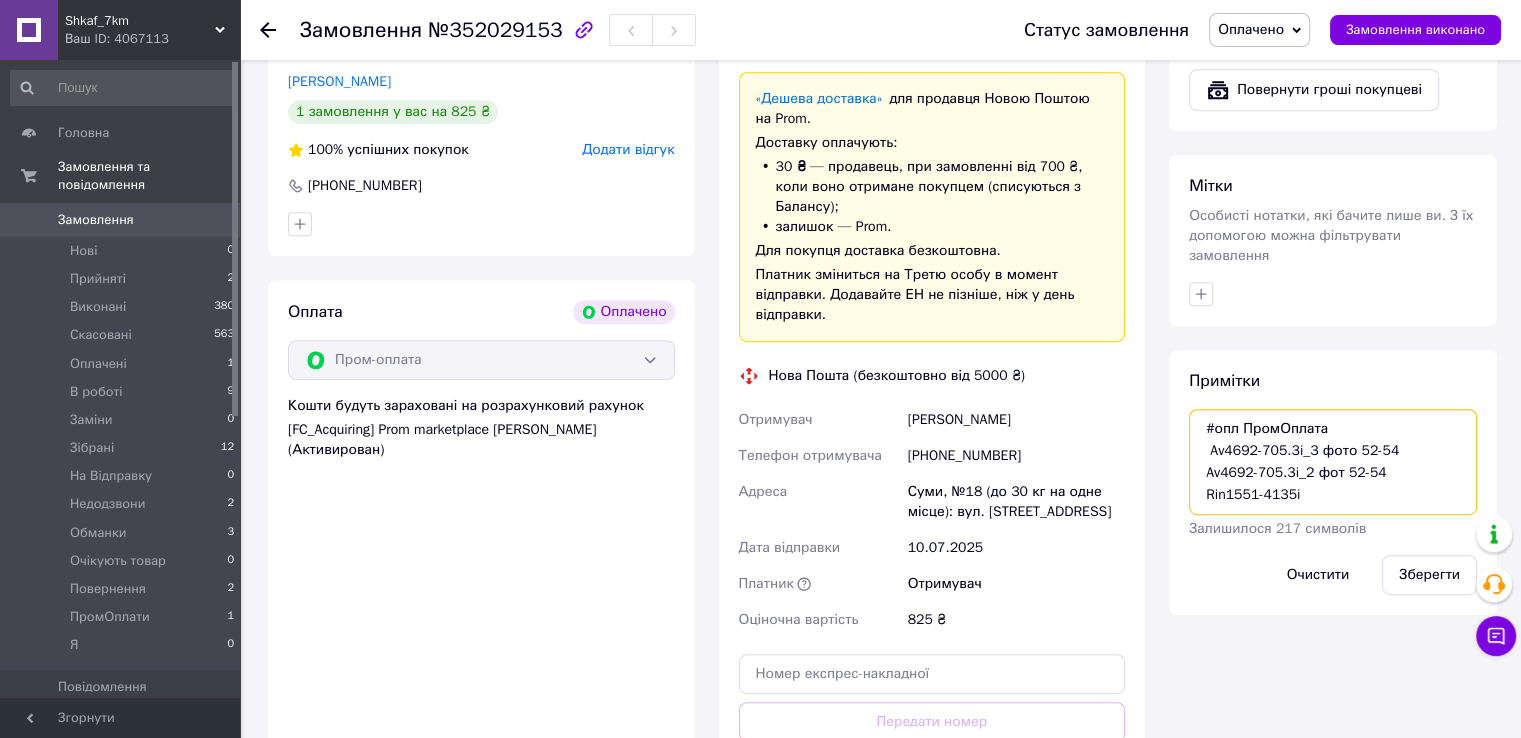 click on "#опл ПромОплата
Av4692-705.3i_3 фото 52-54
Av4692-705.3i_2 фот 52-54
Rin1551-4135i" at bounding box center [1333, 462] 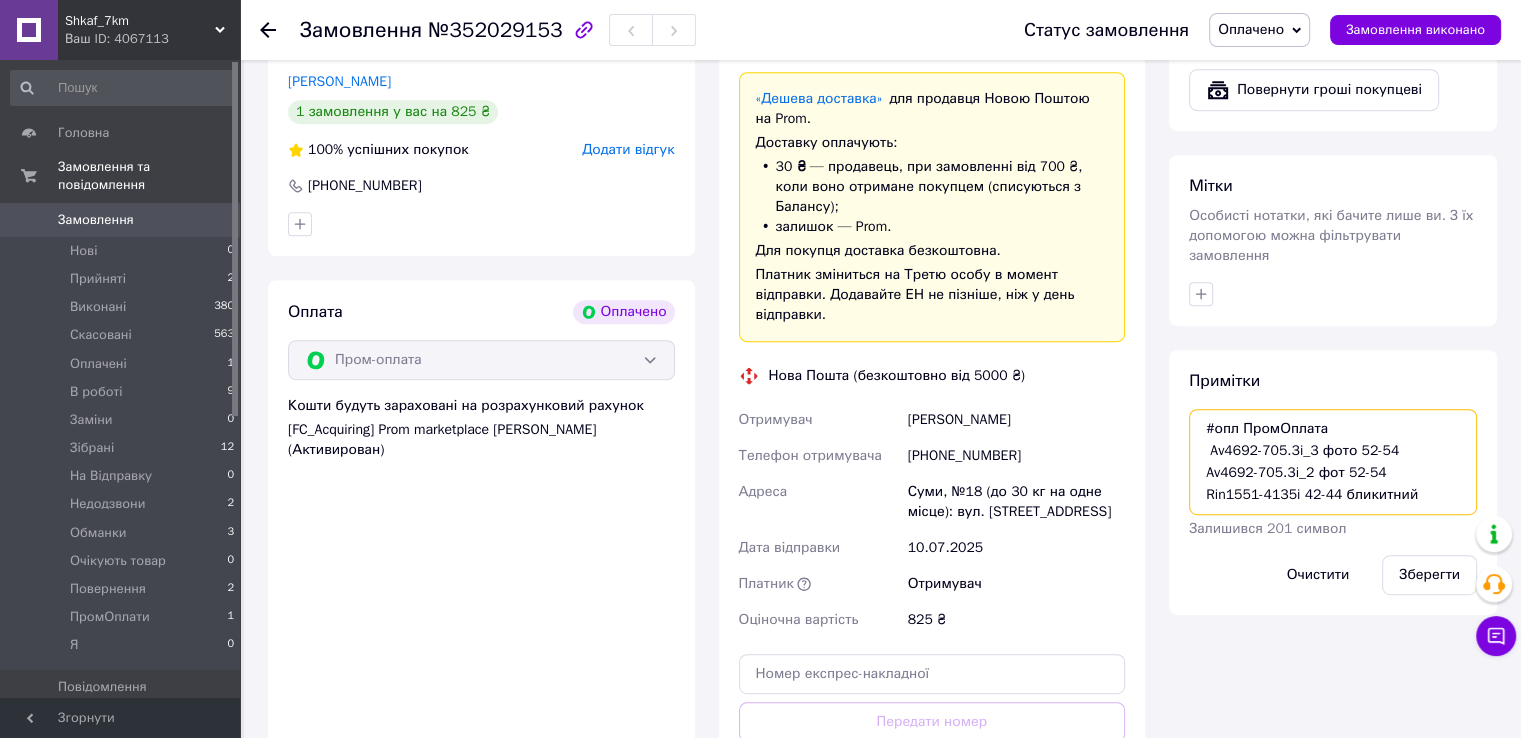 scroll, scrollTop: 12, scrollLeft: 0, axis: vertical 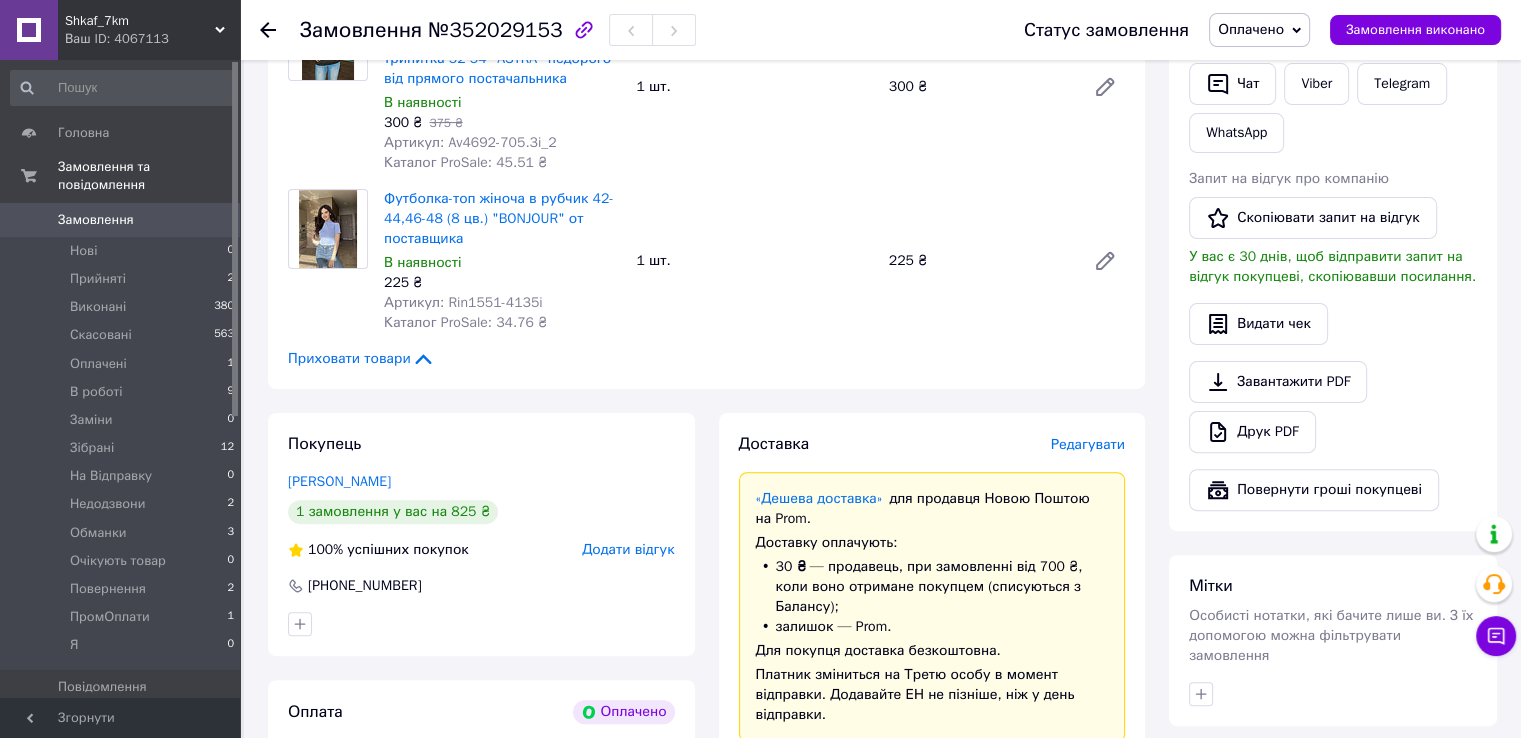 type on "#опл ПромОплата
Av4692-705.3i_3 фото 52-54
Av4692-705.3i_2 фот 52-54
Rin1551-4135i 42-44 бликитний" 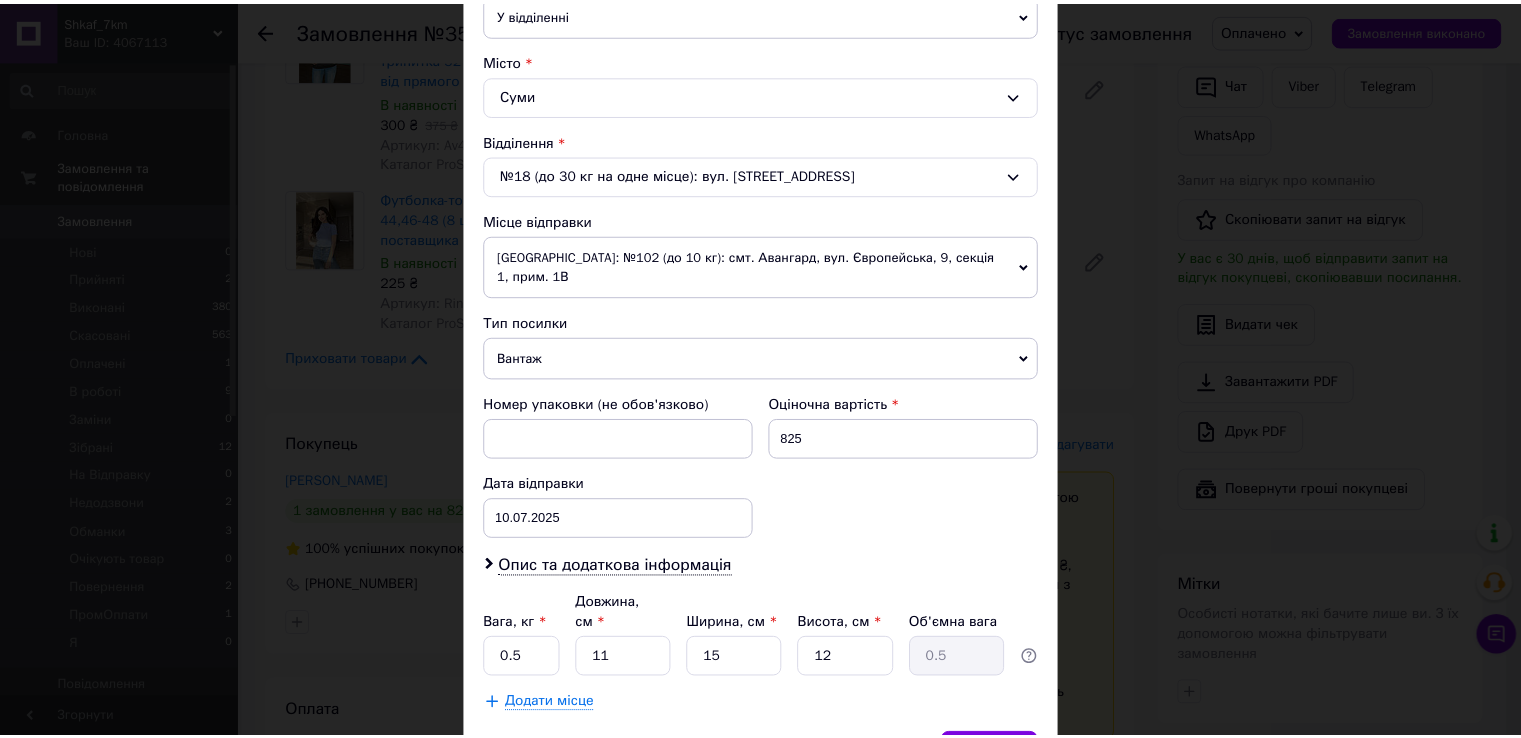 scroll, scrollTop: 584, scrollLeft: 0, axis: vertical 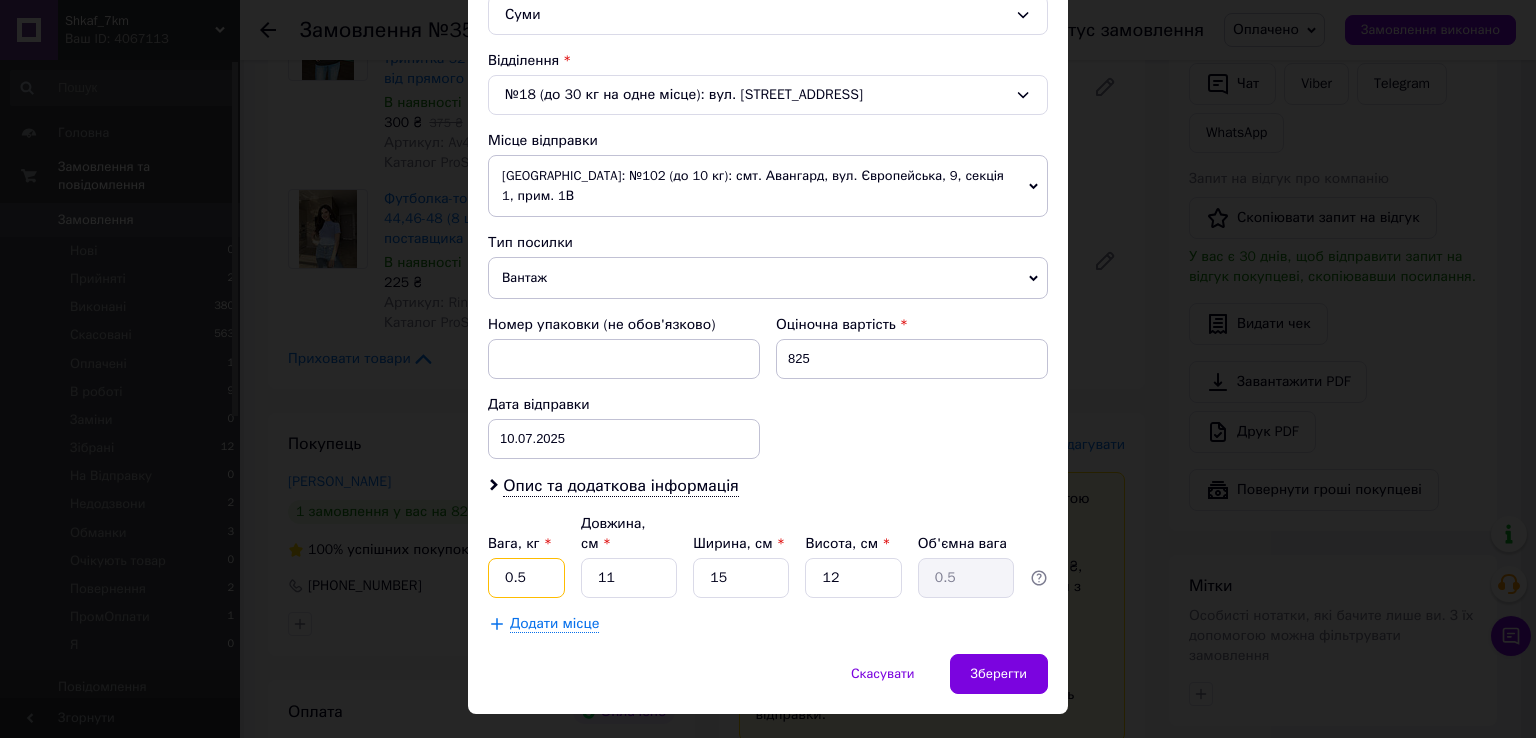 click on "0.5" at bounding box center [526, 578] 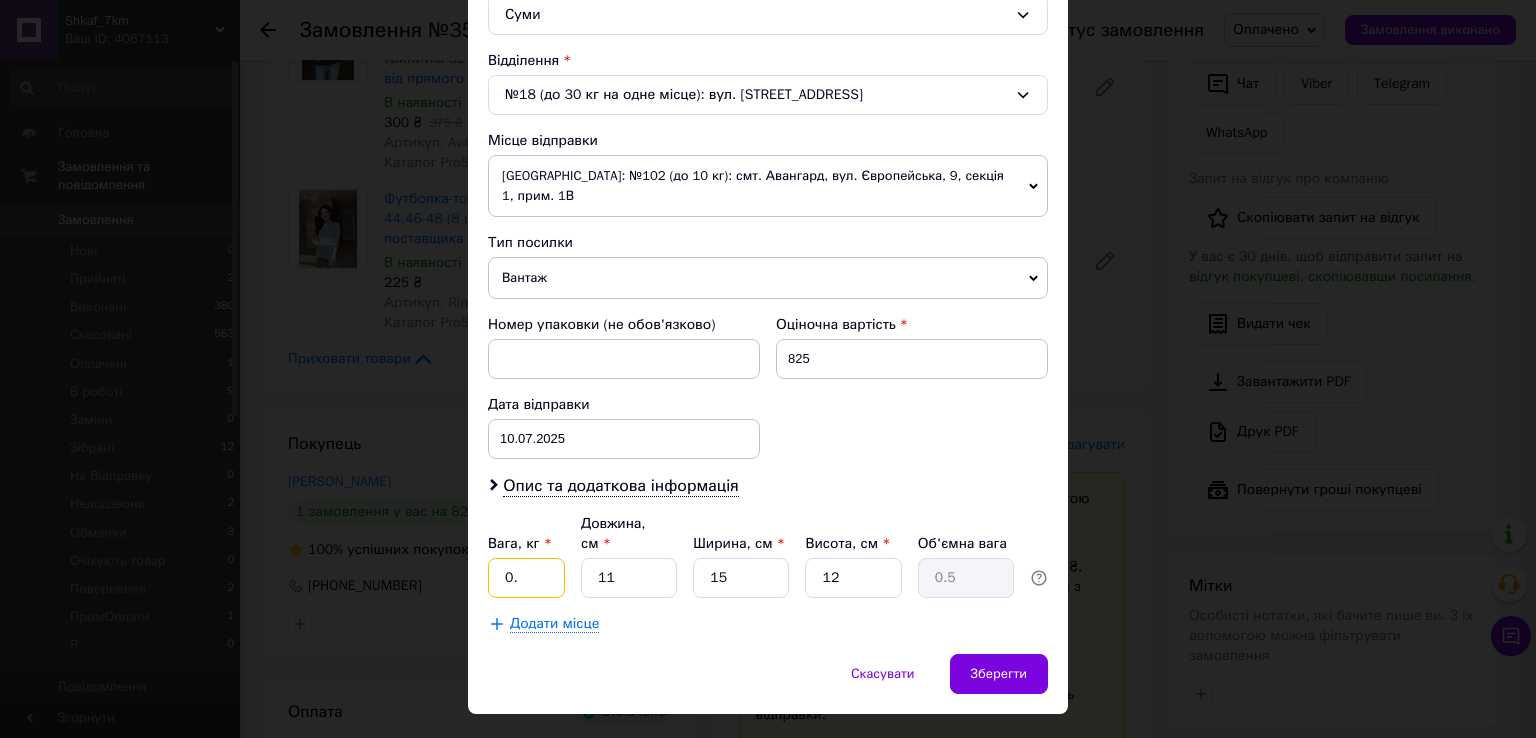 type on "0" 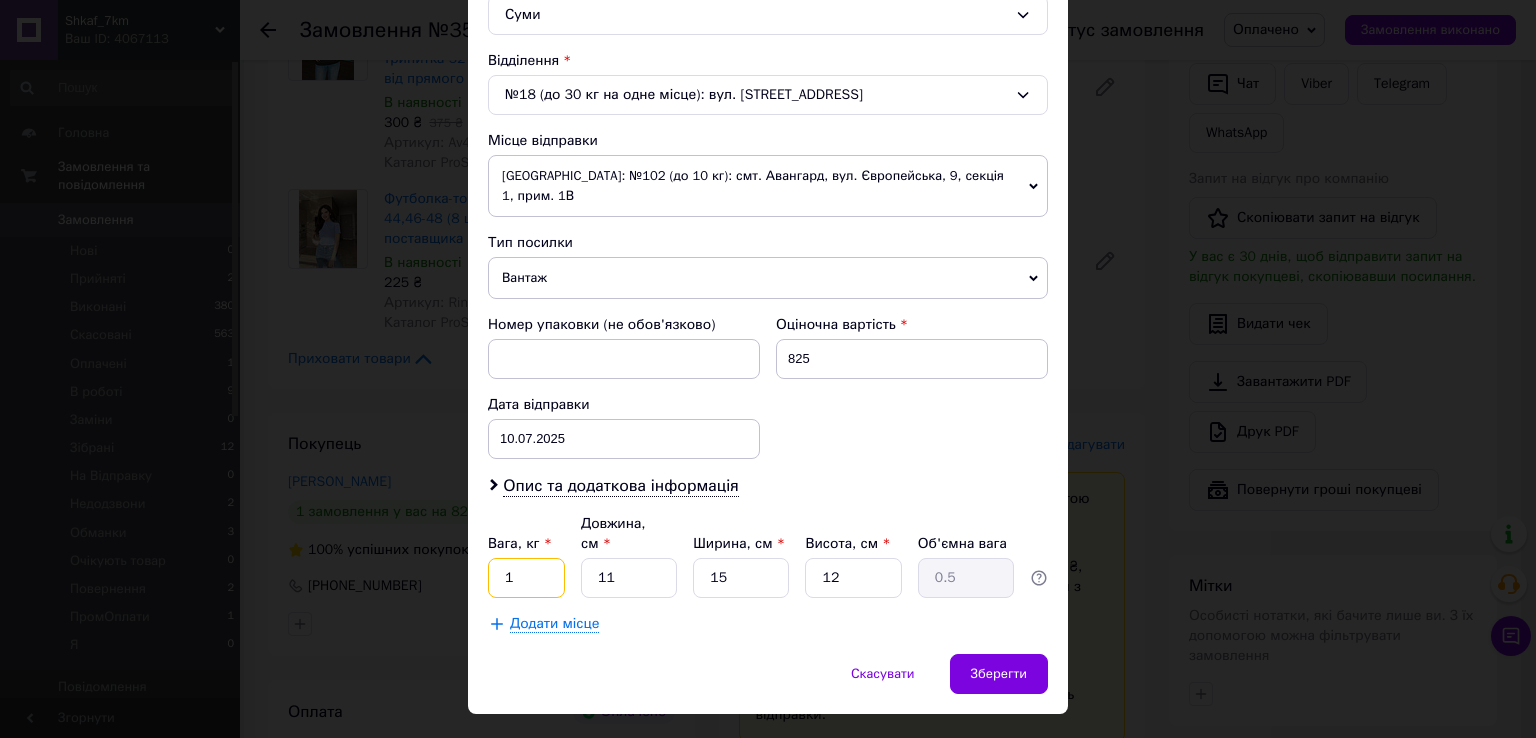 type on "1" 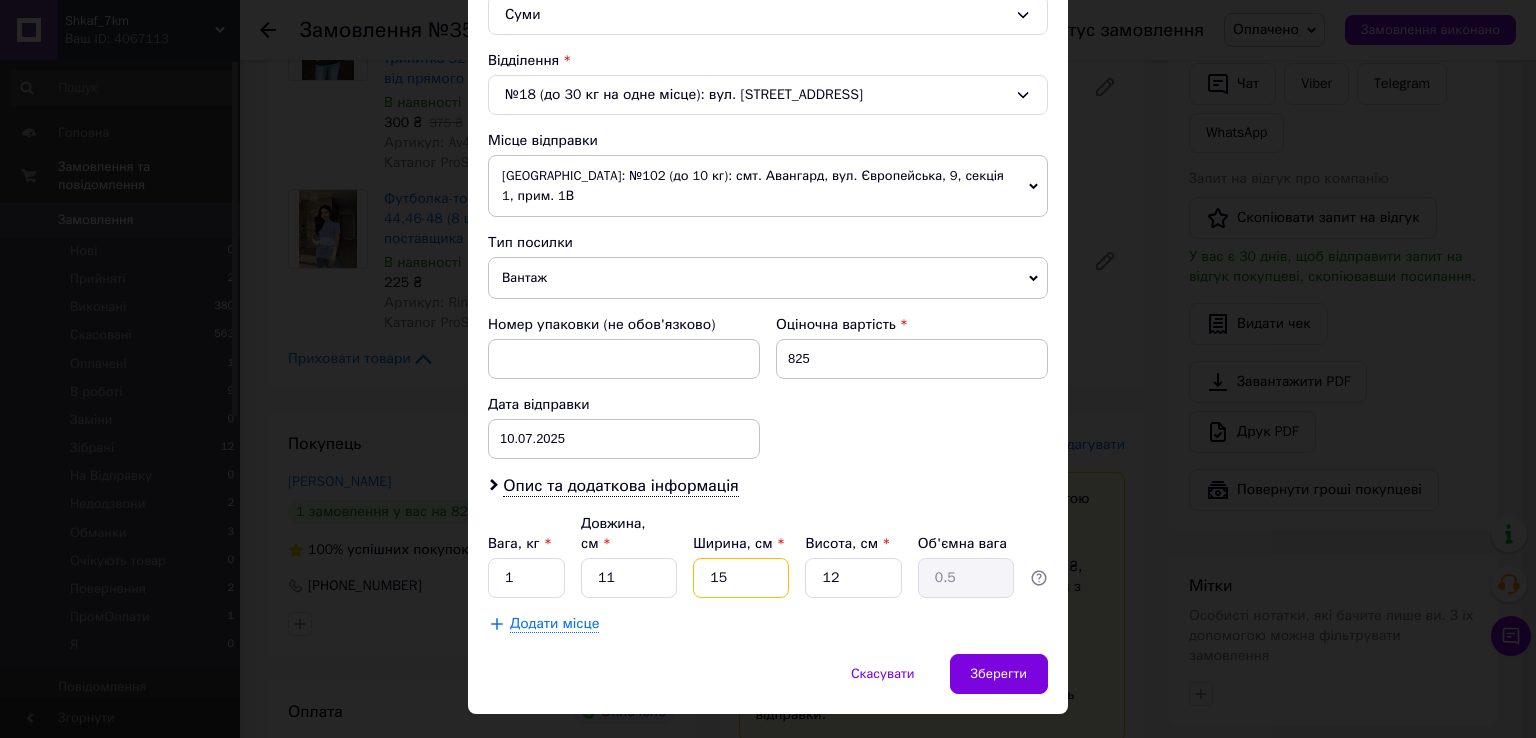 click on "15" at bounding box center [741, 578] 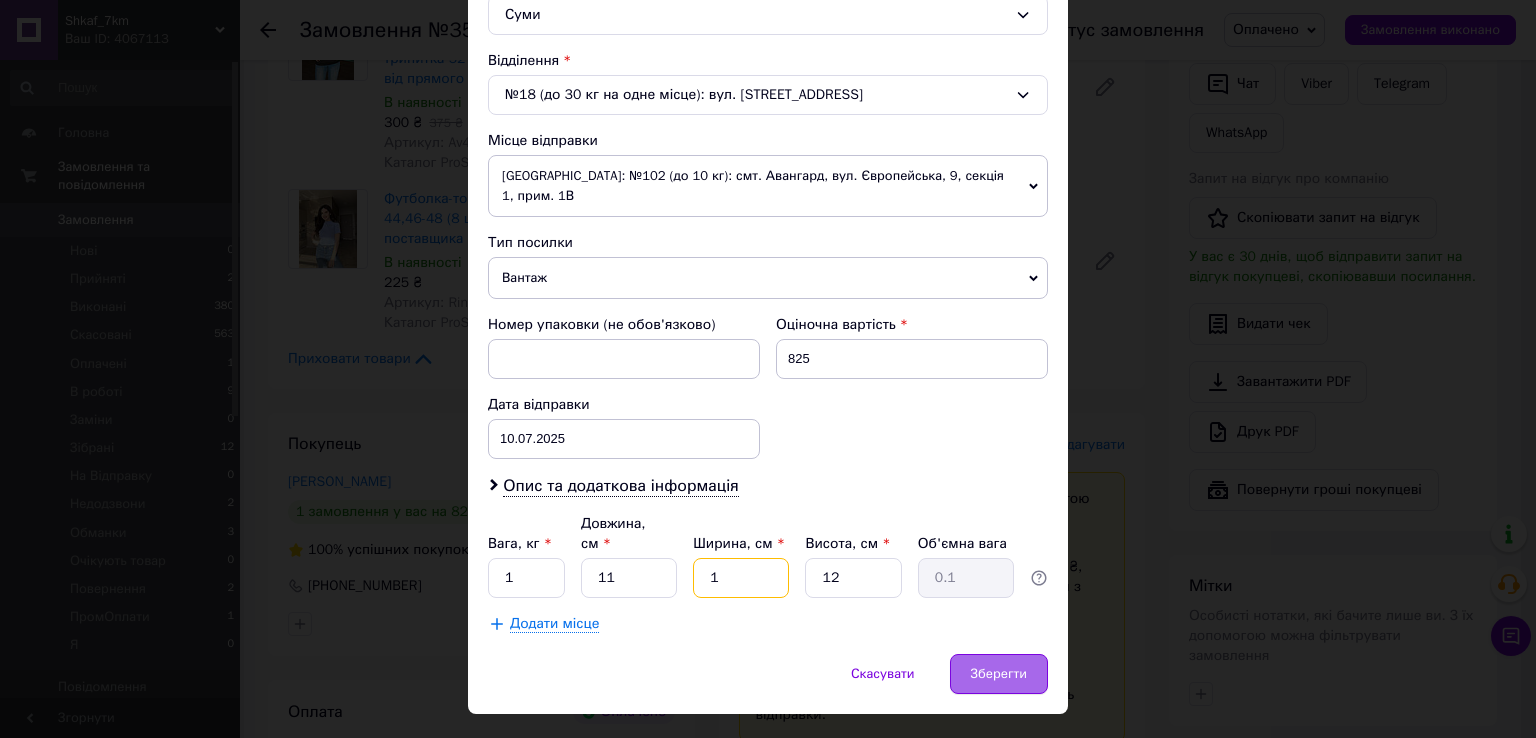 type on "1" 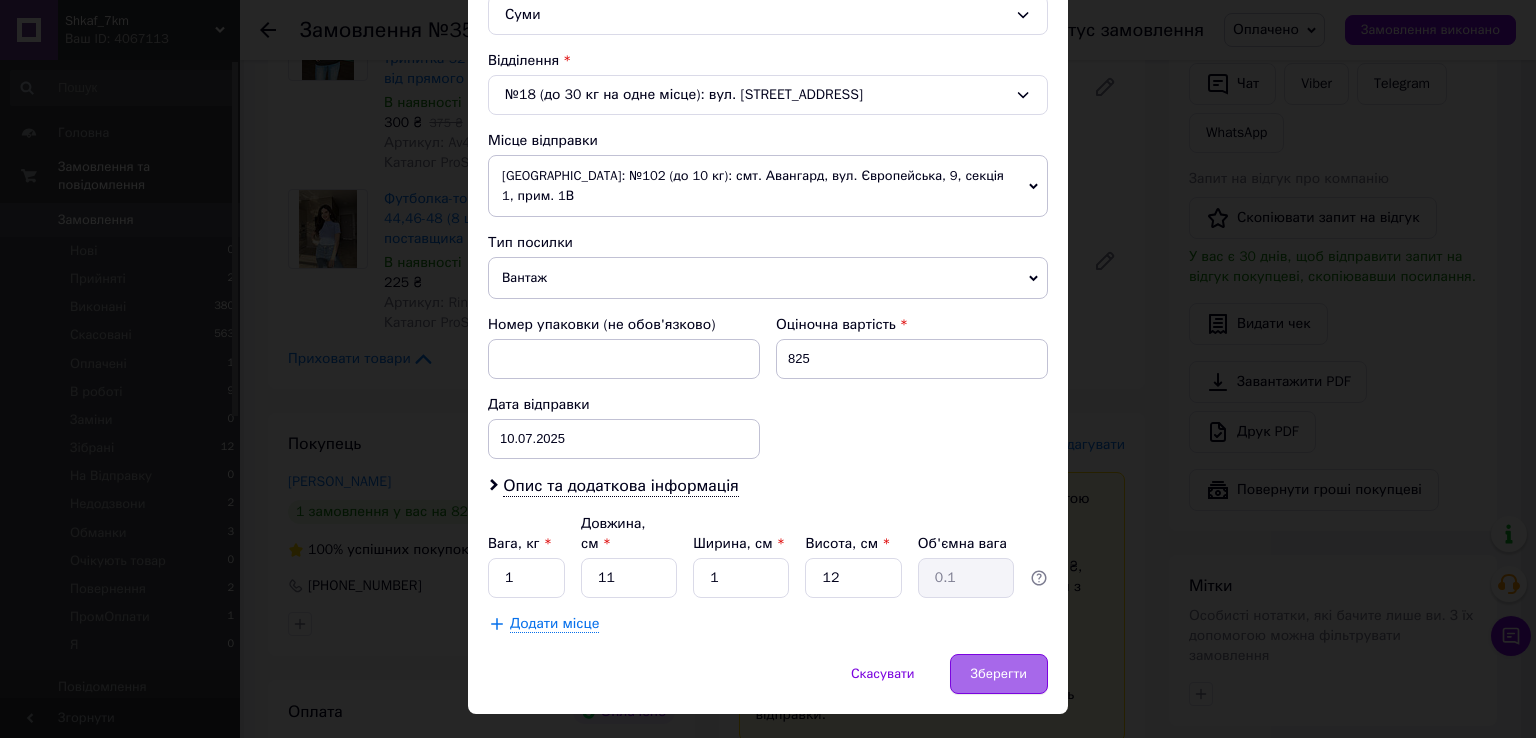 click on "Зберегти" at bounding box center (999, 674) 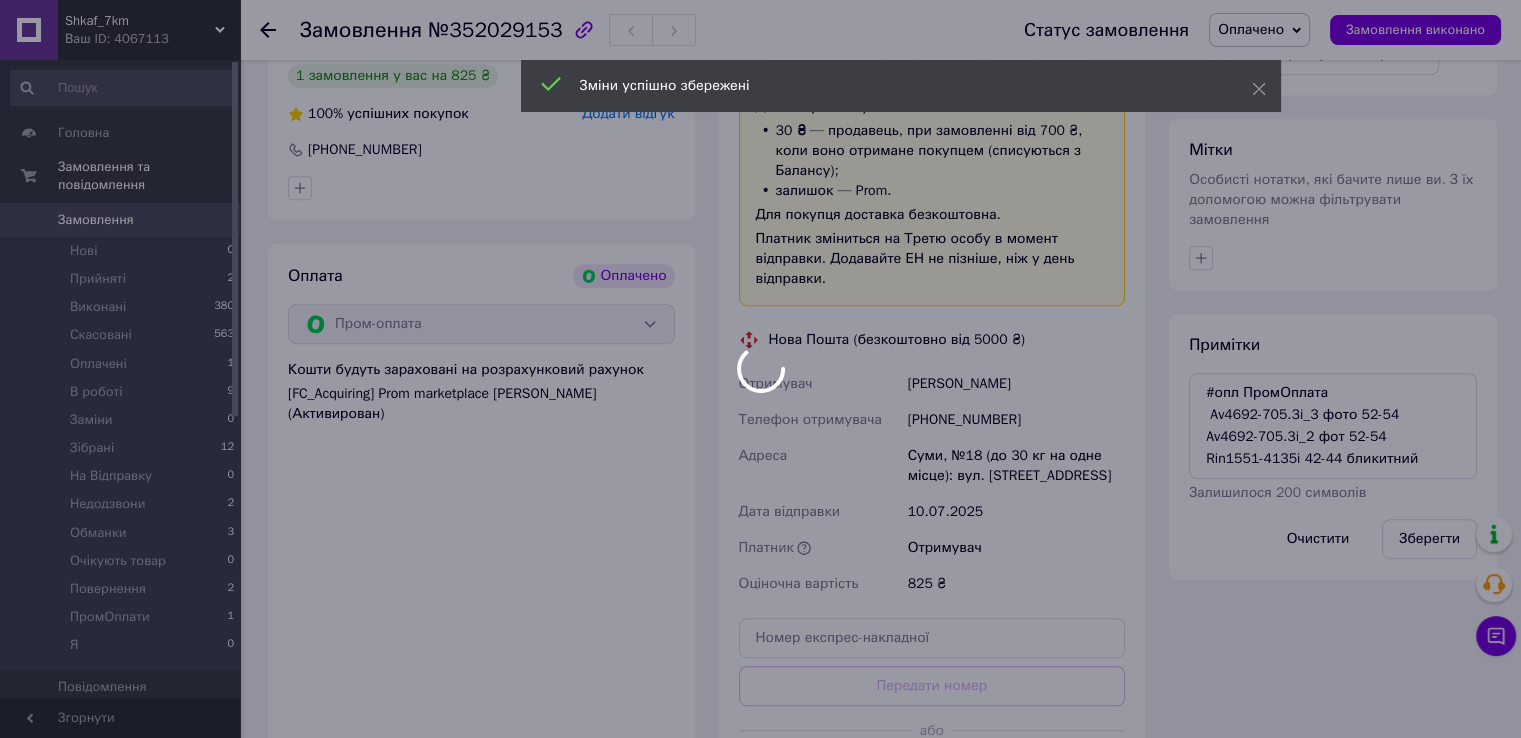 scroll, scrollTop: 1100, scrollLeft: 0, axis: vertical 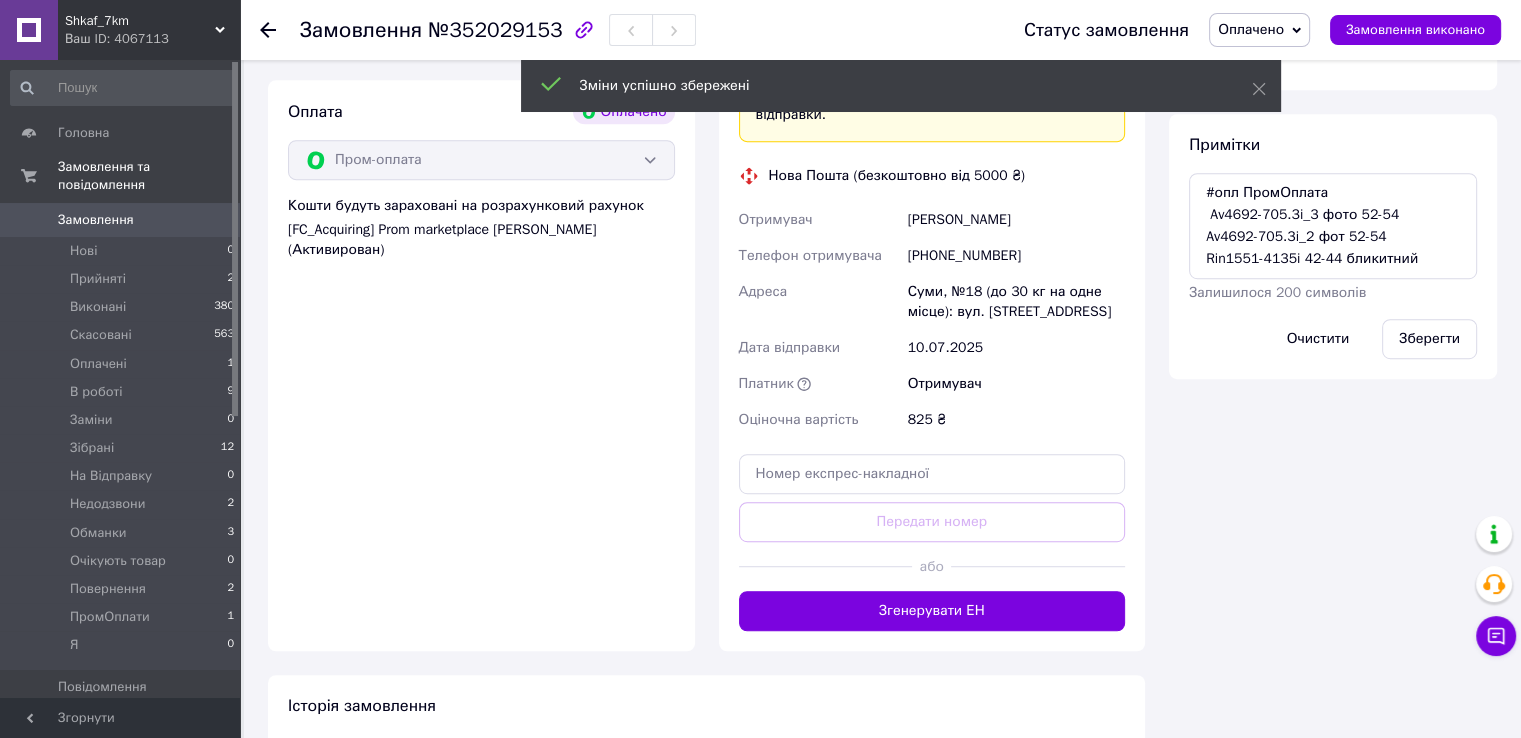 click on "Згенерувати ЕН" at bounding box center (932, 611) 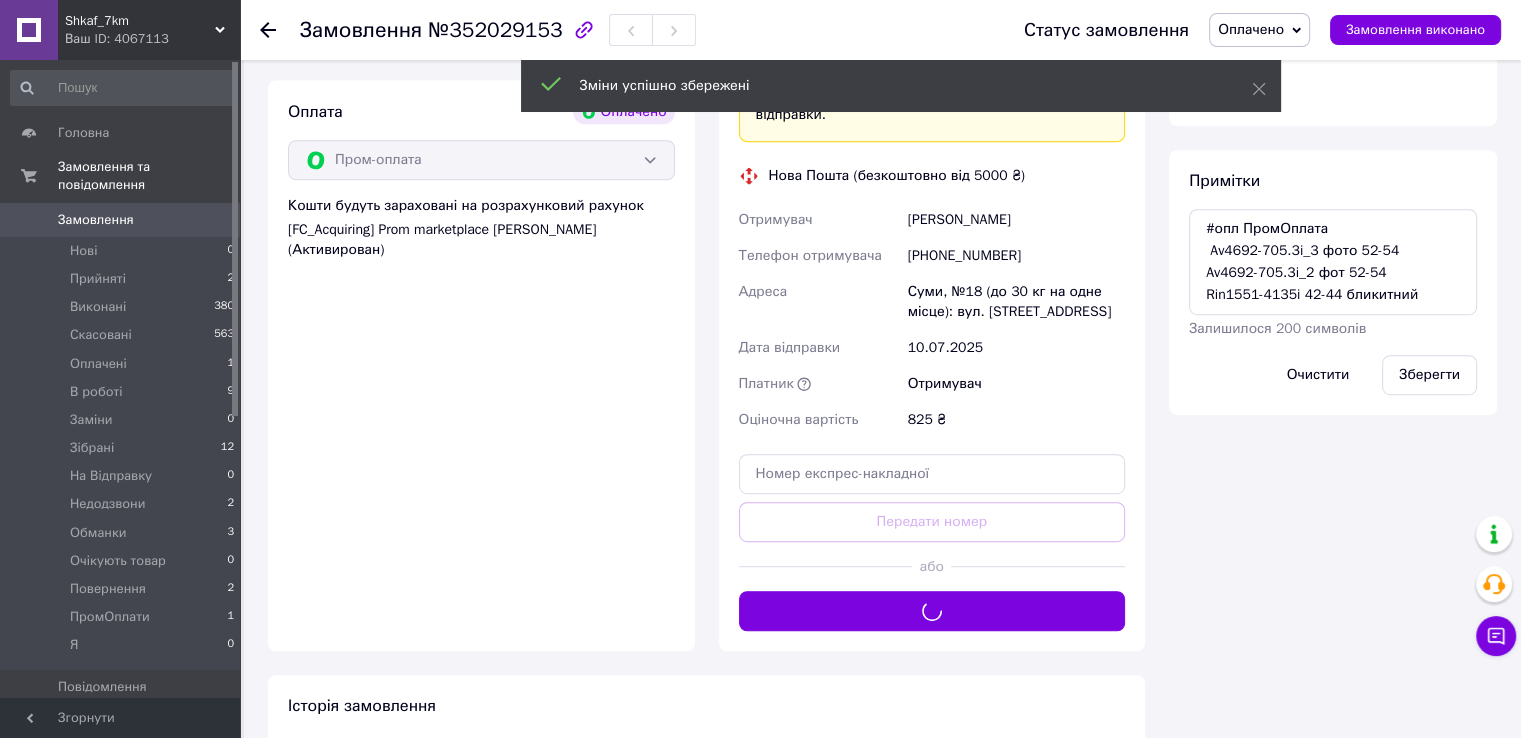 scroll, scrollTop: 900, scrollLeft: 0, axis: vertical 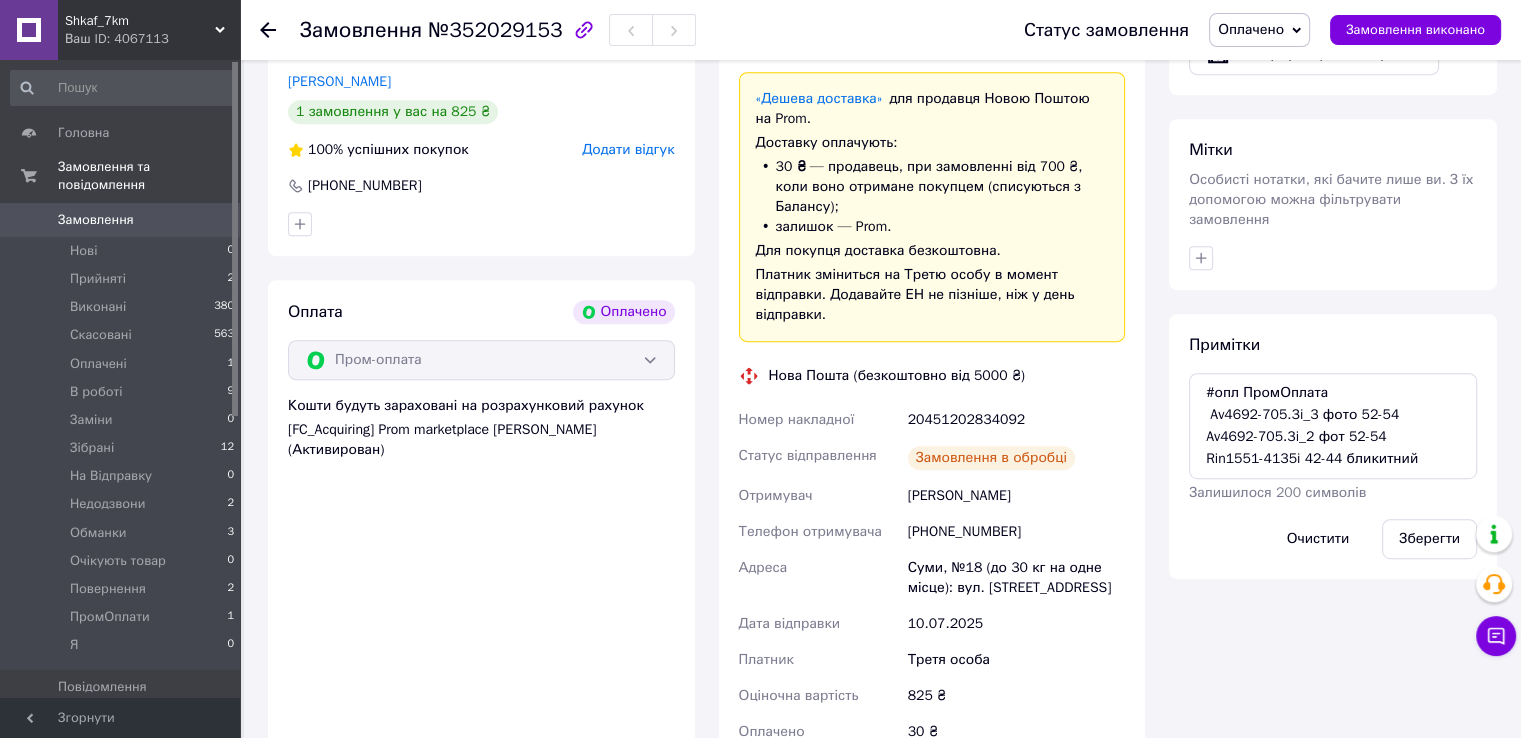 click on "20451202834092" at bounding box center (1016, 420) 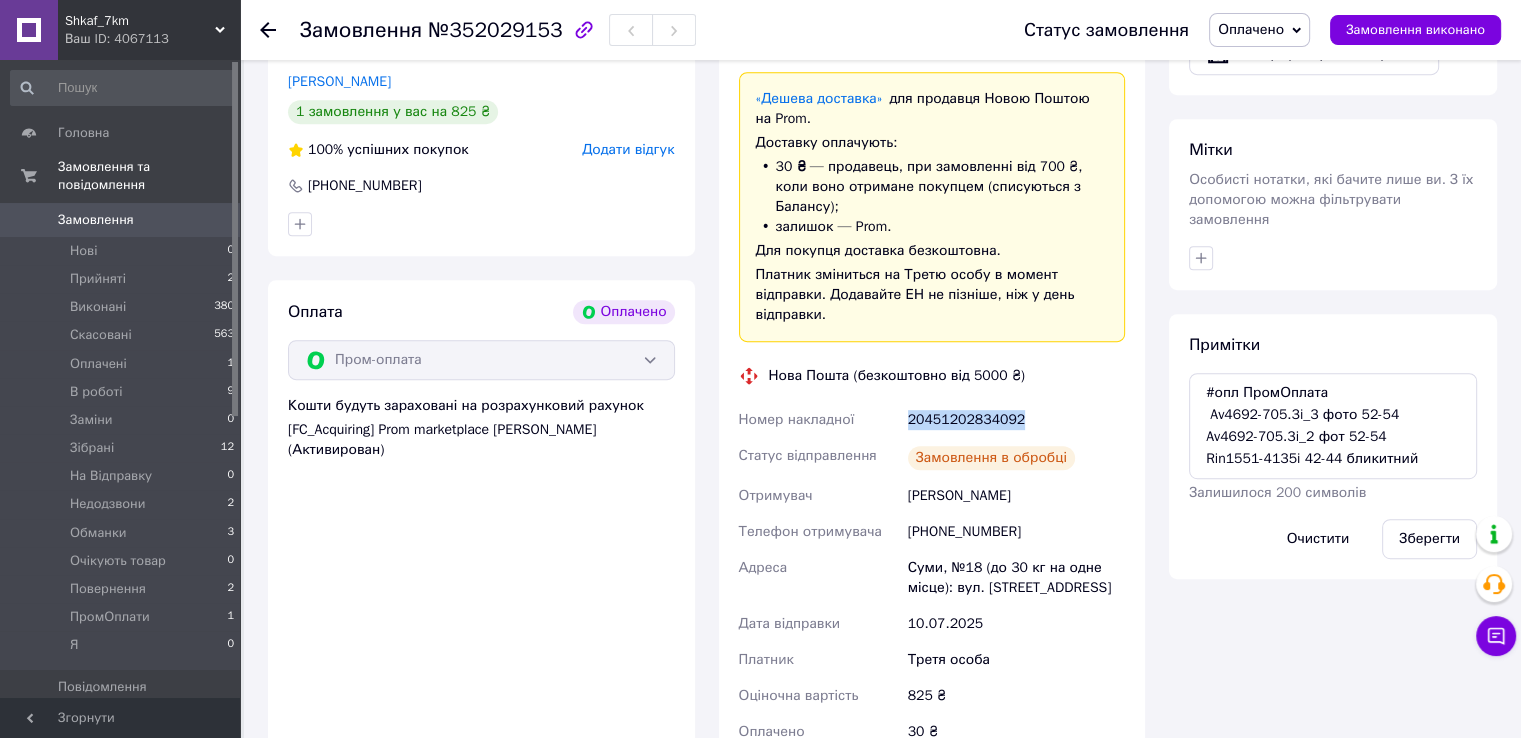 click on "20451202834092" at bounding box center (1016, 420) 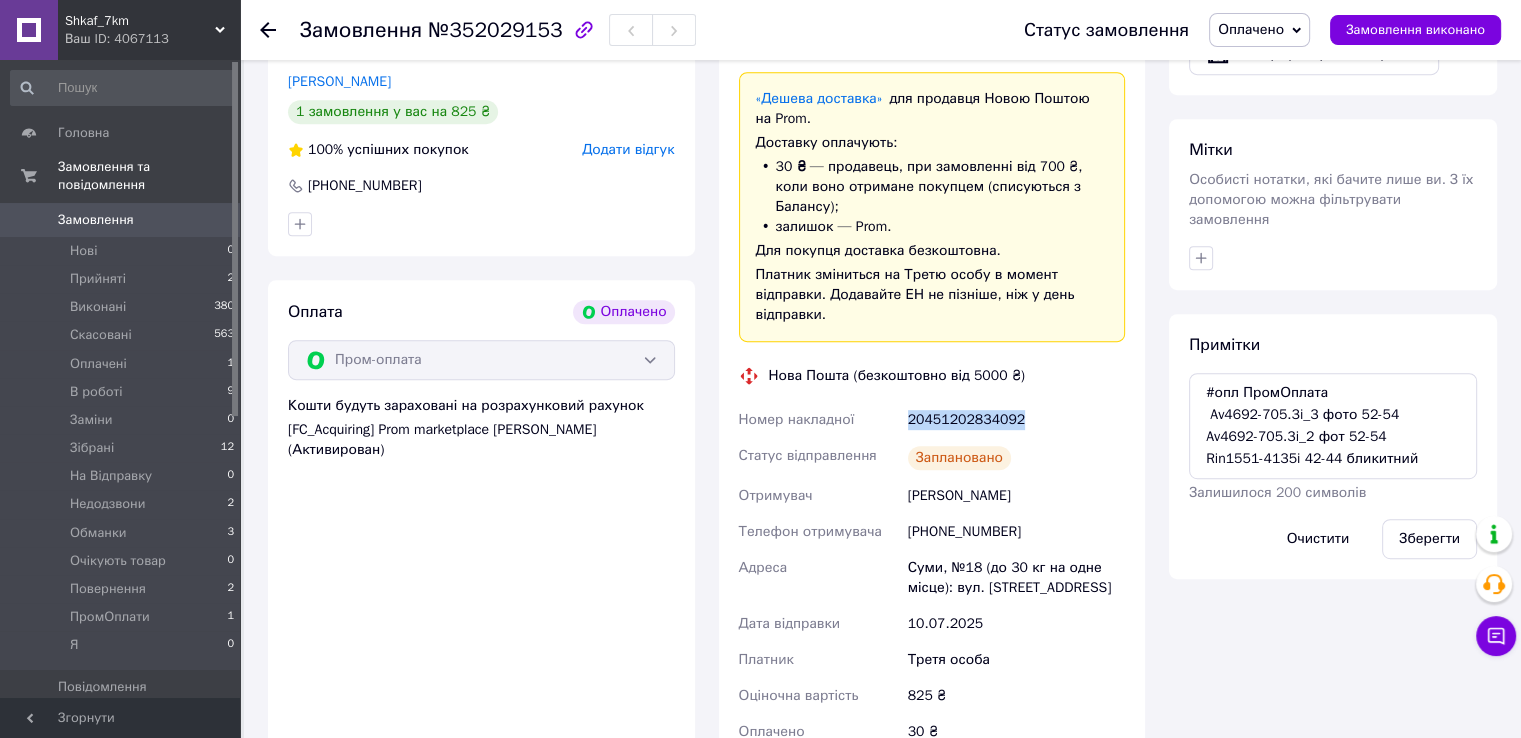 click on "20451202834092" at bounding box center [1016, 420] 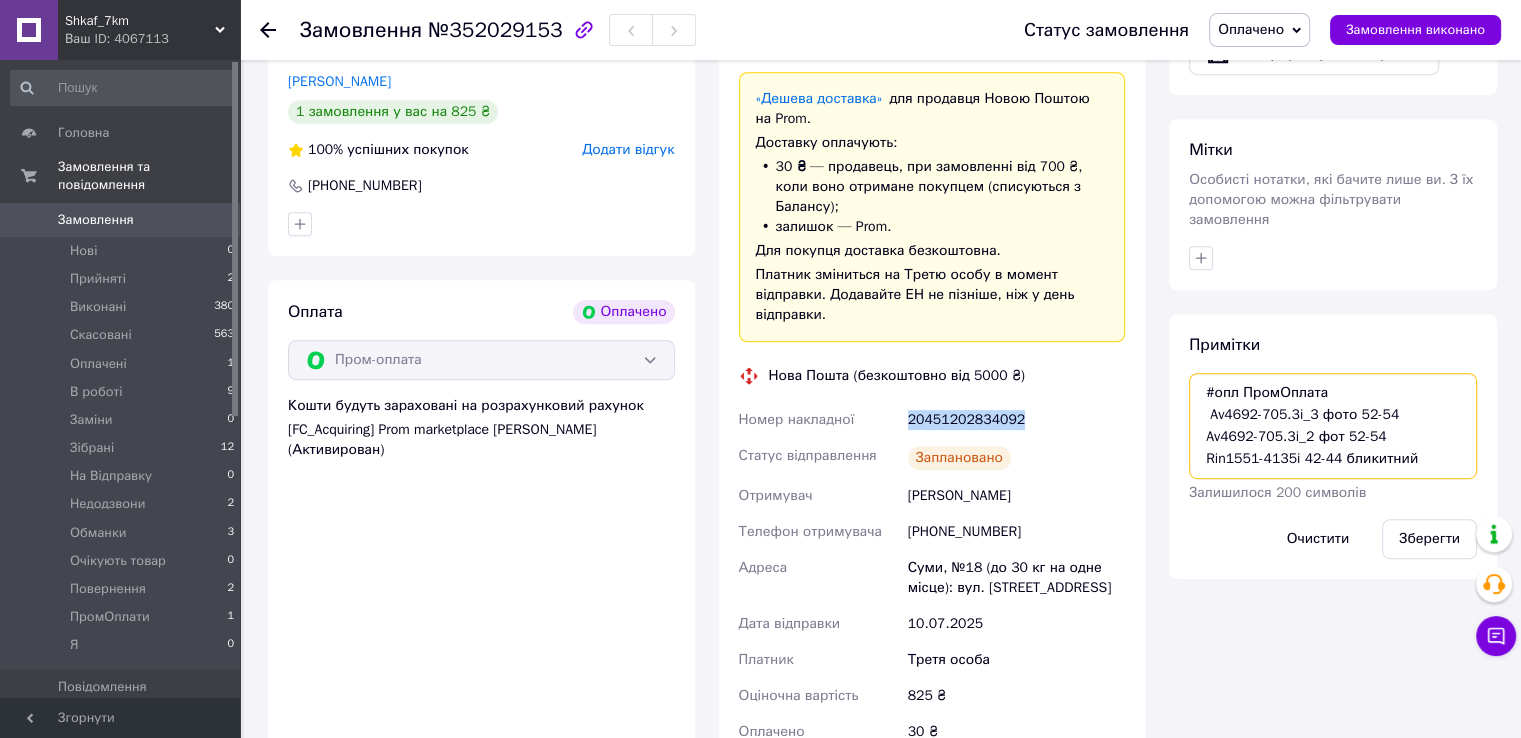 click on "#опл ПромОплата
Av4692-705.3i_3 фото 52-54
Av4692-705.3i_2 фот 52-54
Rin1551-4135i 42-44 бликитний" at bounding box center (1333, 426) 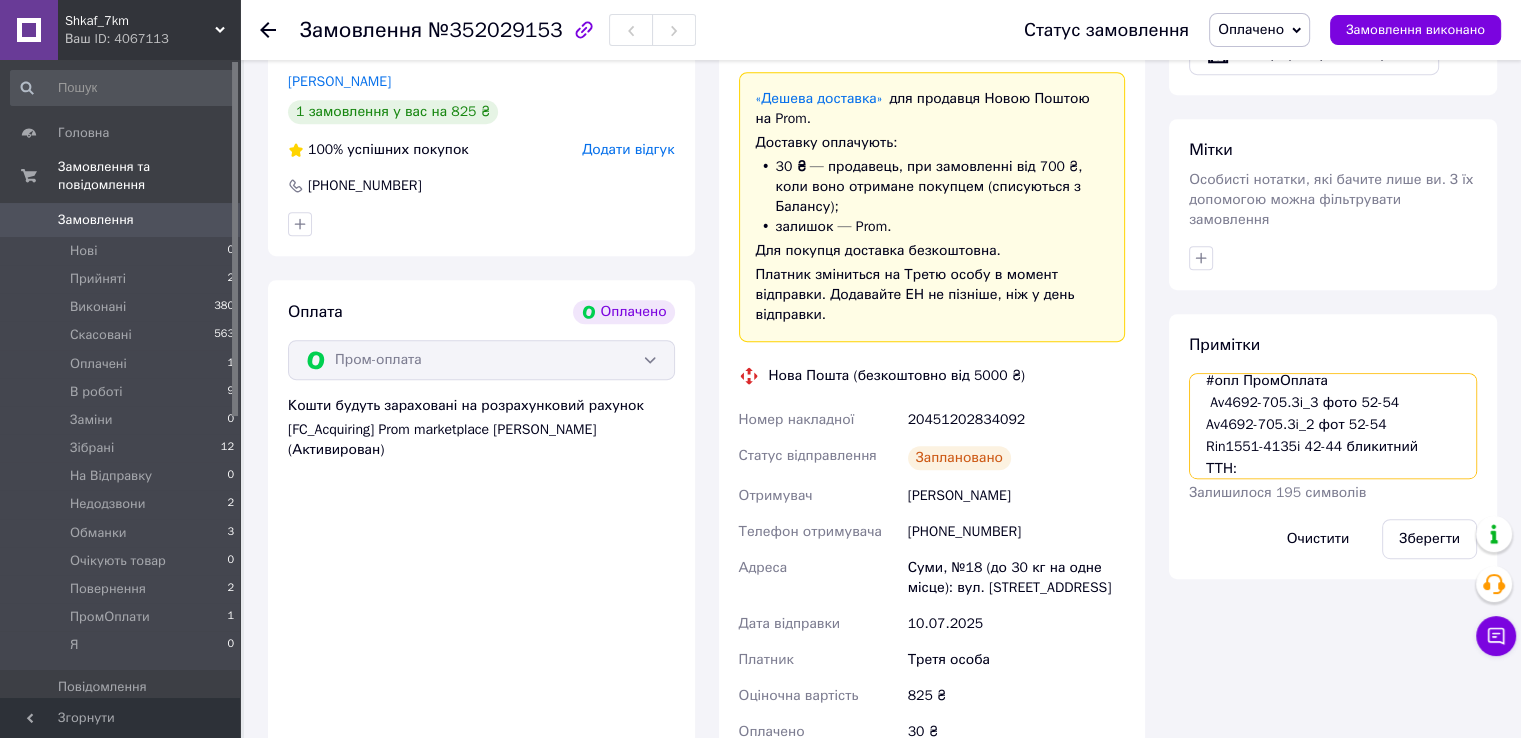 paste on "20451202834092" 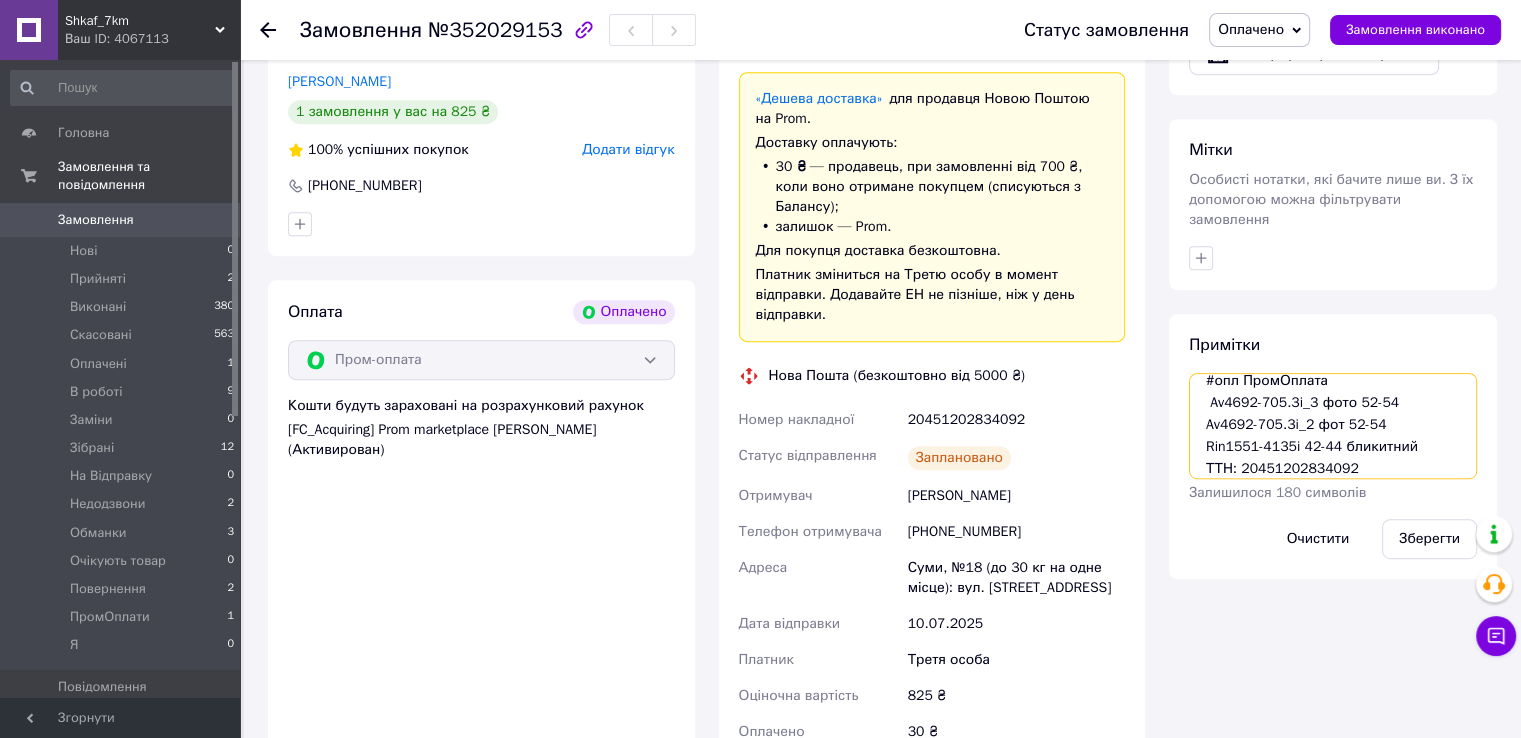 scroll, scrollTop: 33, scrollLeft: 0, axis: vertical 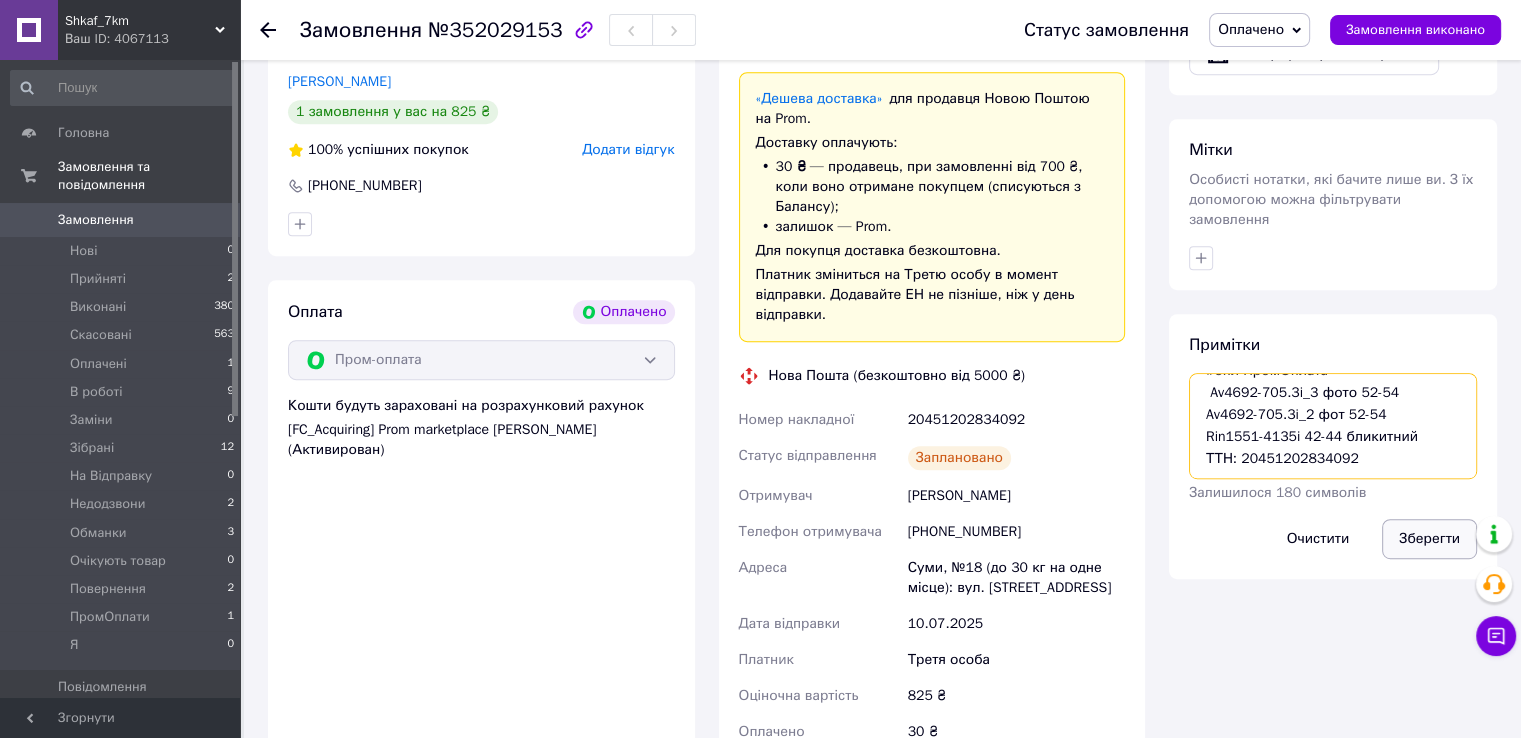 type on "#опл ПромОплата
Av4692-705.3i_3 фото 52-54
Av4692-705.3i_2 фот 52-54
Rin1551-4135i 42-44 бликитний
ТТН: 20451202834092" 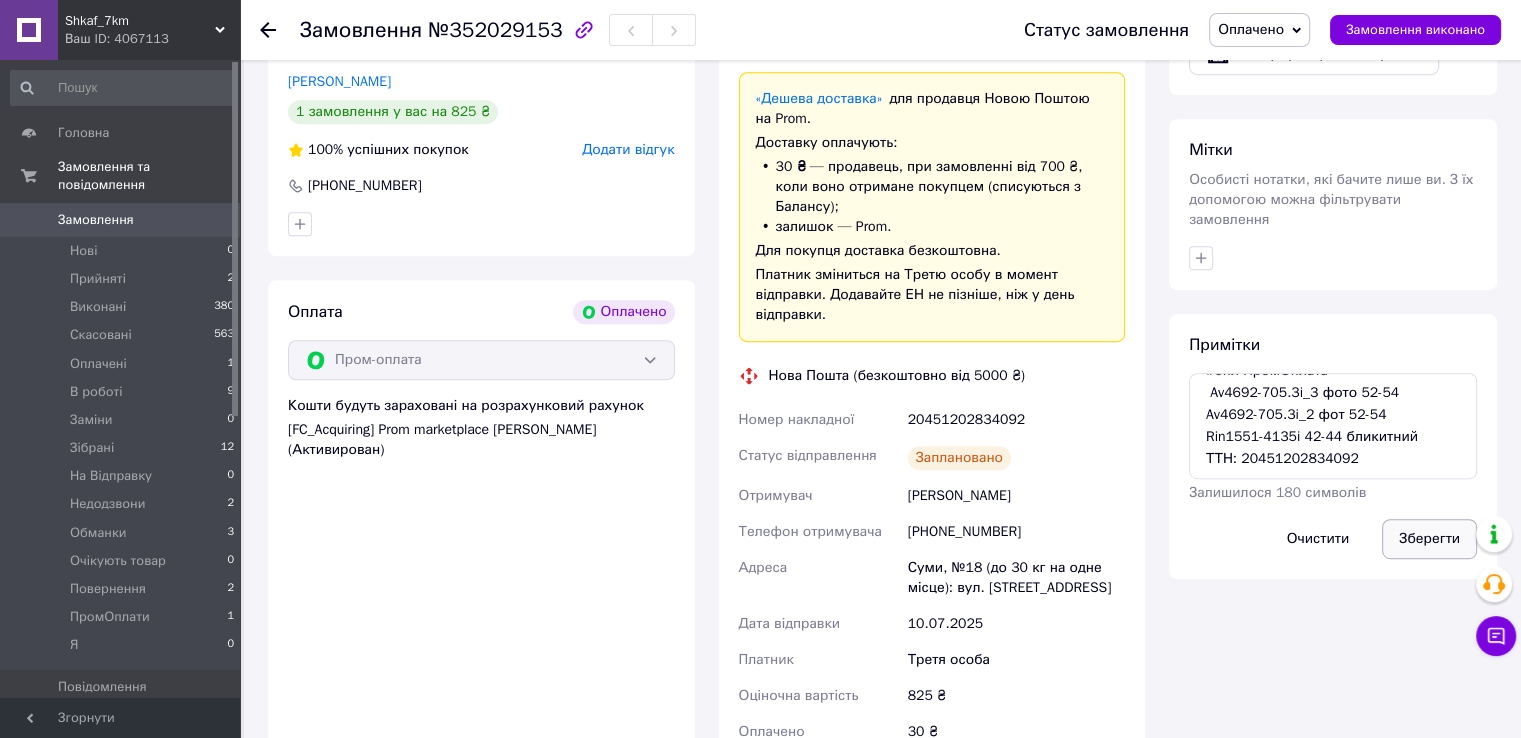click on "Зберегти" at bounding box center (1429, 539) 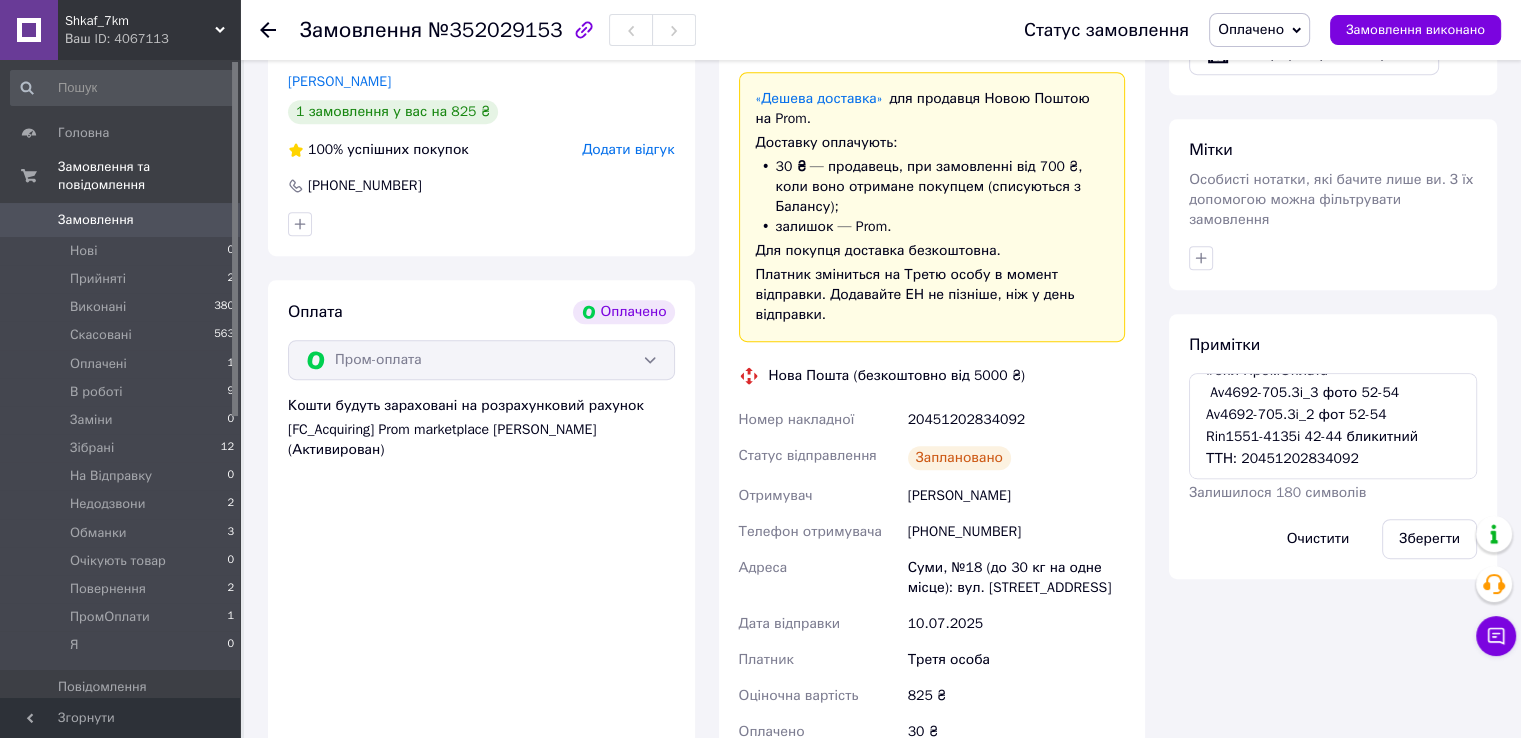 click on "Оплачено" at bounding box center [1251, 29] 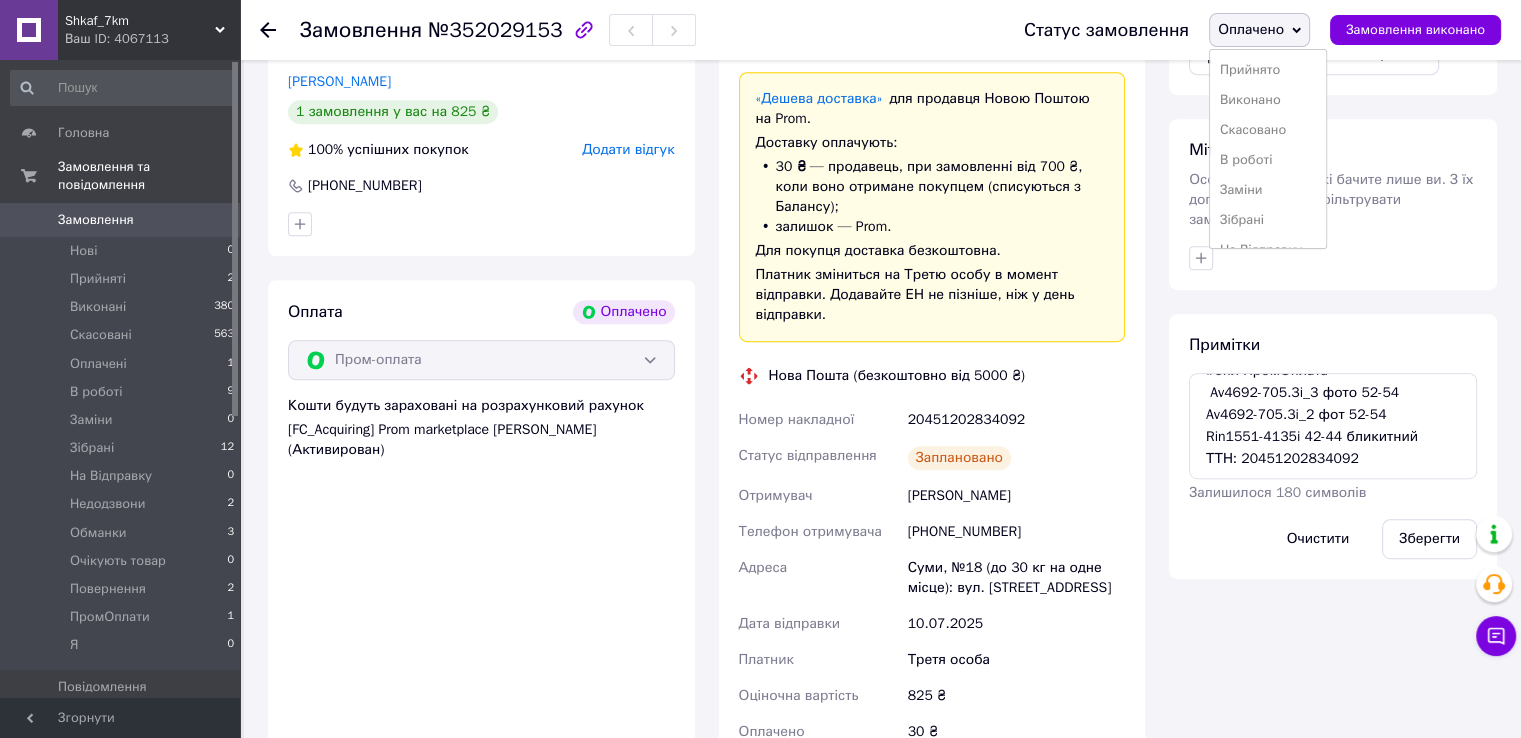 click on "В роботі" at bounding box center (1268, 160) 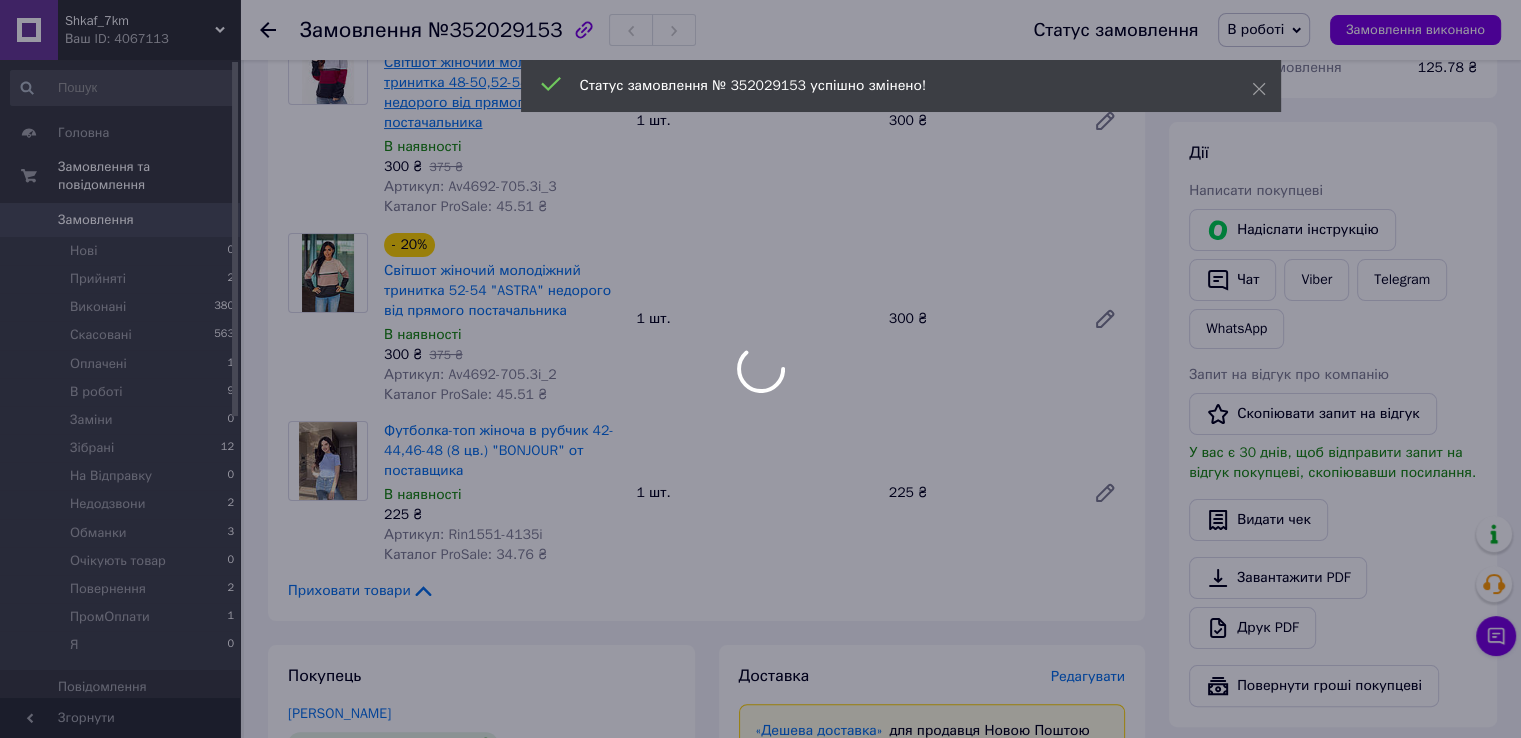 scroll, scrollTop: 100, scrollLeft: 0, axis: vertical 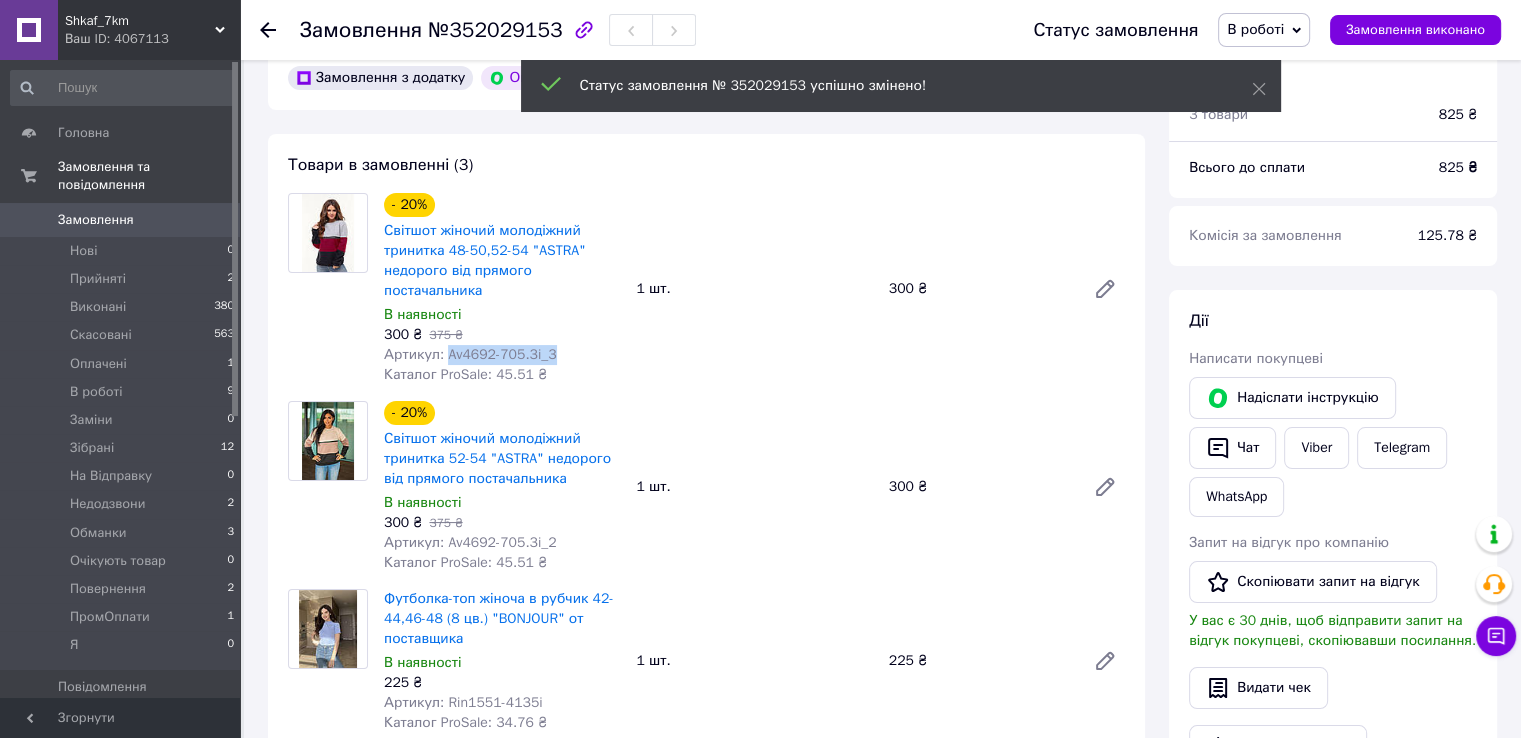 drag, startPoint x: 443, startPoint y: 357, endPoint x: 561, endPoint y: 364, distance: 118.20744 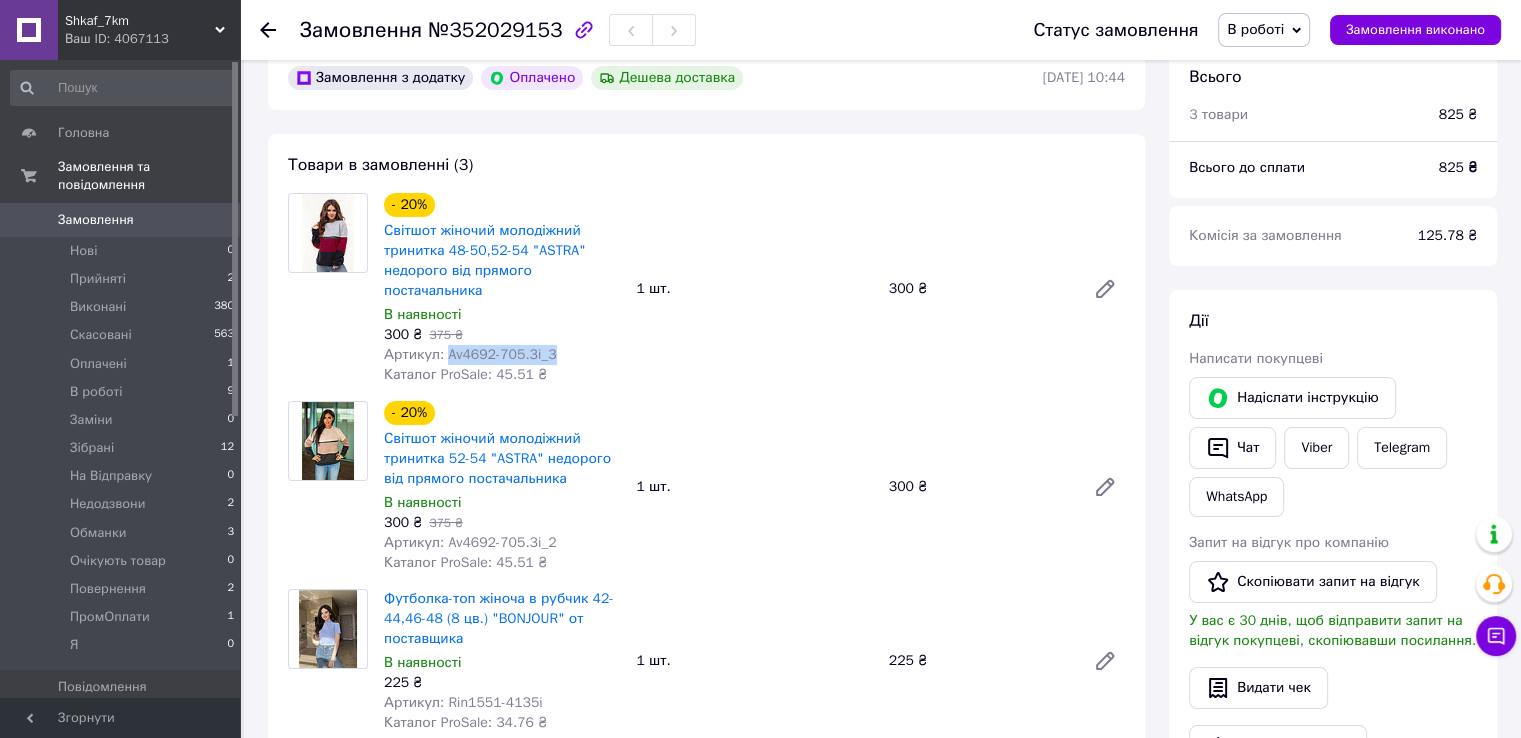 copy on "Av4692-705.3i_3" 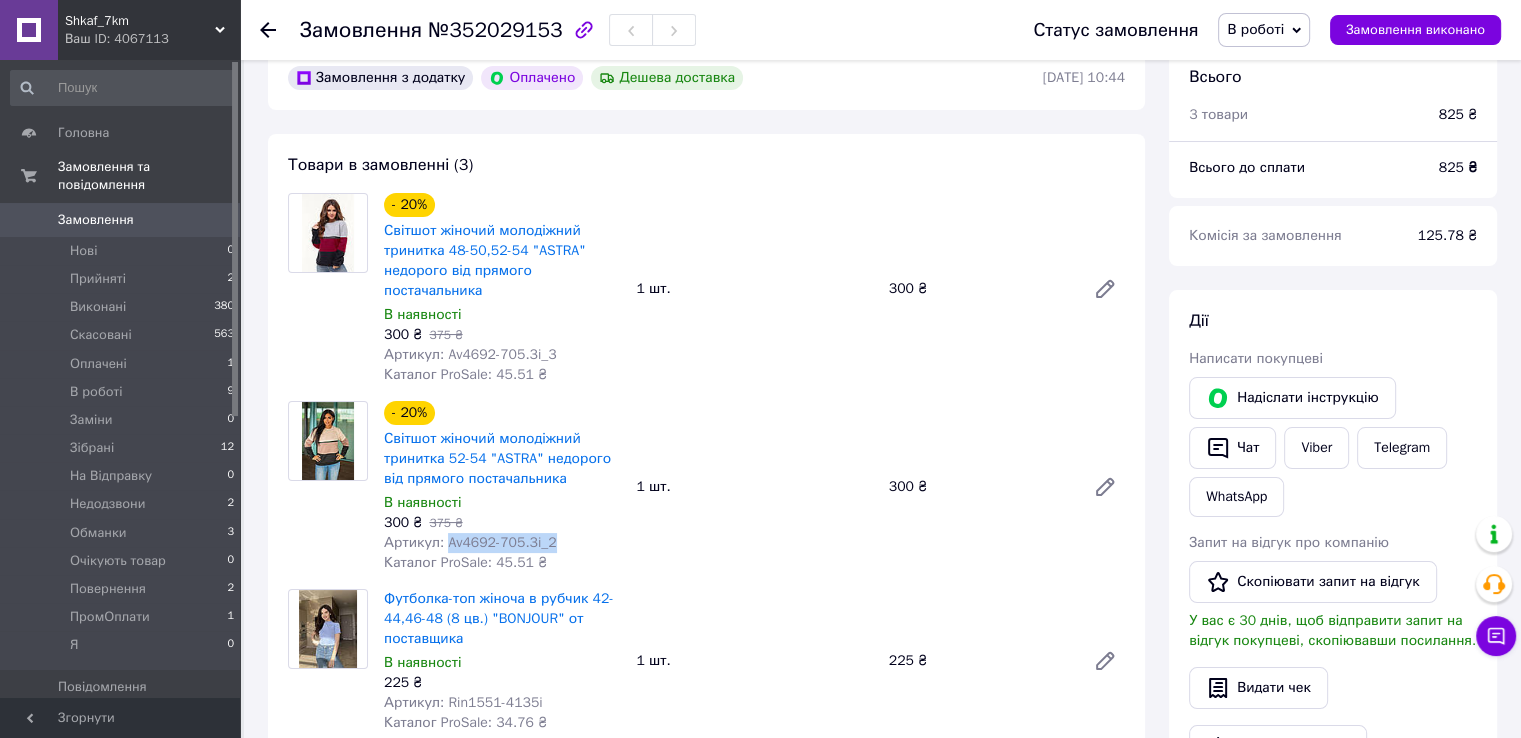 drag, startPoint x: 441, startPoint y: 542, endPoint x: 557, endPoint y: 553, distance: 116.520386 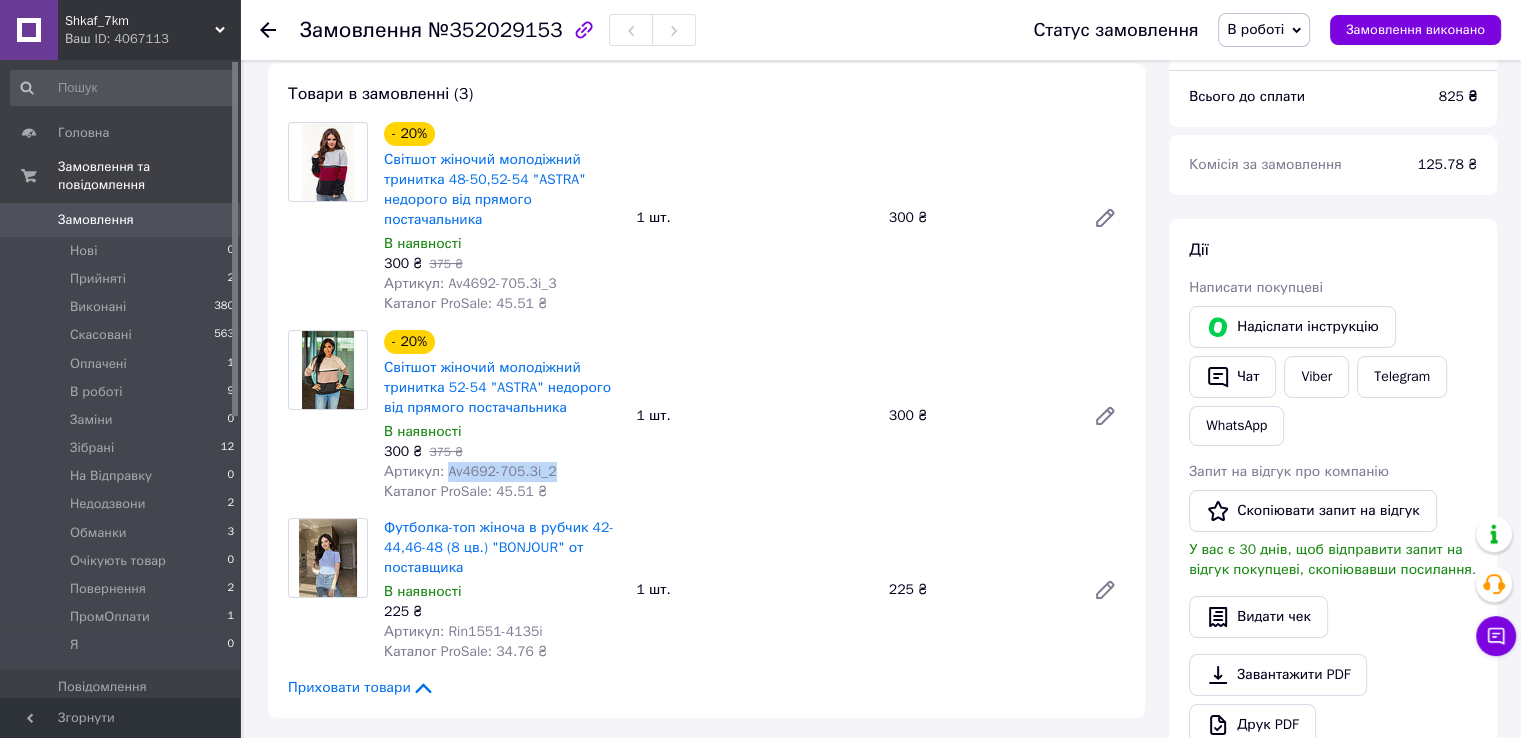 scroll, scrollTop: 200, scrollLeft: 0, axis: vertical 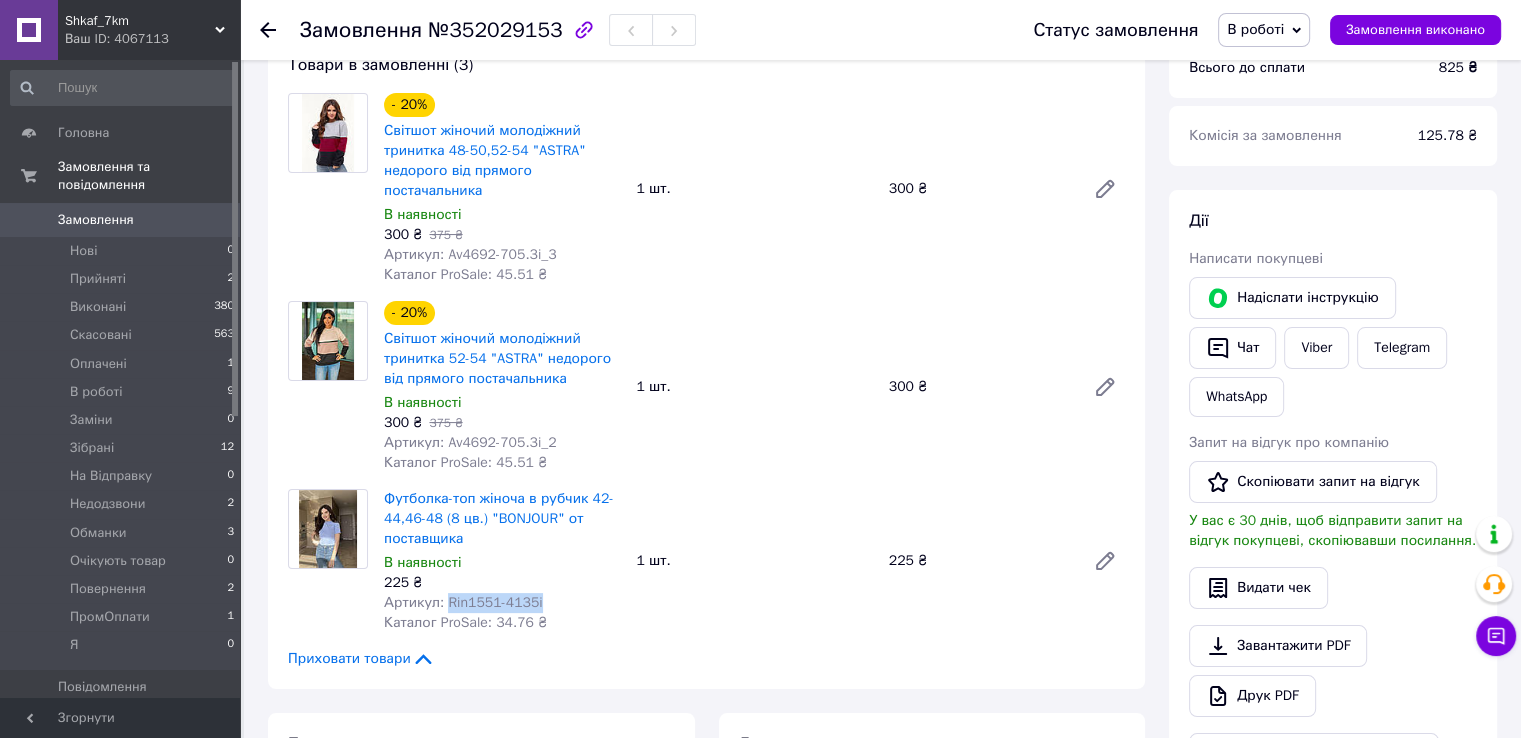 drag, startPoint x: 441, startPoint y: 606, endPoint x: 538, endPoint y: 611, distance: 97.128784 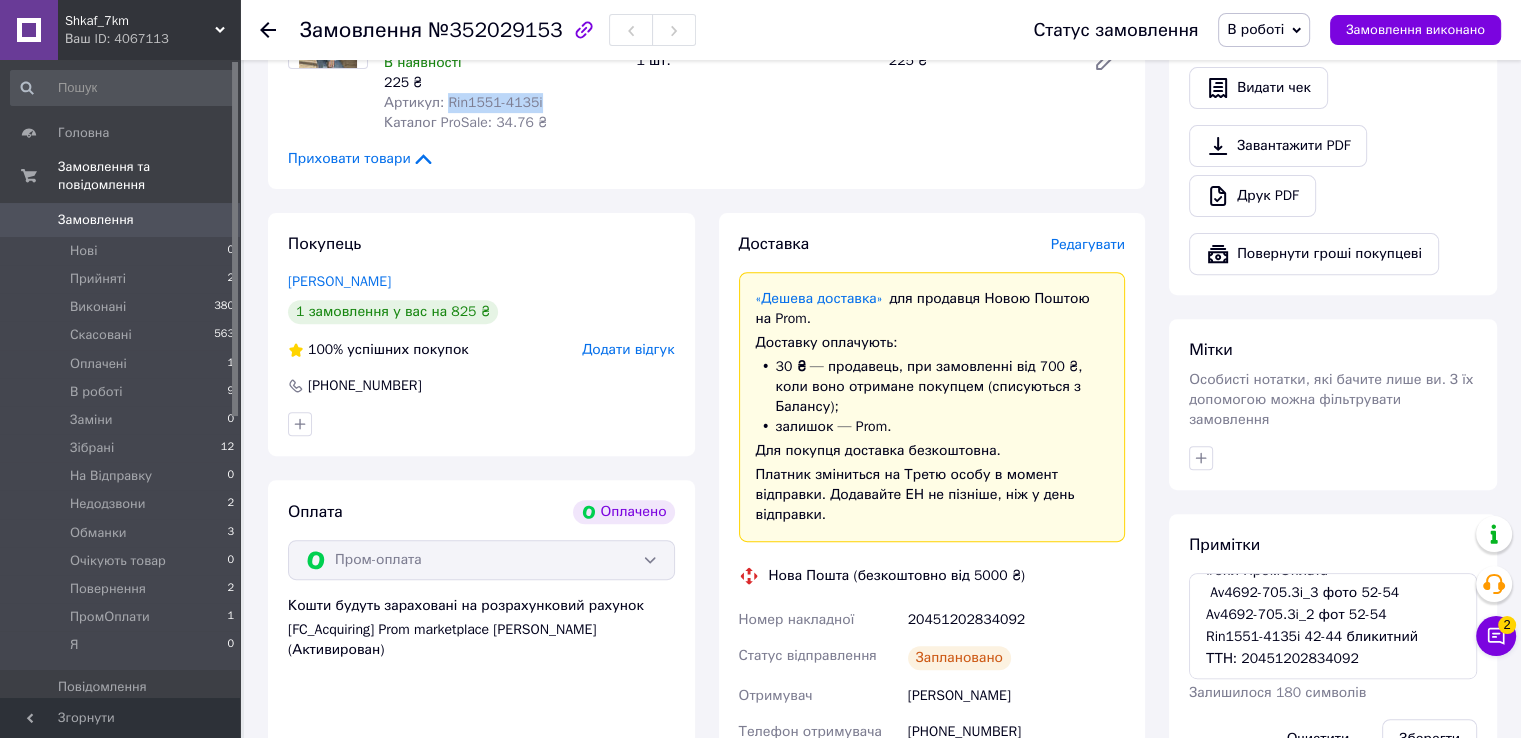 scroll, scrollTop: 1000, scrollLeft: 0, axis: vertical 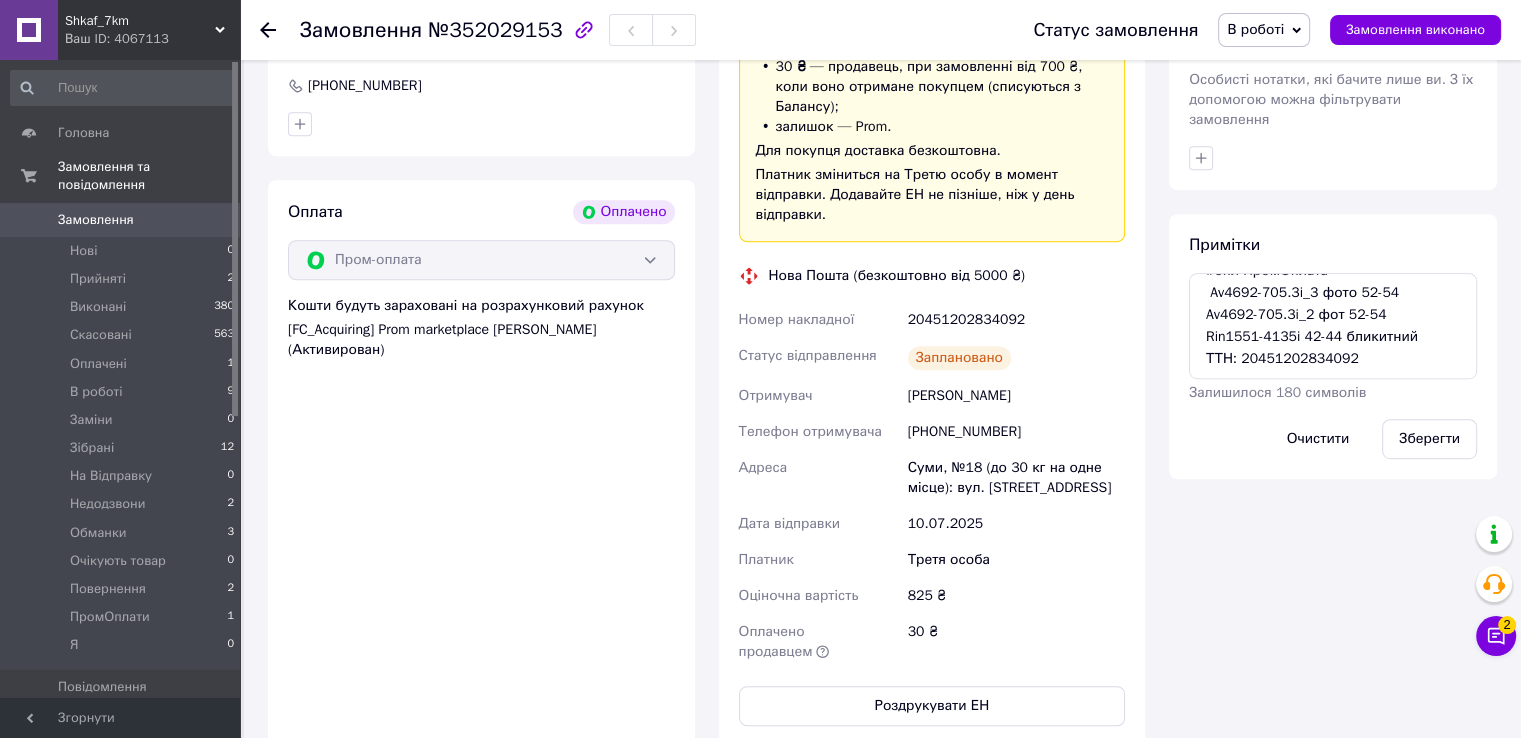 click on "[PERSON_NAME]" at bounding box center [1016, 396] 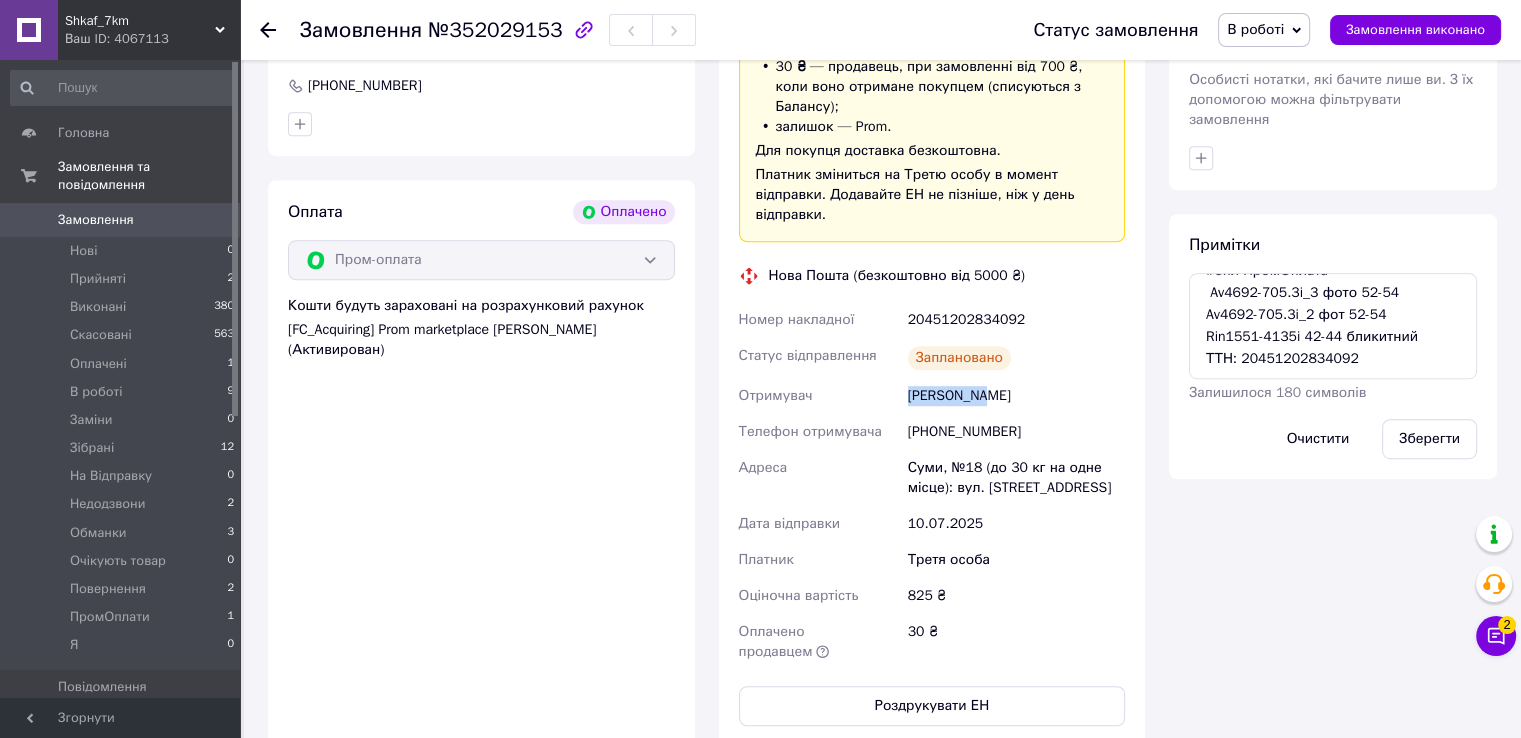 click on "[PERSON_NAME]" at bounding box center (1016, 396) 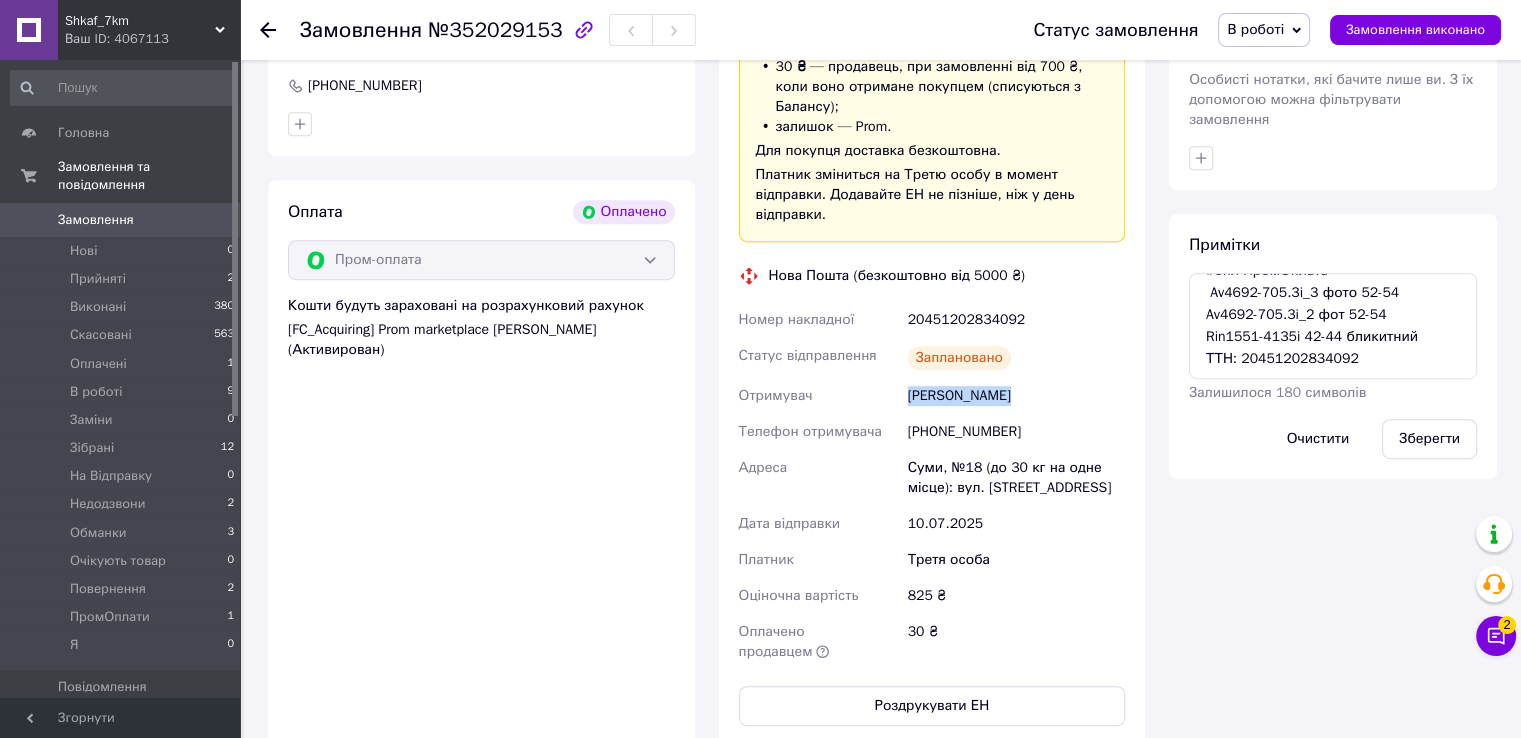 click on "[PERSON_NAME]" at bounding box center (1016, 396) 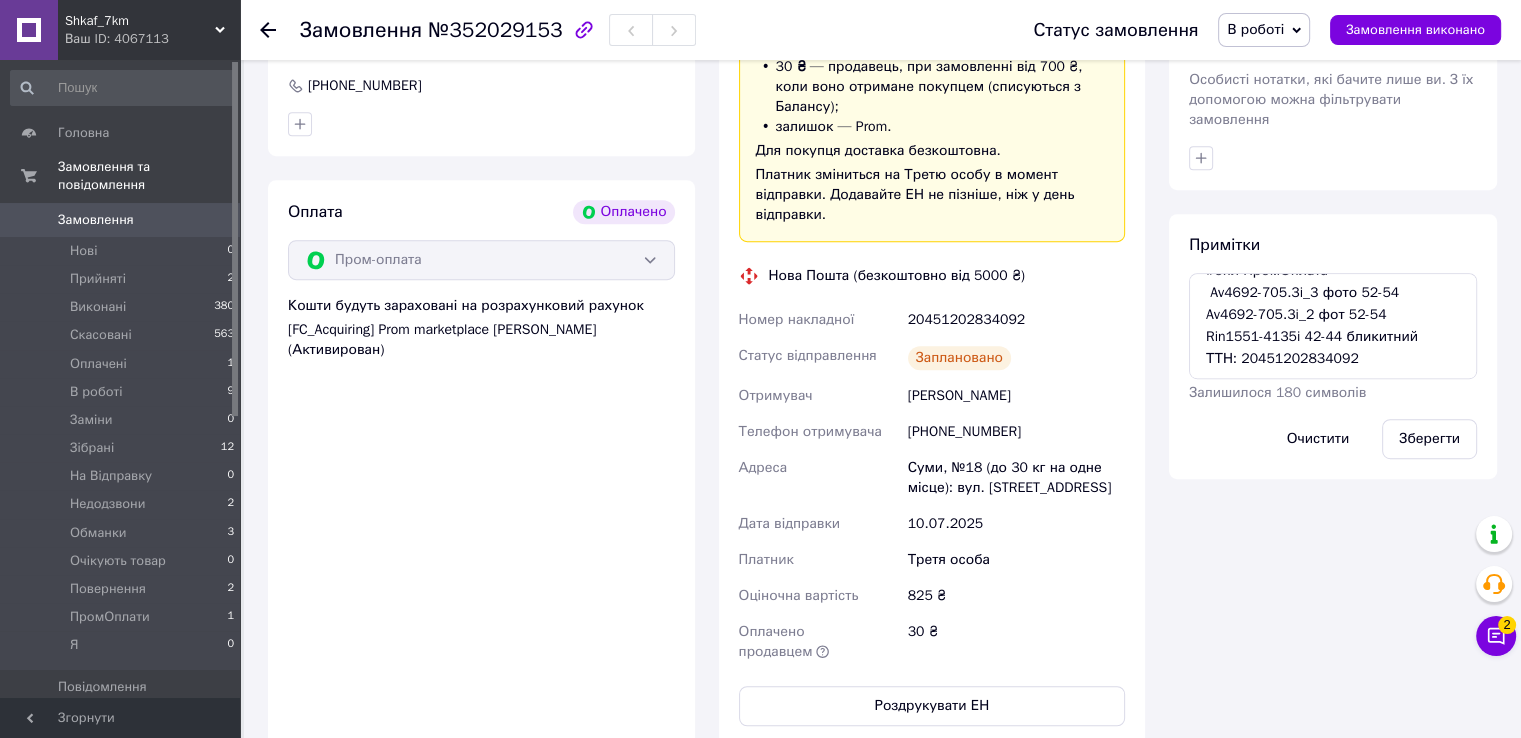 click on "[PHONE_NUMBER]" at bounding box center (1016, 432) 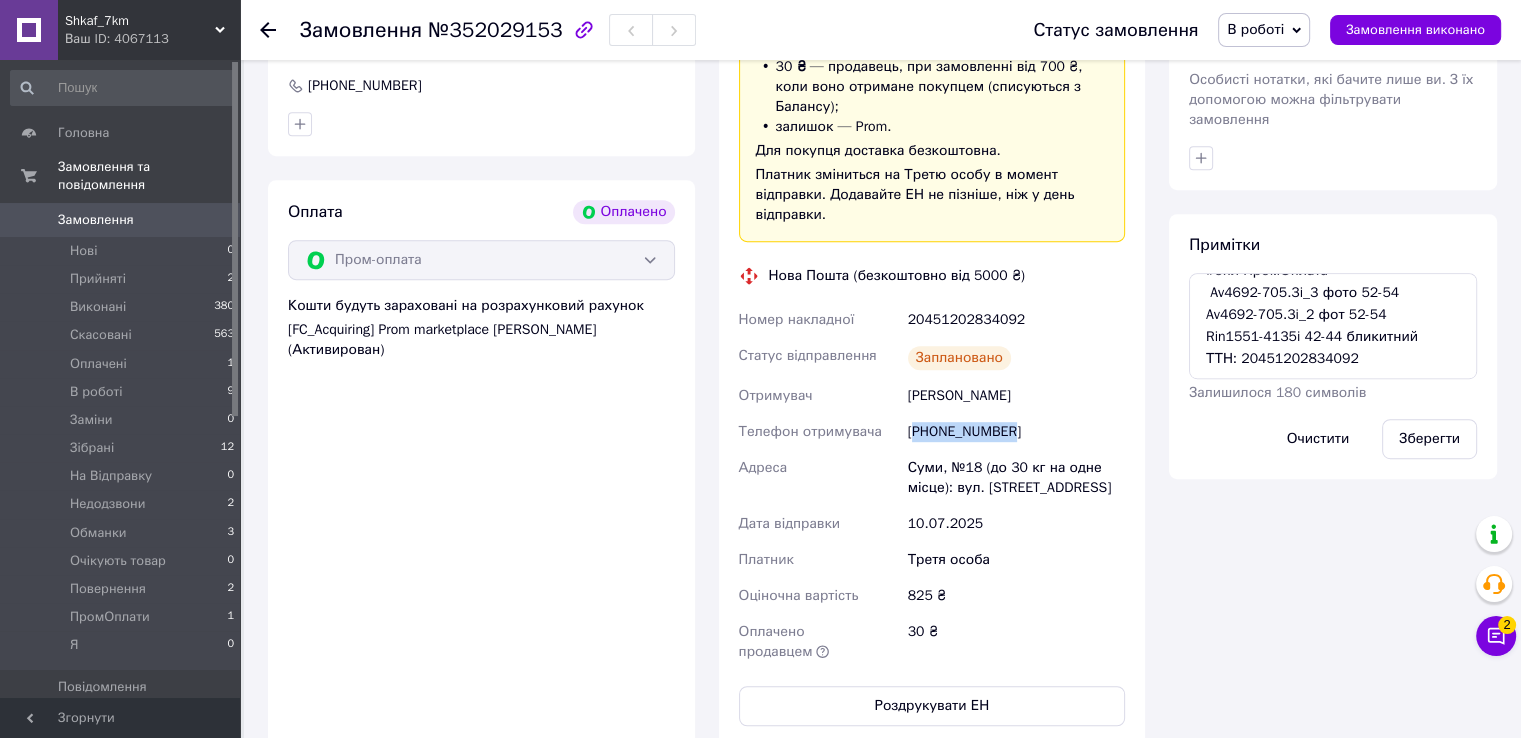 click on "[PHONE_NUMBER]" at bounding box center (1016, 432) 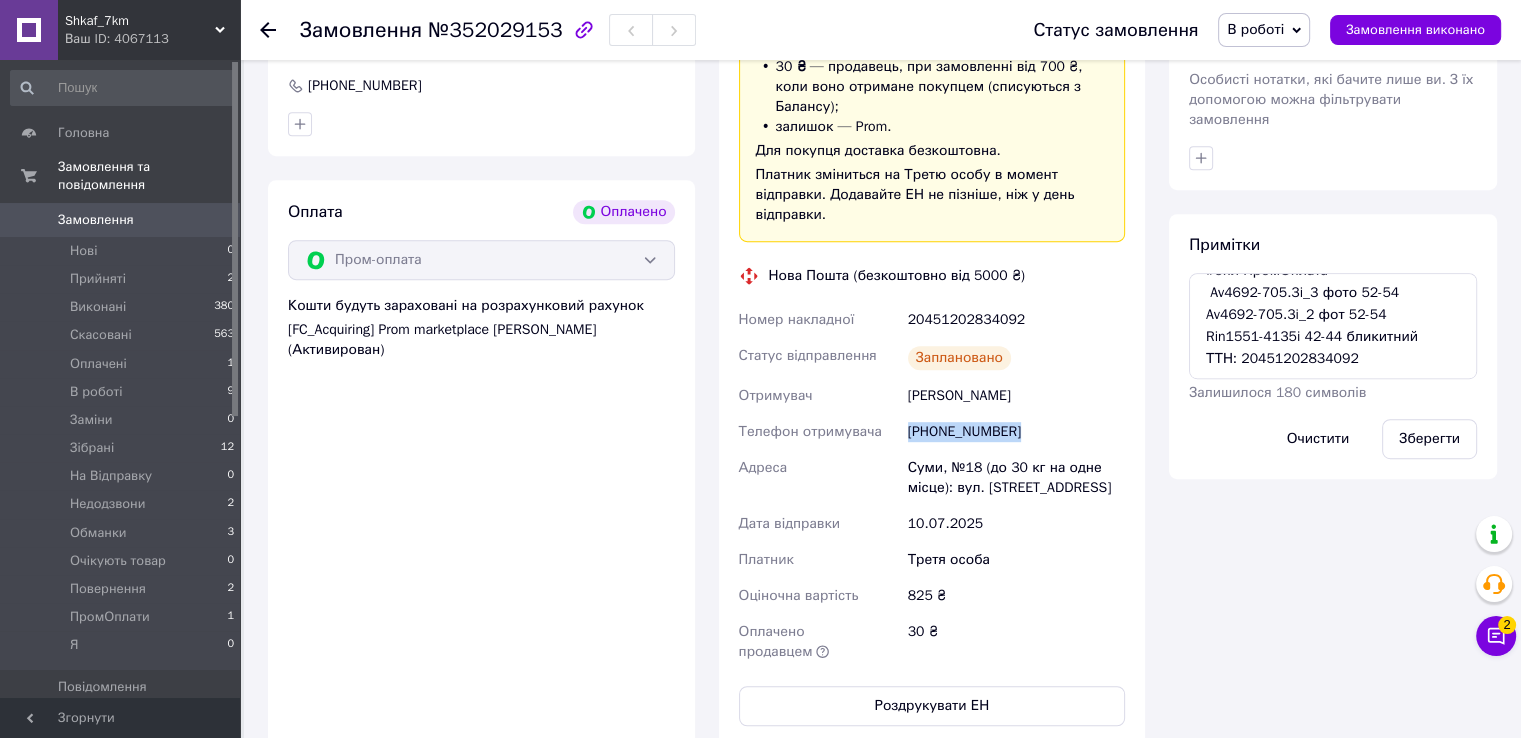 click on "[PHONE_NUMBER]" at bounding box center [1016, 432] 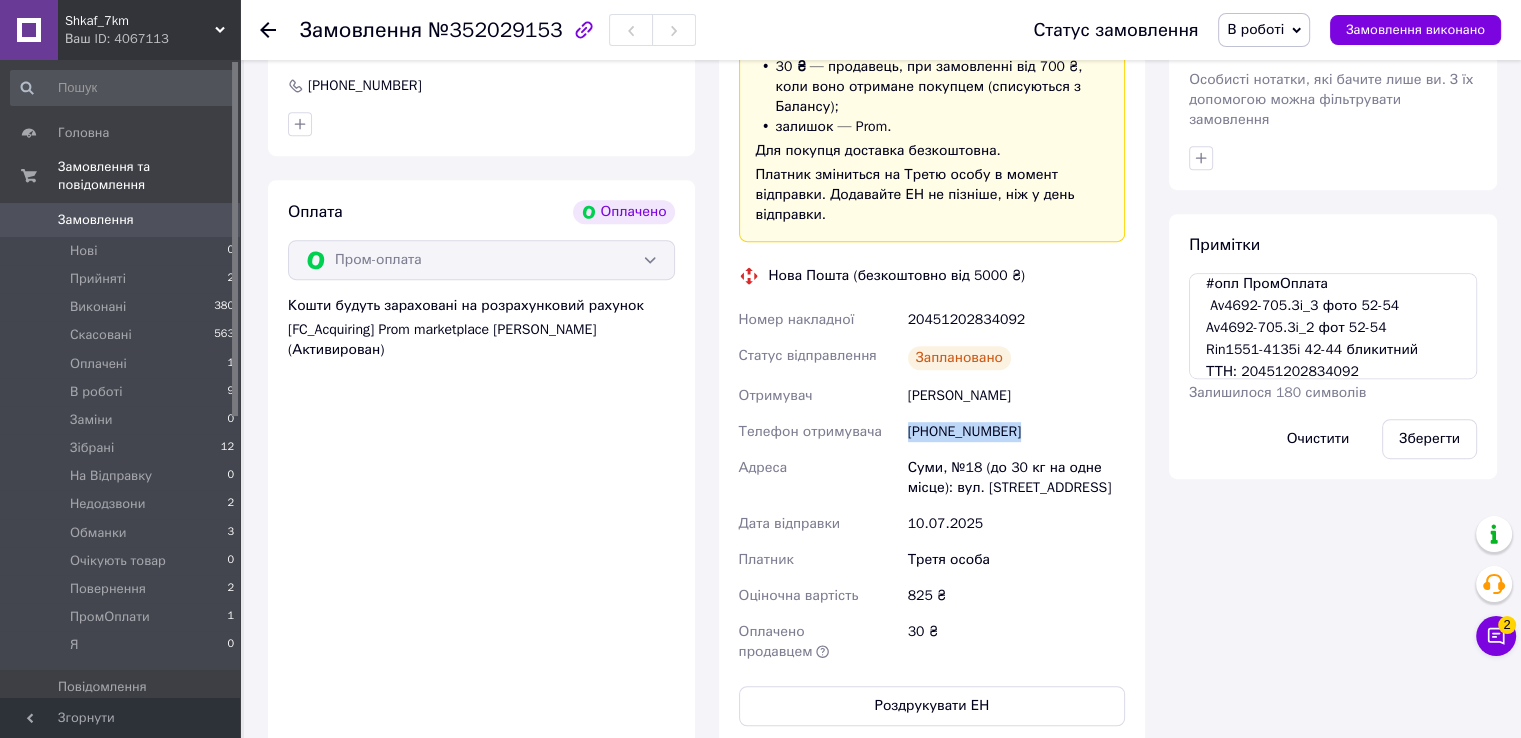 scroll, scrollTop: 0, scrollLeft: 0, axis: both 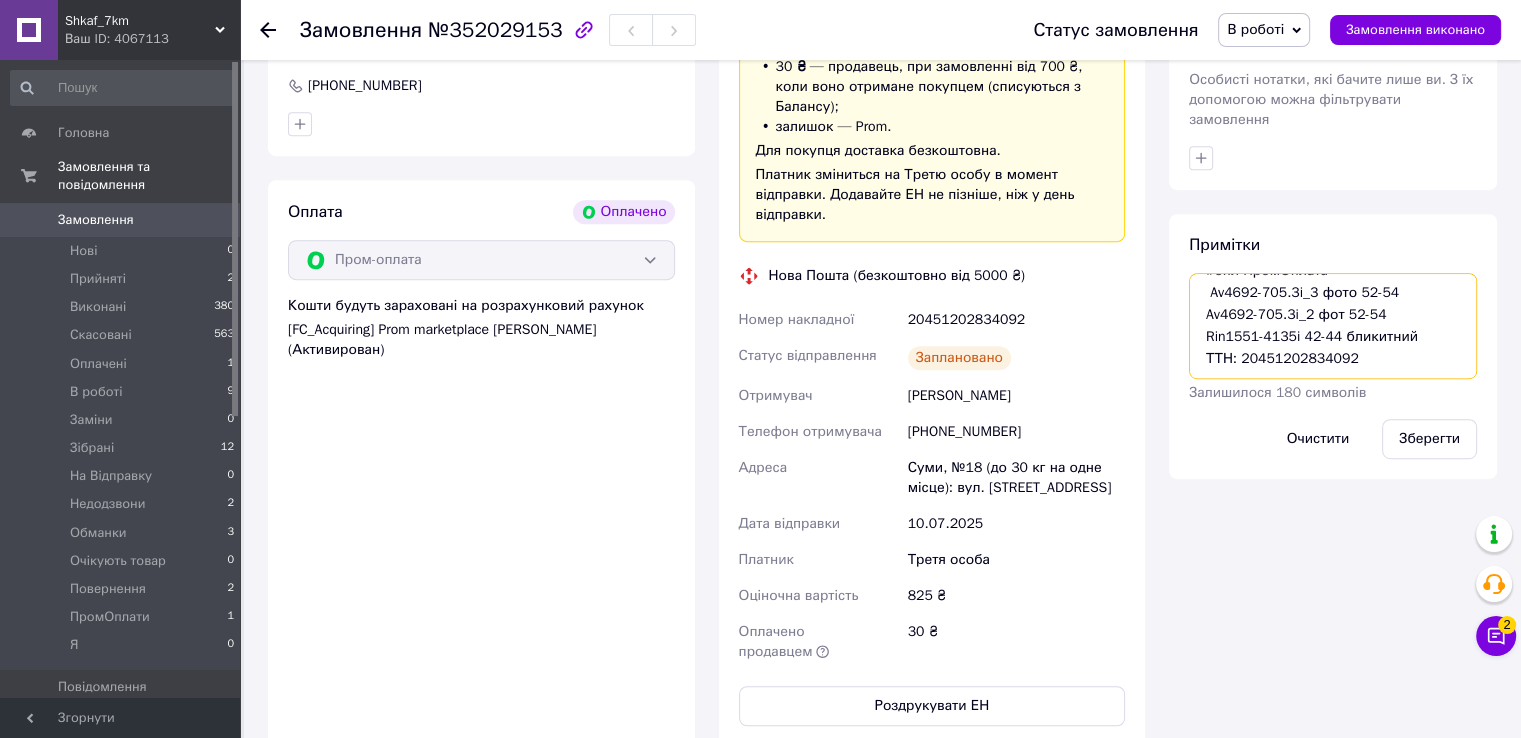 drag, startPoint x: 1200, startPoint y: 273, endPoint x: 1396, endPoint y: 341, distance: 207.46085 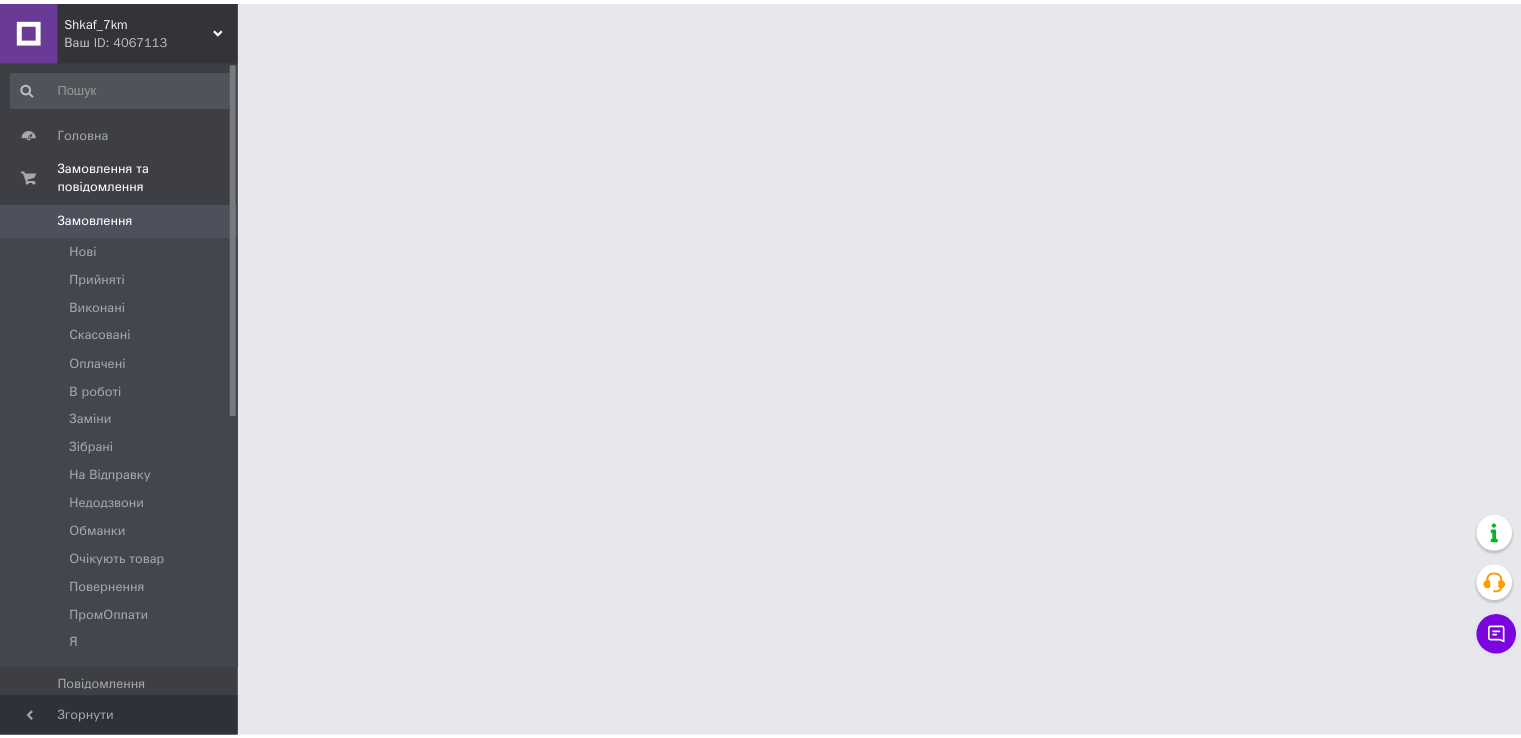 scroll, scrollTop: 0, scrollLeft: 0, axis: both 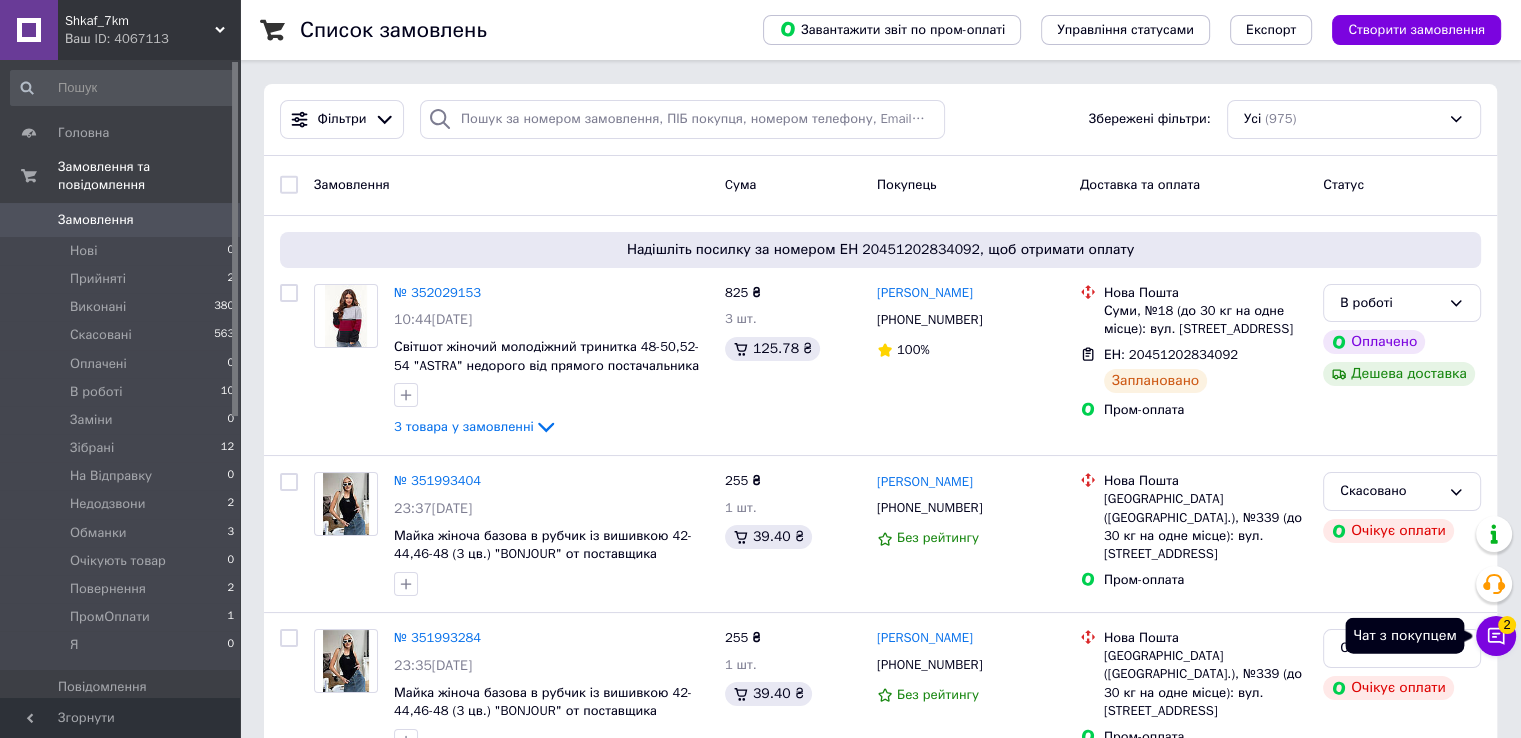 click on "2" at bounding box center [1507, 625] 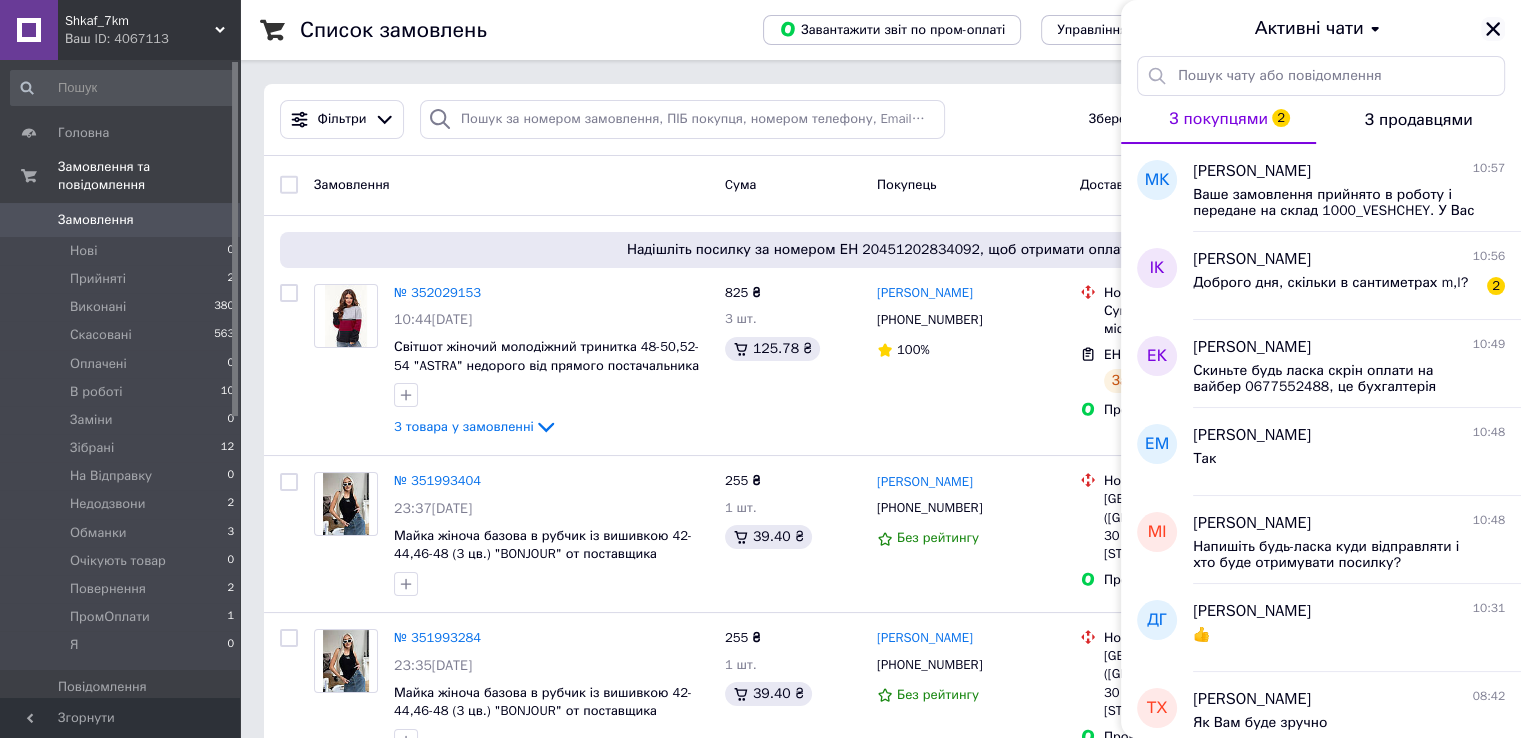 click 